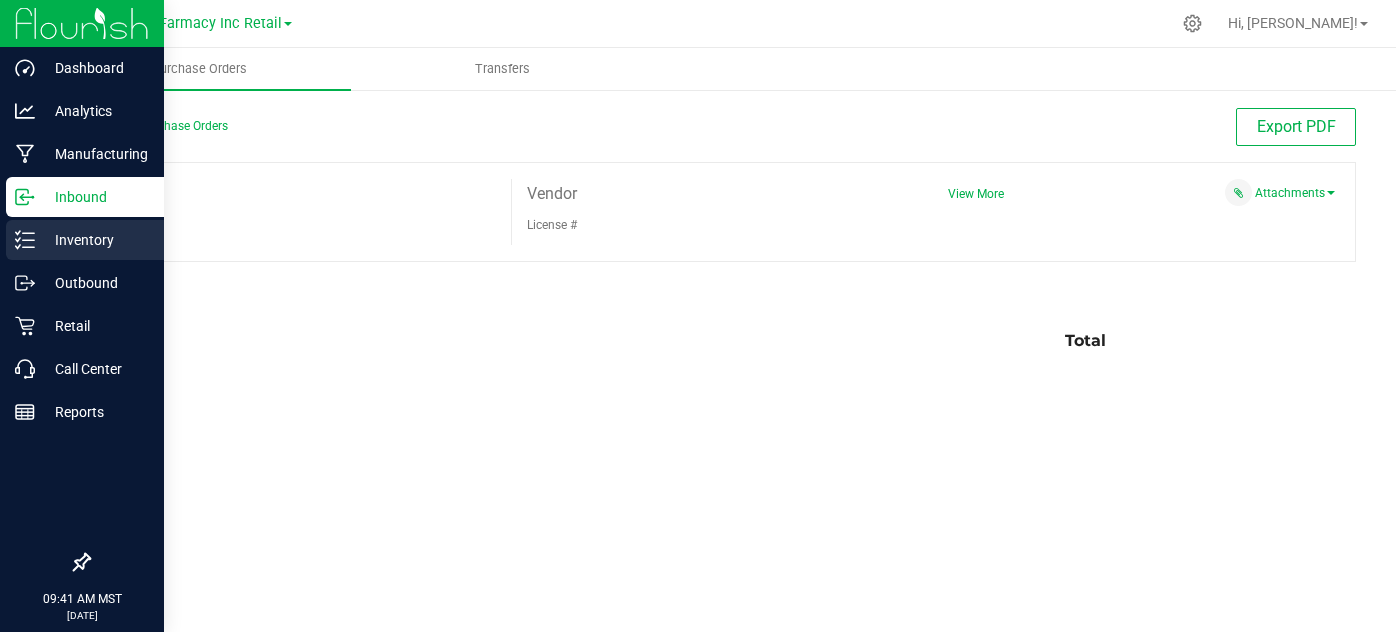 scroll, scrollTop: 0, scrollLeft: 0, axis: both 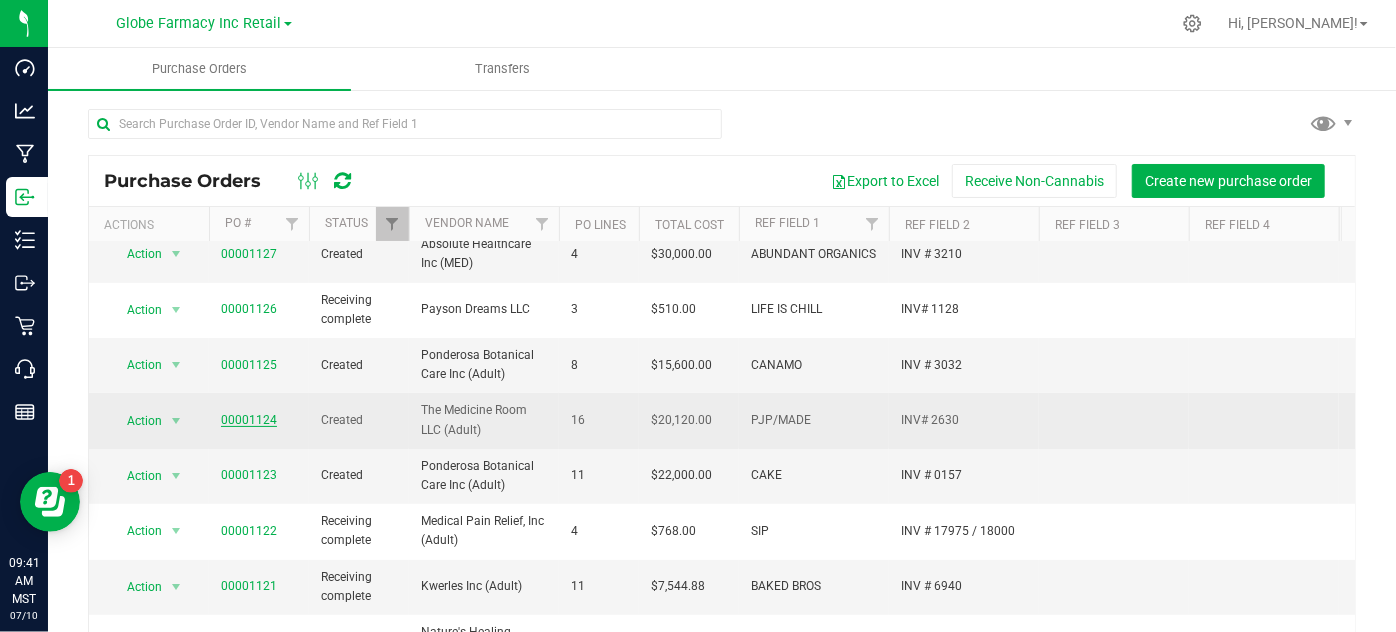 click on "00001124" at bounding box center [249, 420] 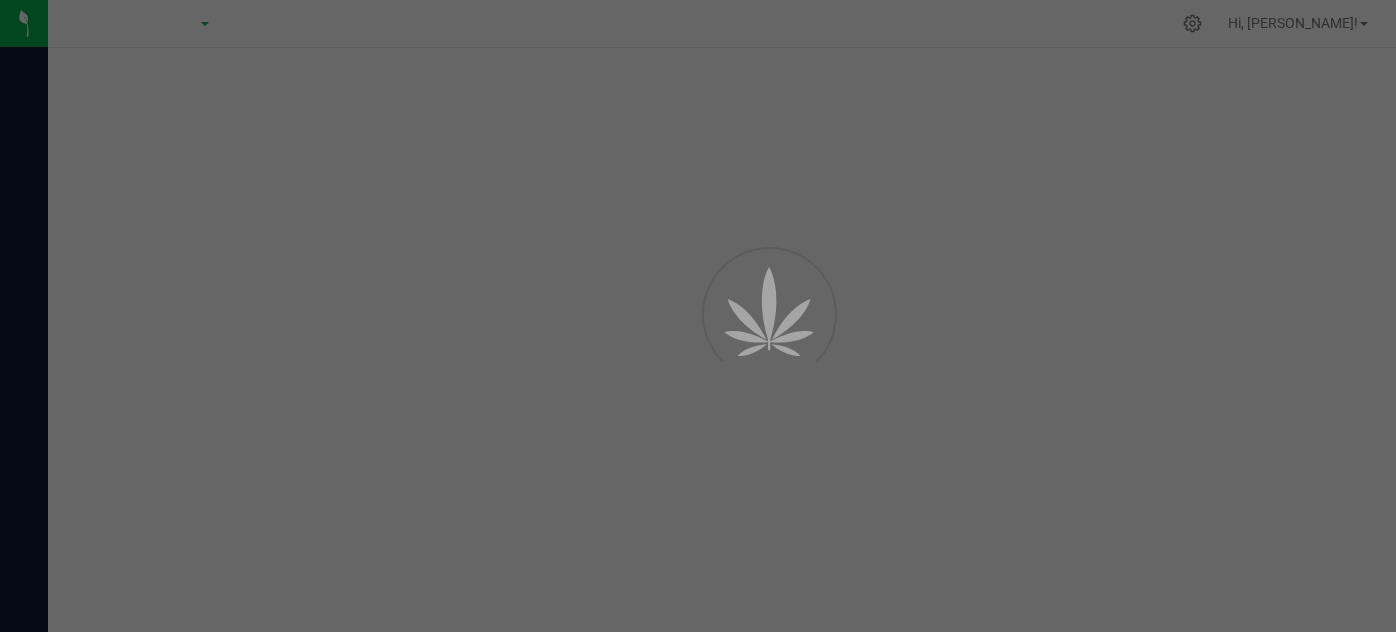 scroll, scrollTop: 0, scrollLeft: 0, axis: both 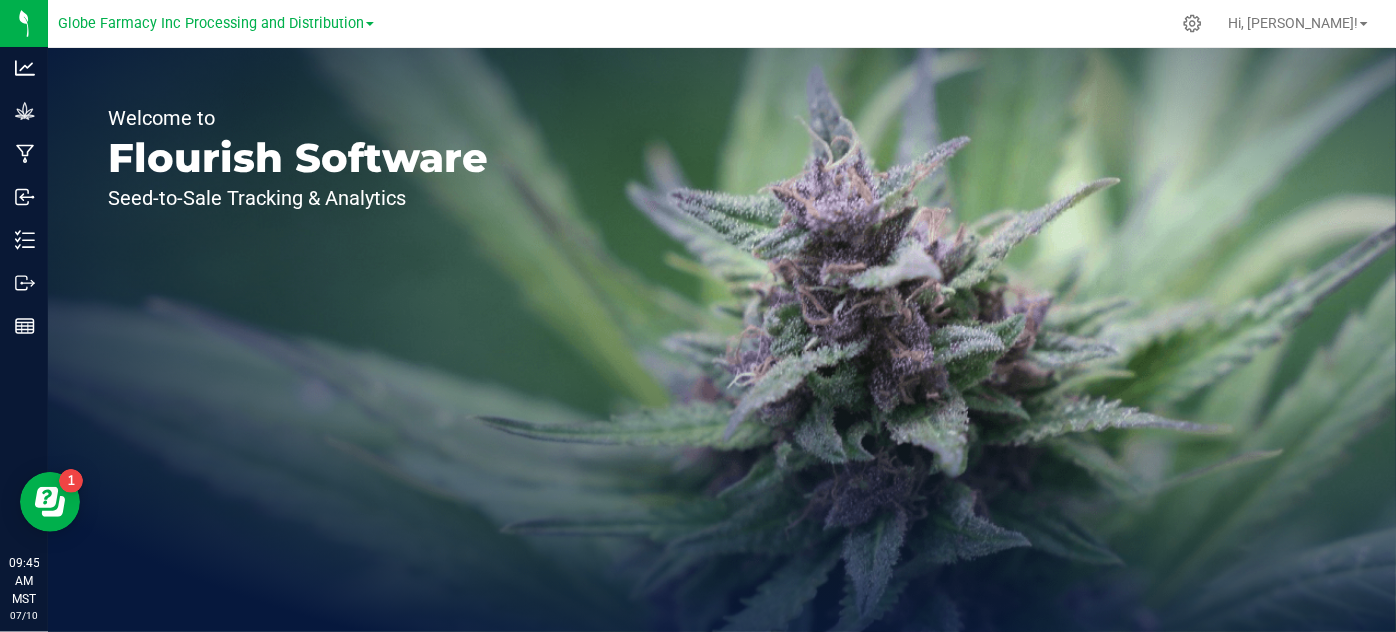 click at bounding box center (370, 24) 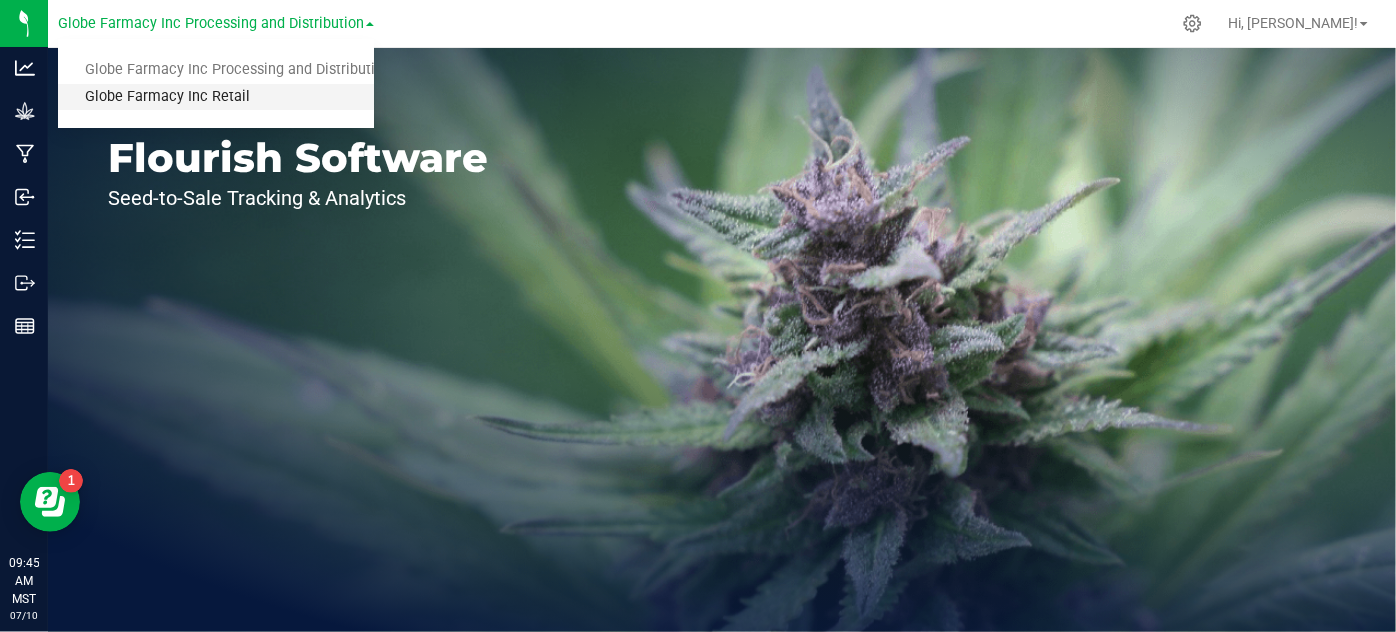 click on "Globe Farmacy Inc Retail" at bounding box center (216, 97) 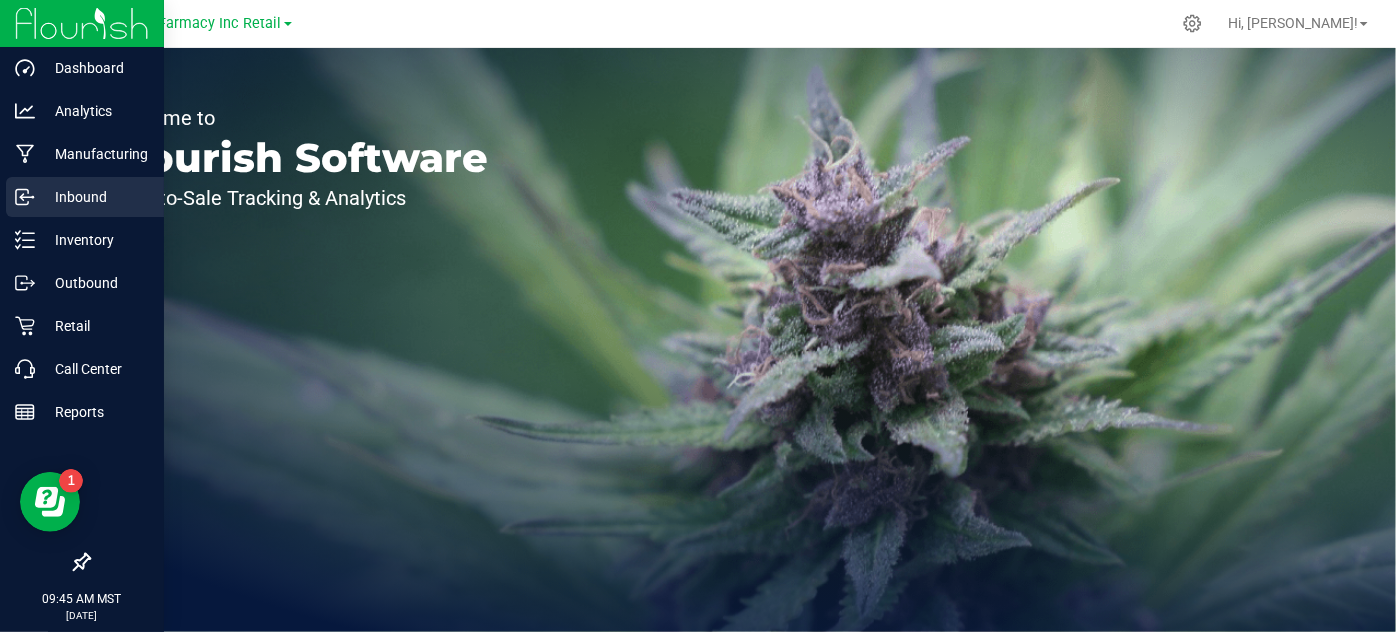click on "Inbound" at bounding box center (95, 197) 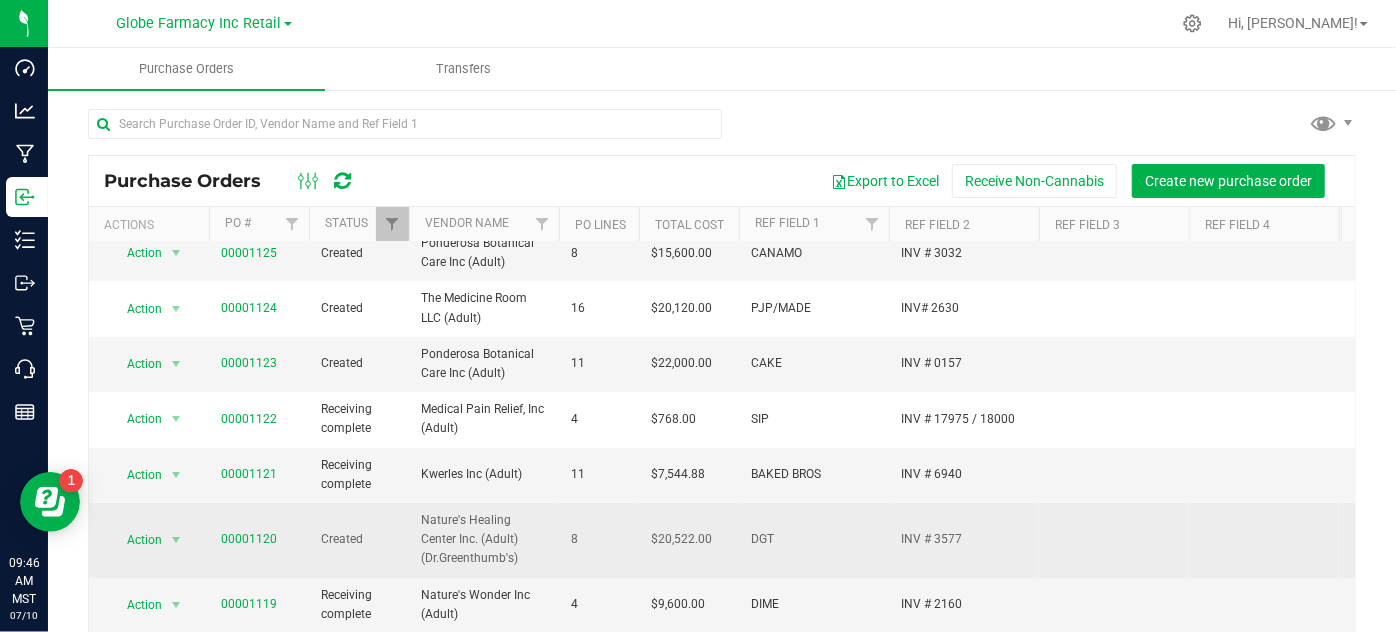 scroll, scrollTop: 272, scrollLeft: 0, axis: vertical 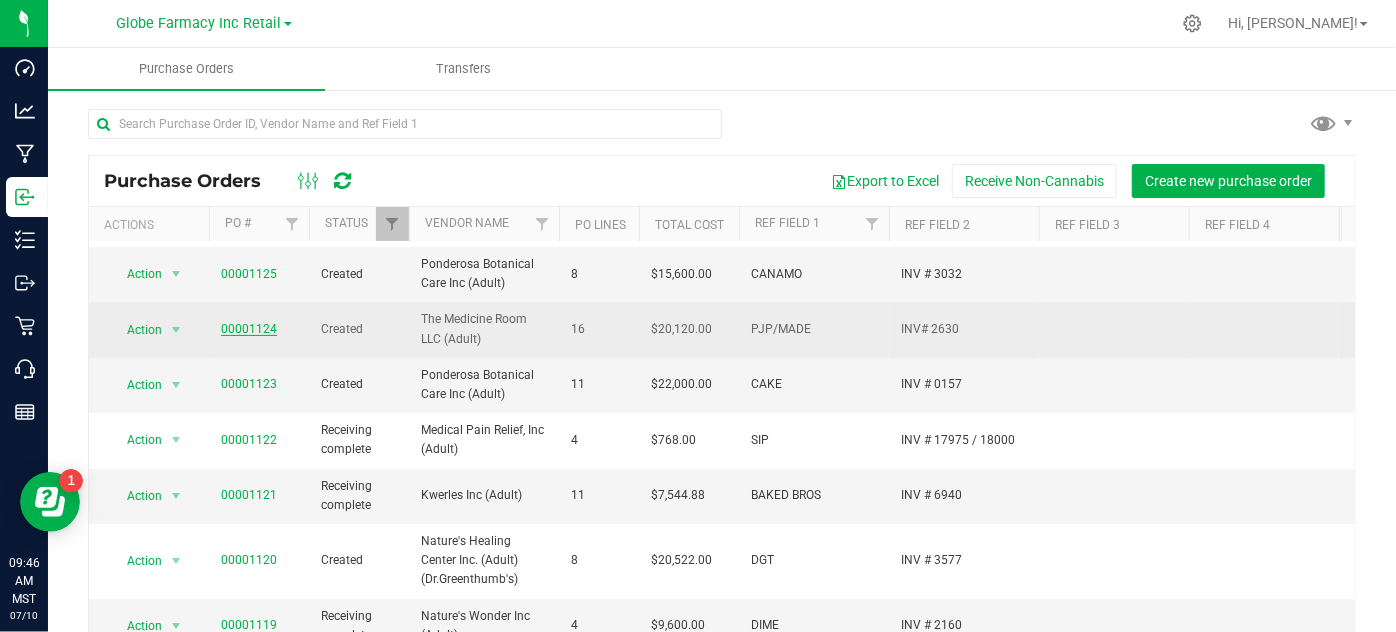 click on "00001124" at bounding box center (249, 329) 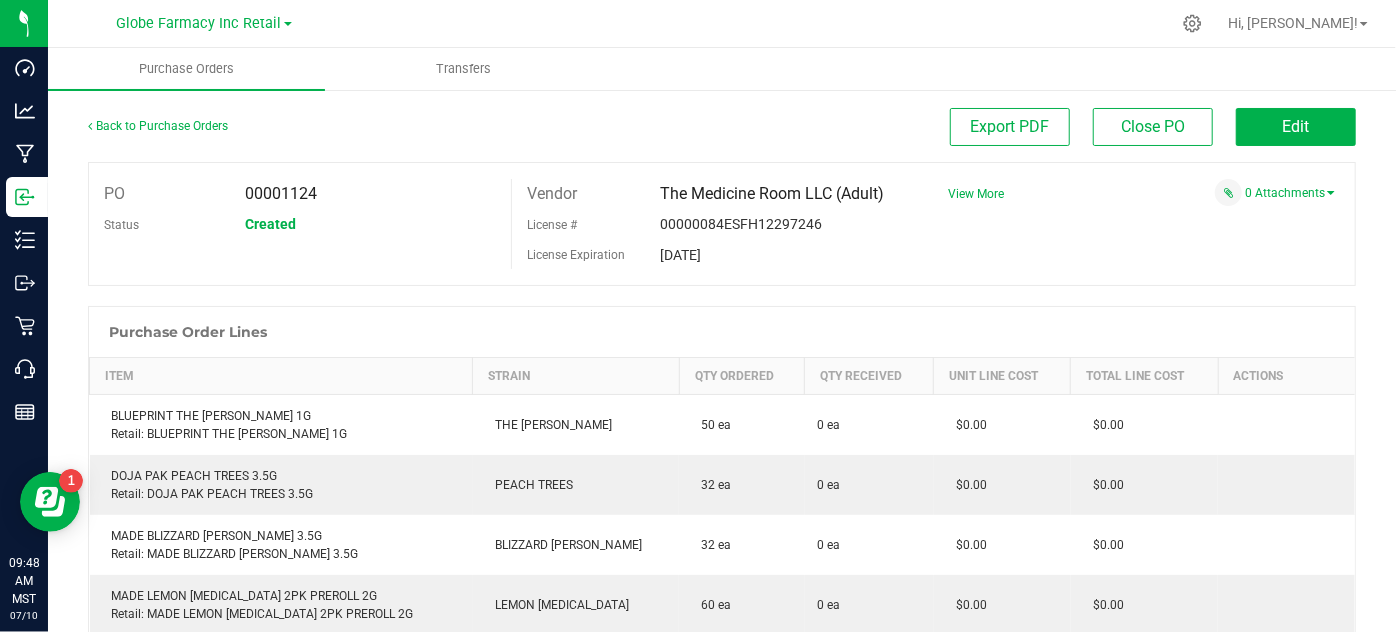 click at bounding box center [722, 296] 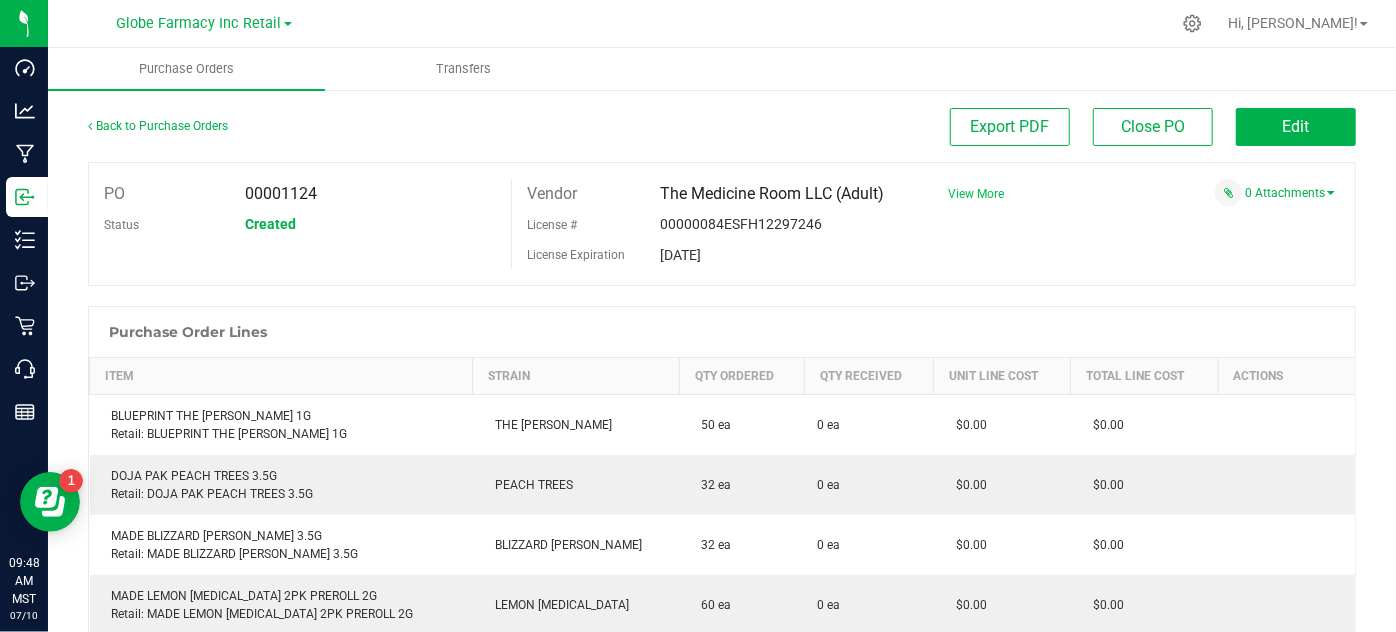 click on "View More" at bounding box center [976, 194] 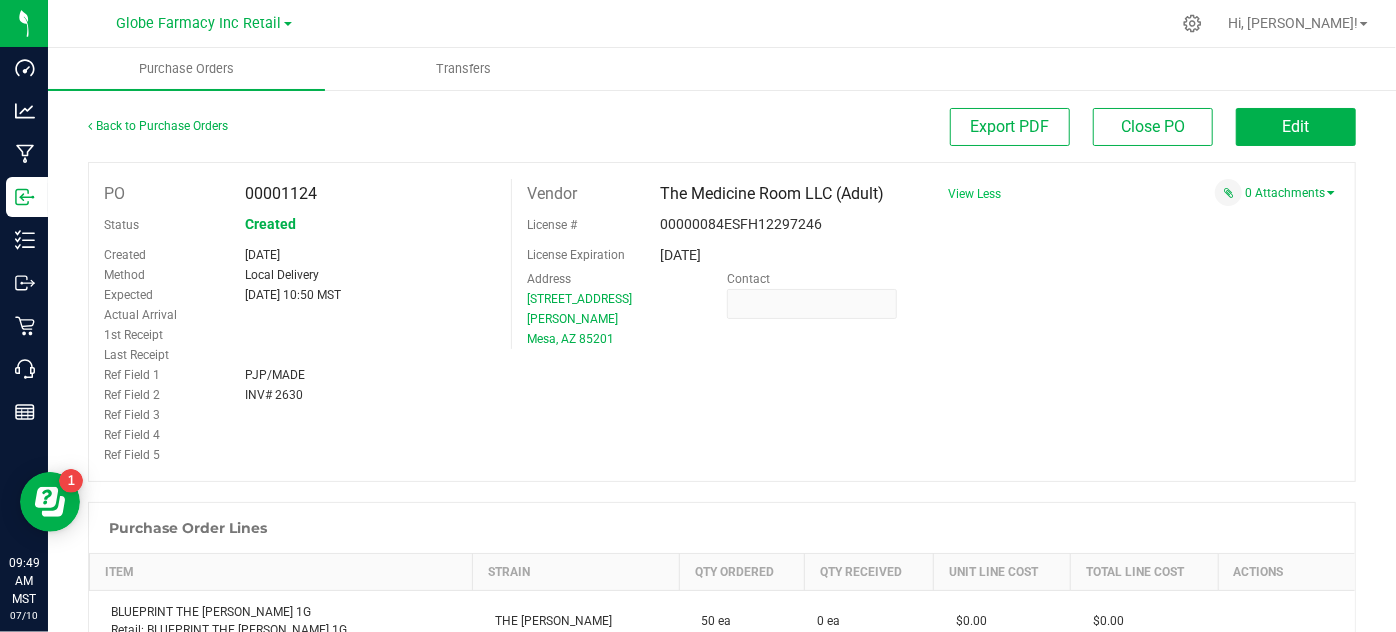 click on "INV# 2630" at bounding box center (370, 395) 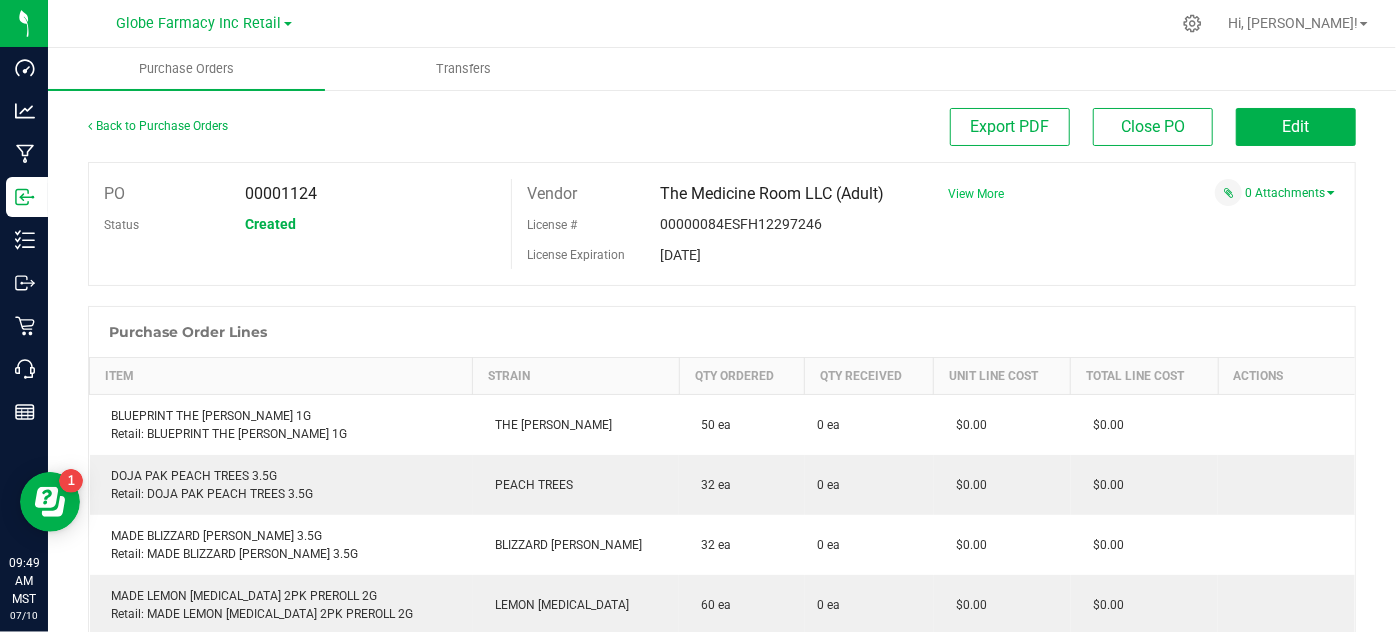 click on "View More" at bounding box center (976, 194) 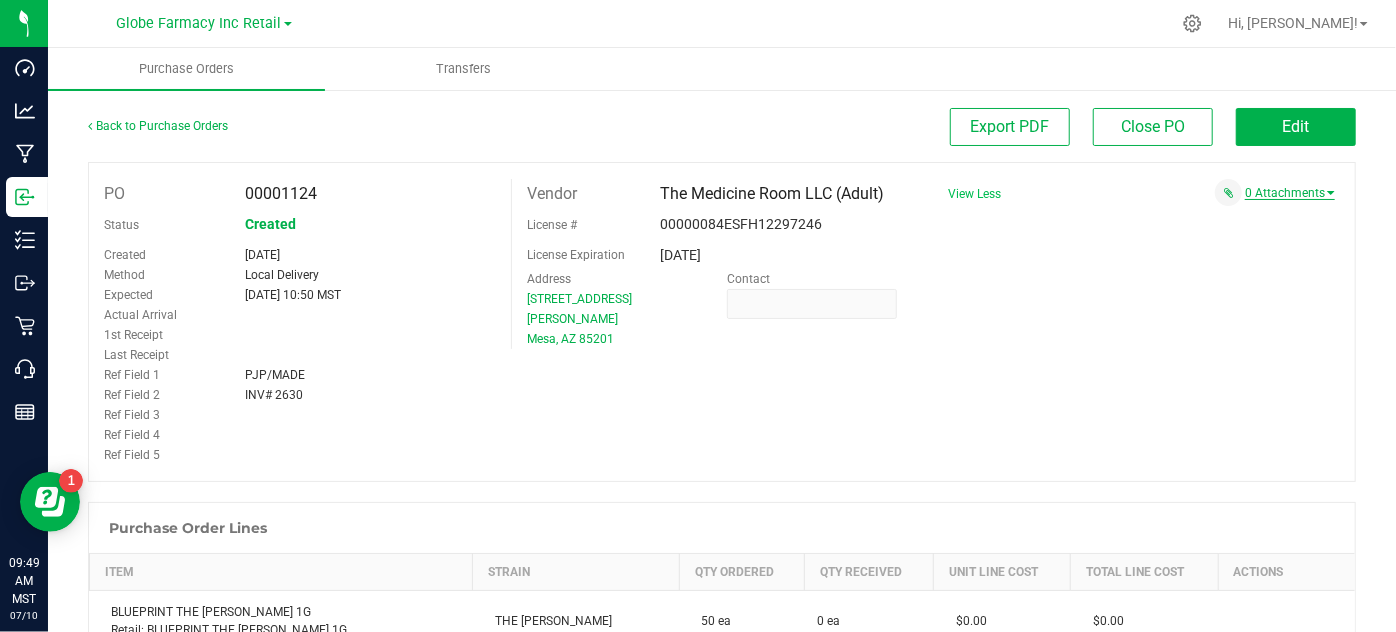 click on "0
Attachments" at bounding box center (1290, 193) 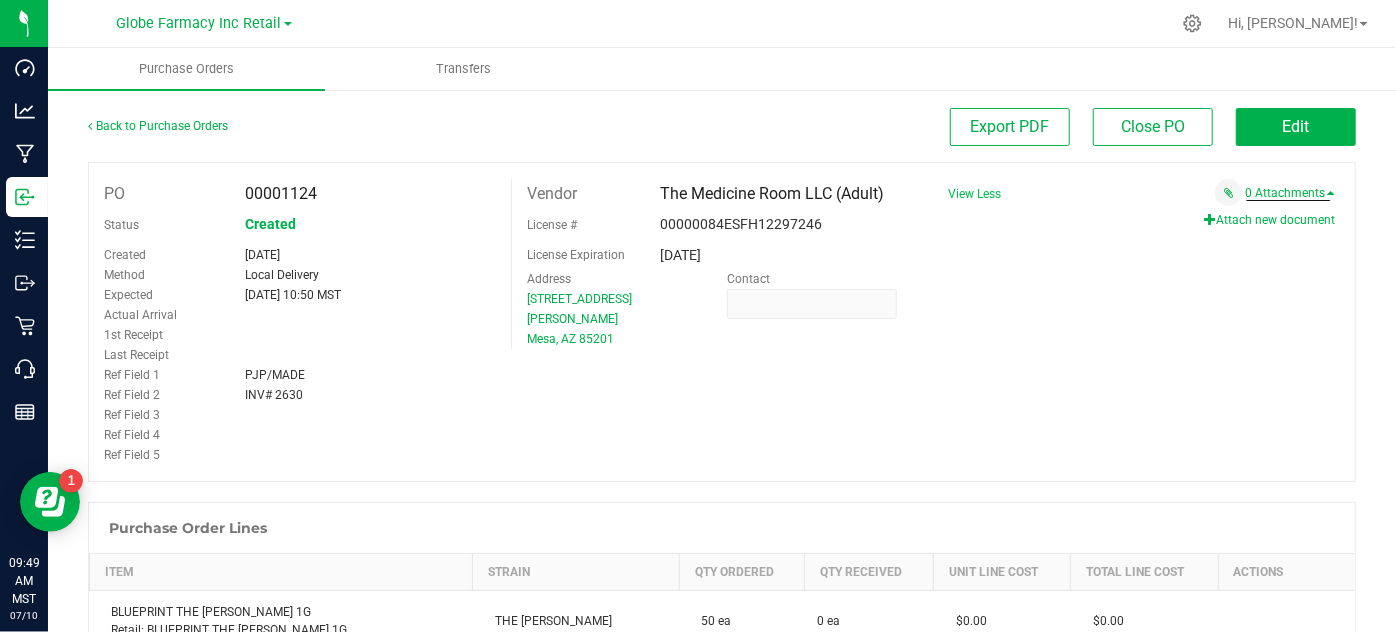 click on "Attach new document" at bounding box center (1269, 220) 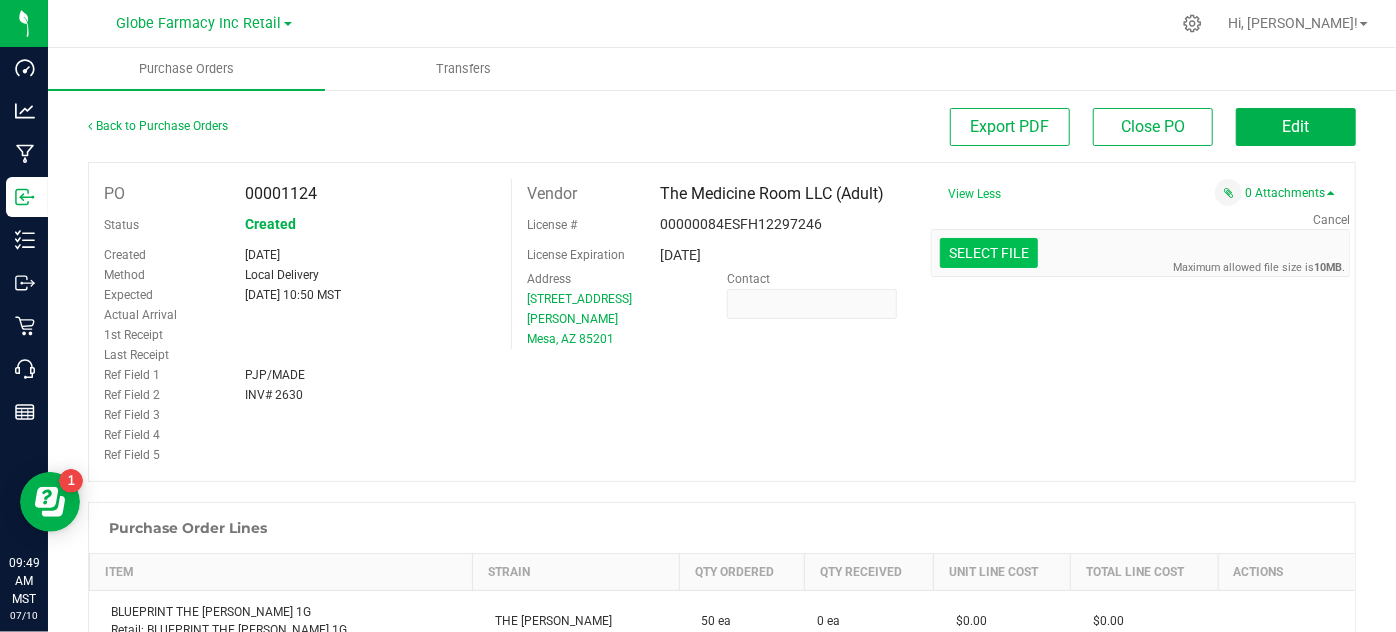 click at bounding box center (-408, 149) 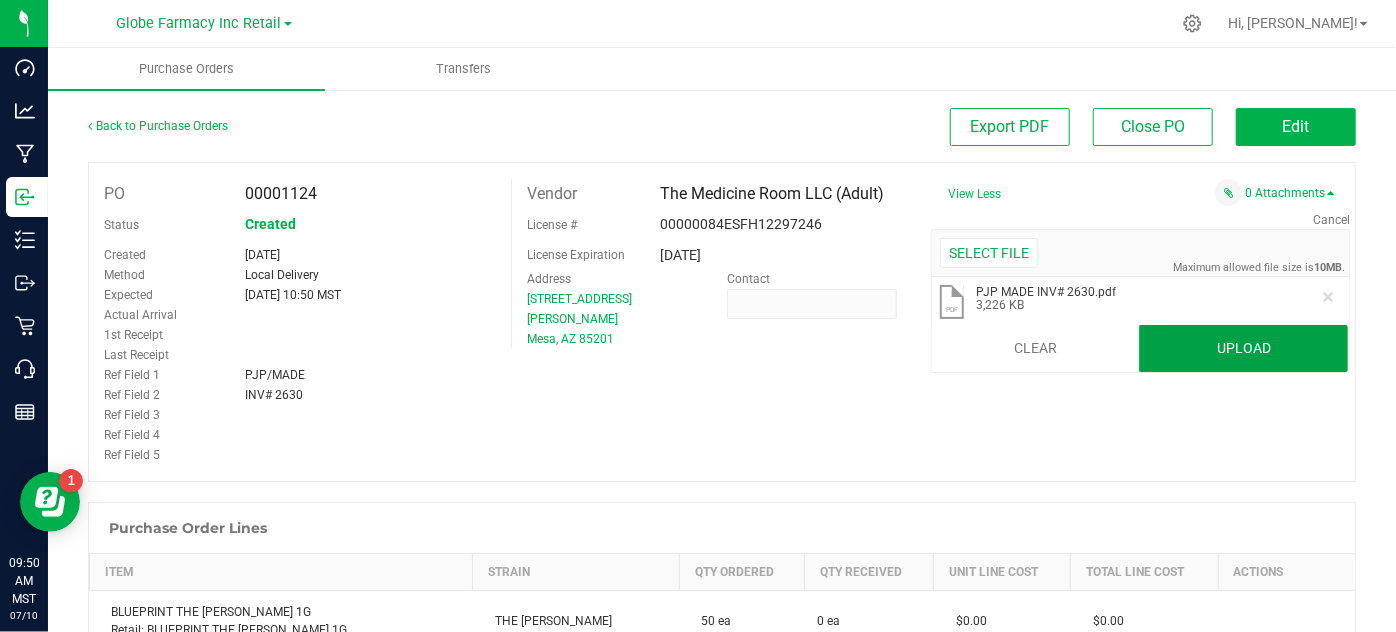 click on "Upload" at bounding box center (1243, 349) 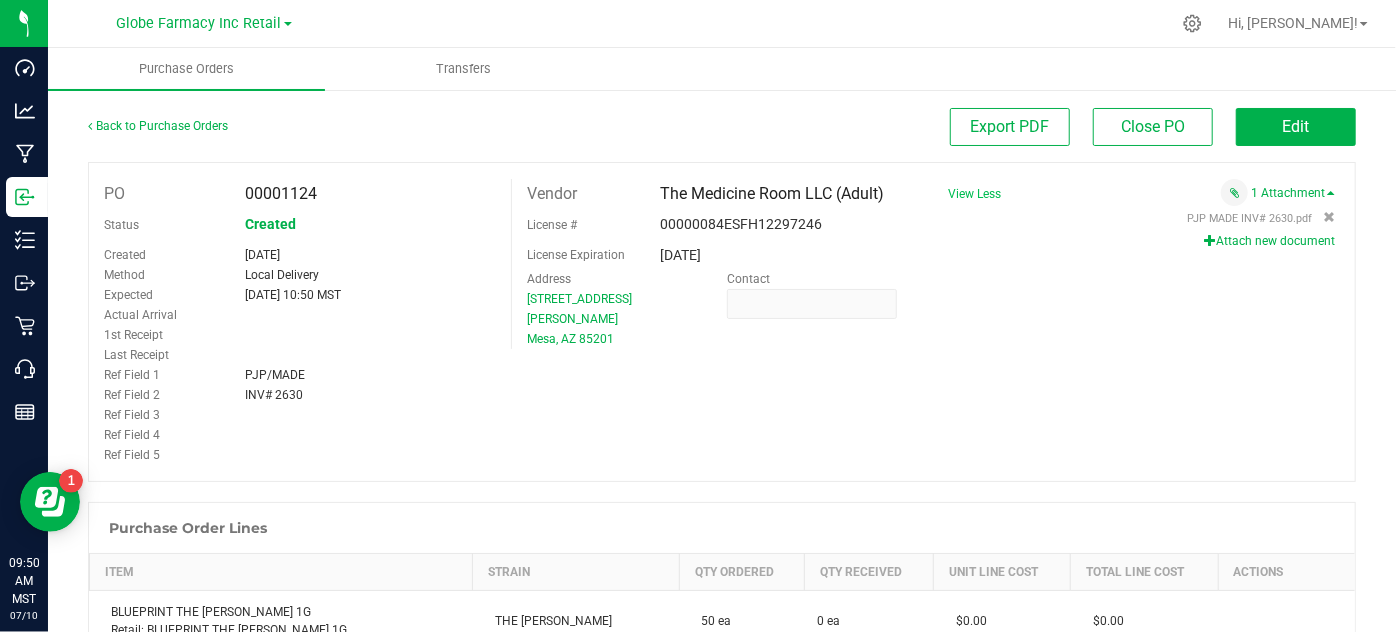click on "1st Receipt" at bounding box center (159, 335) 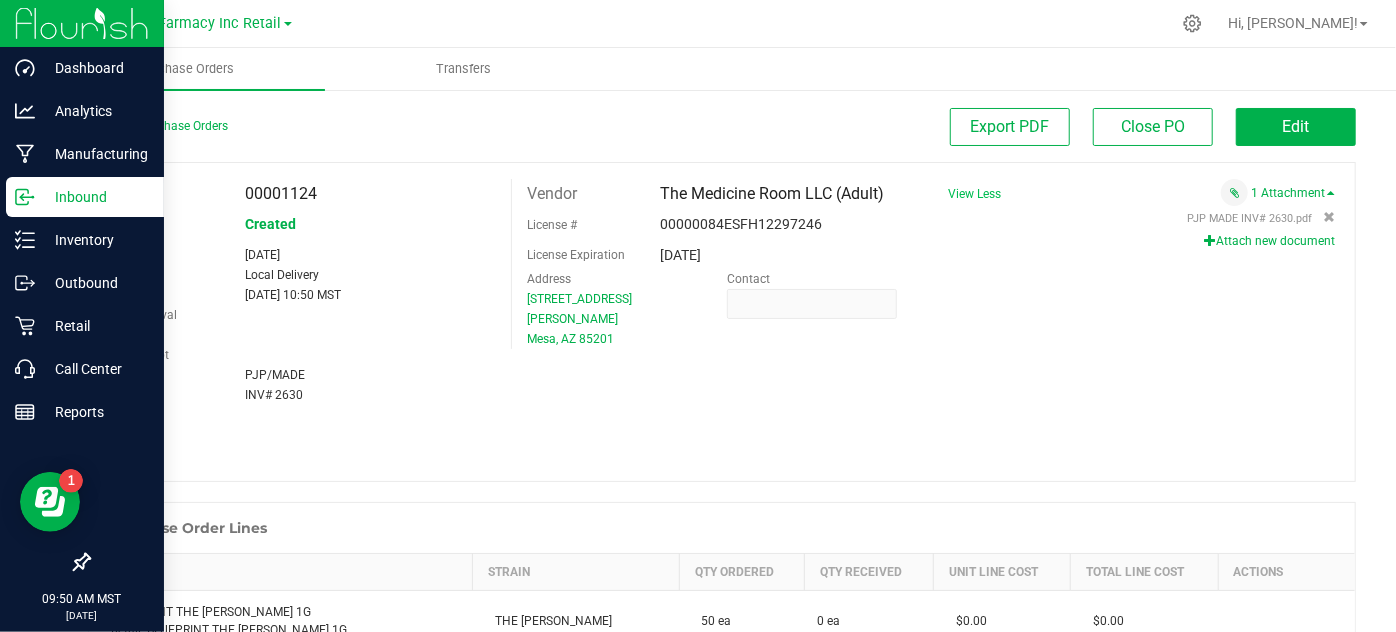 click 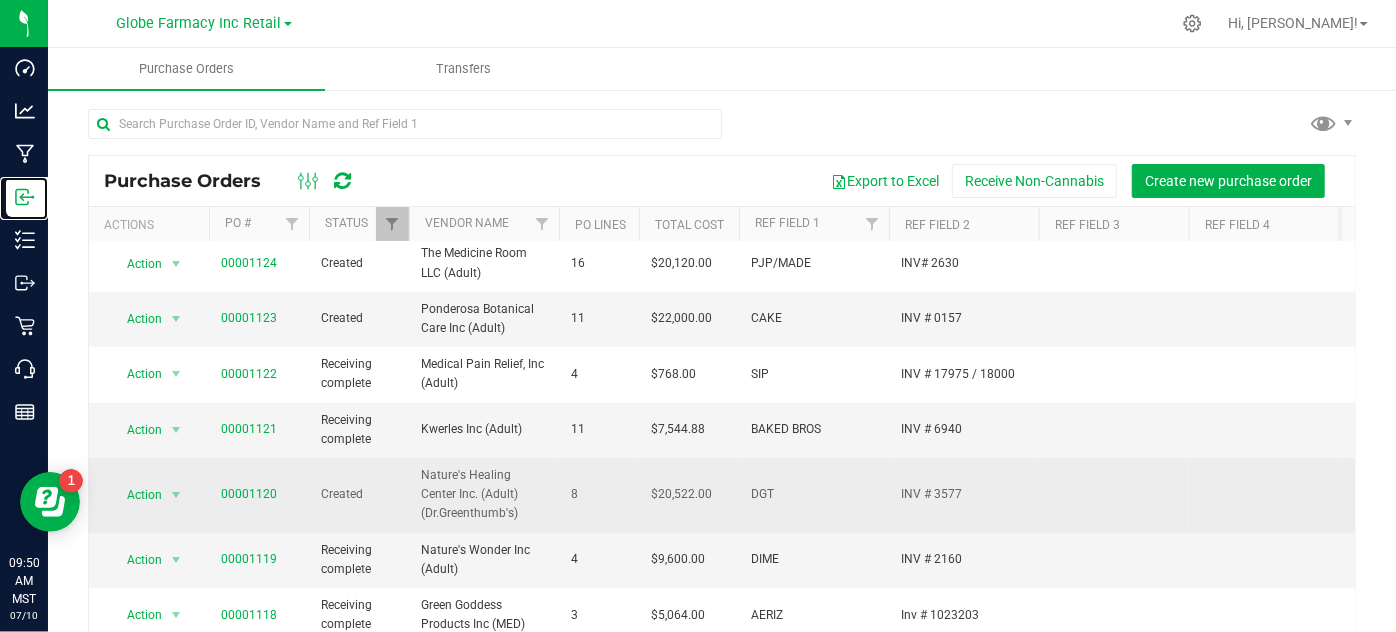 scroll, scrollTop: 454, scrollLeft: 0, axis: vertical 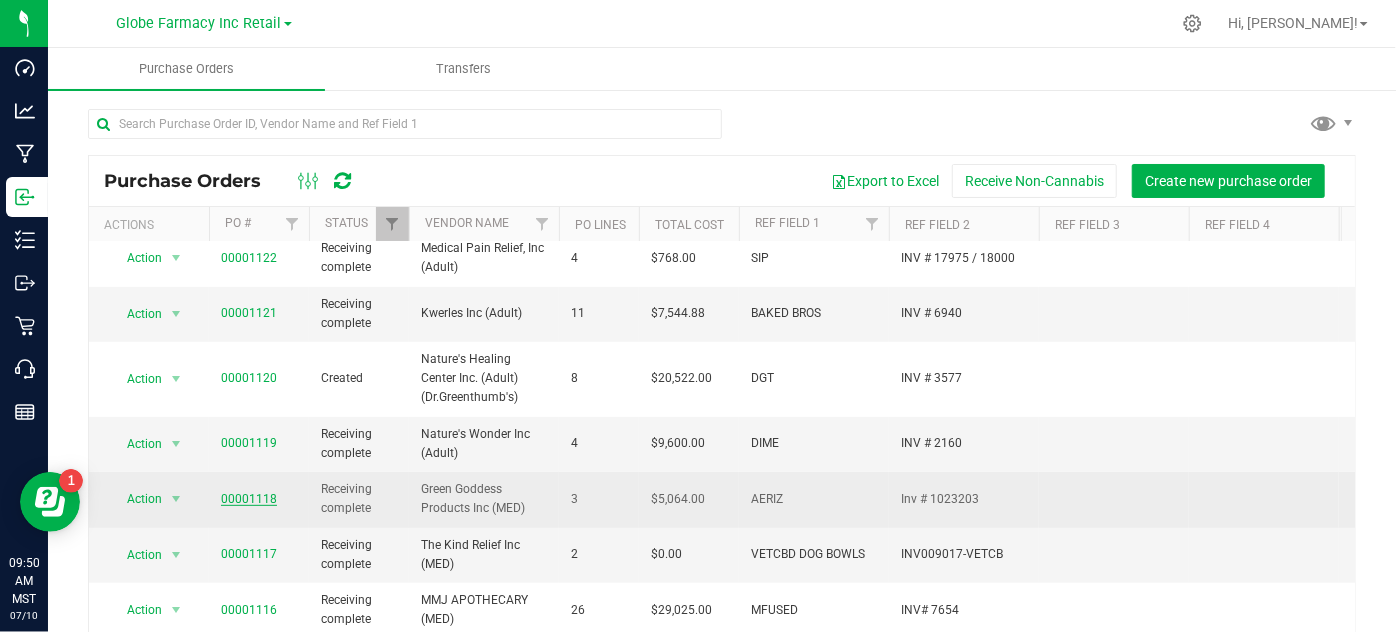 click on "00001118" at bounding box center (249, 499) 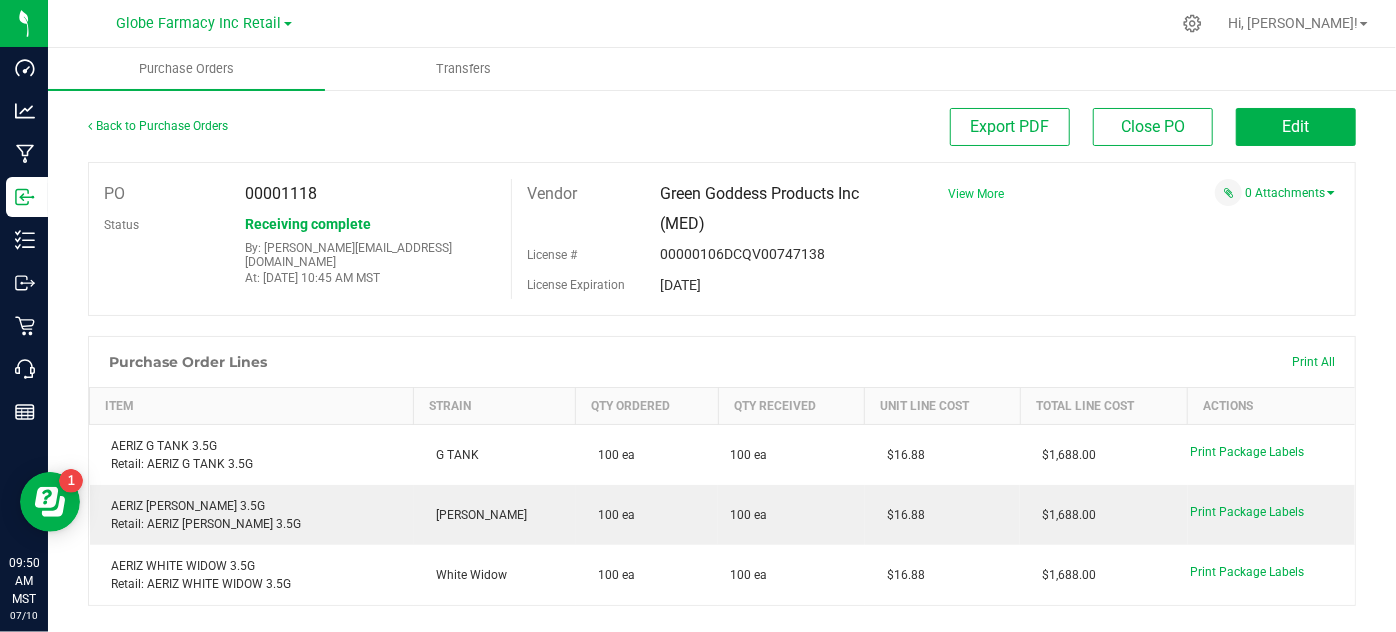click on "View More" at bounding box center [976, 194] 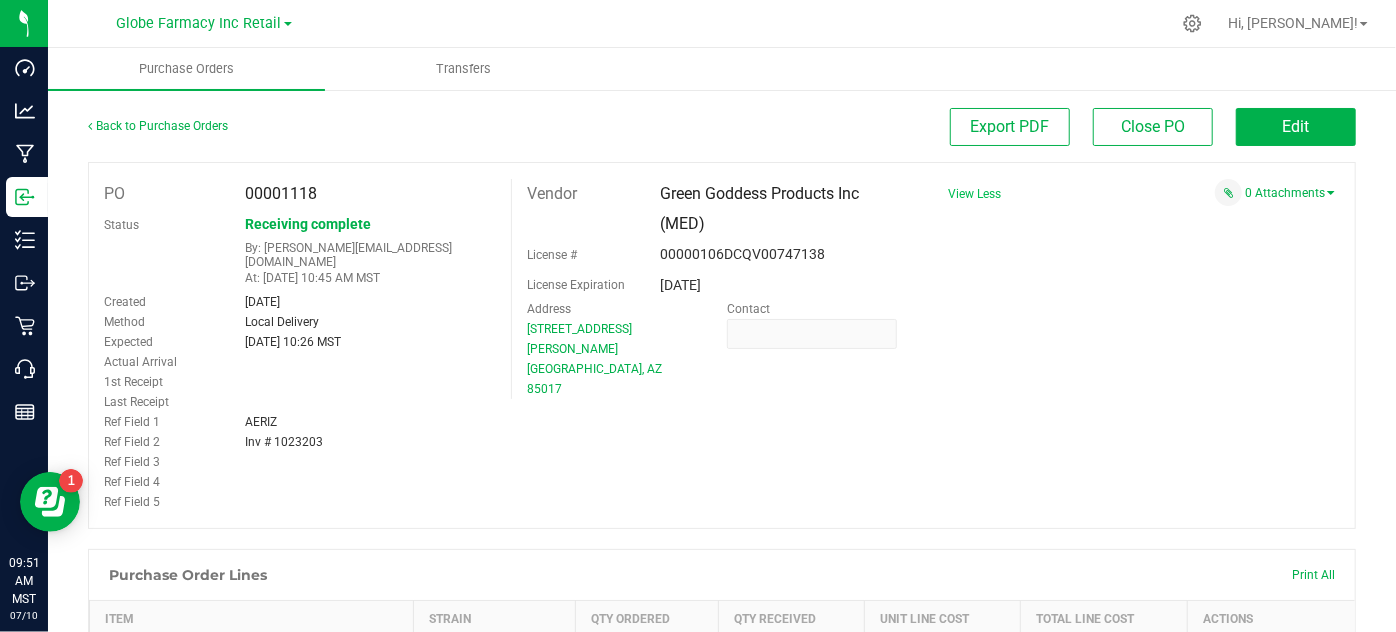 click on "Purchase Order Lines Print All" at bounding box center (722, 575) 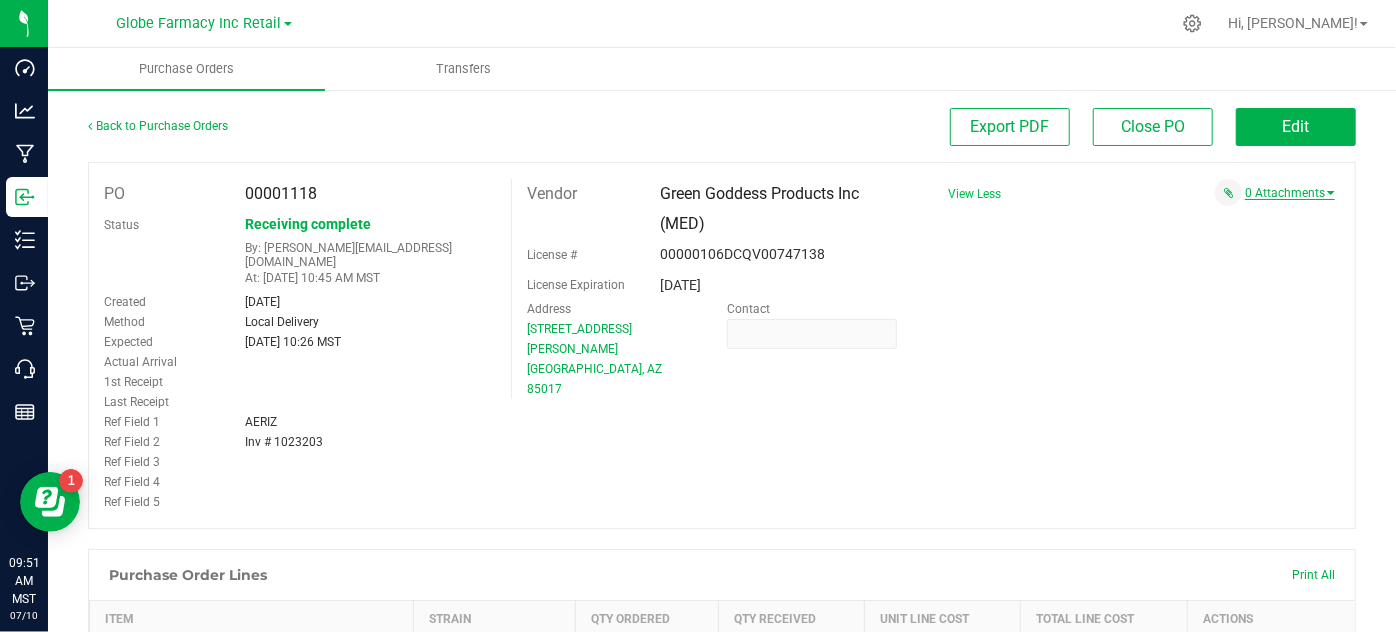click on "0
Attachments" at bounding box center [1290, 193] 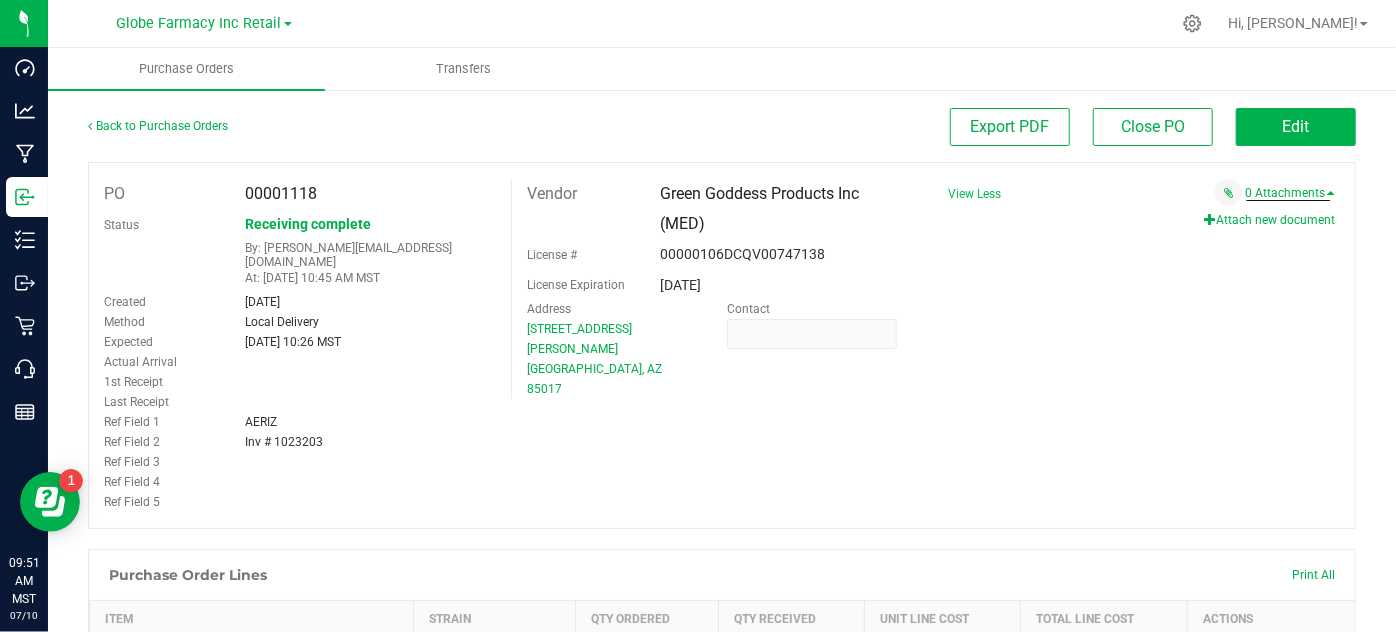 click on "Attach new document" at bounding box center (1269, 220) 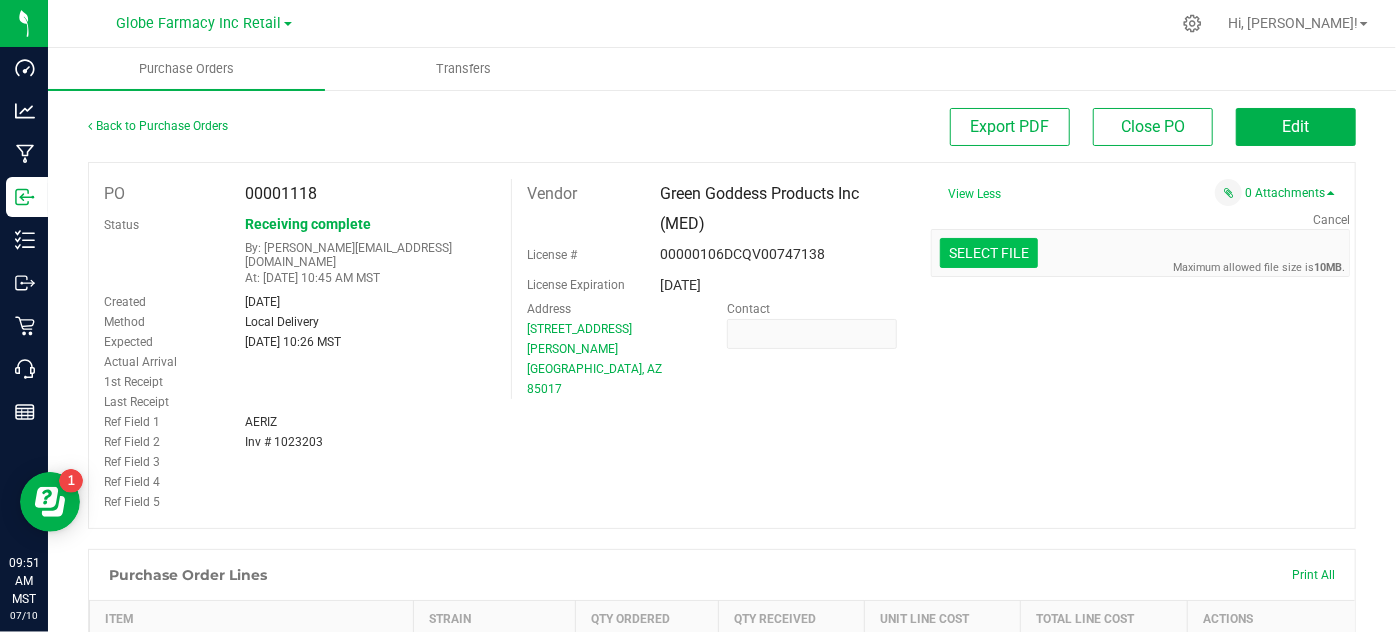 click at bounding box center (-408, 149) 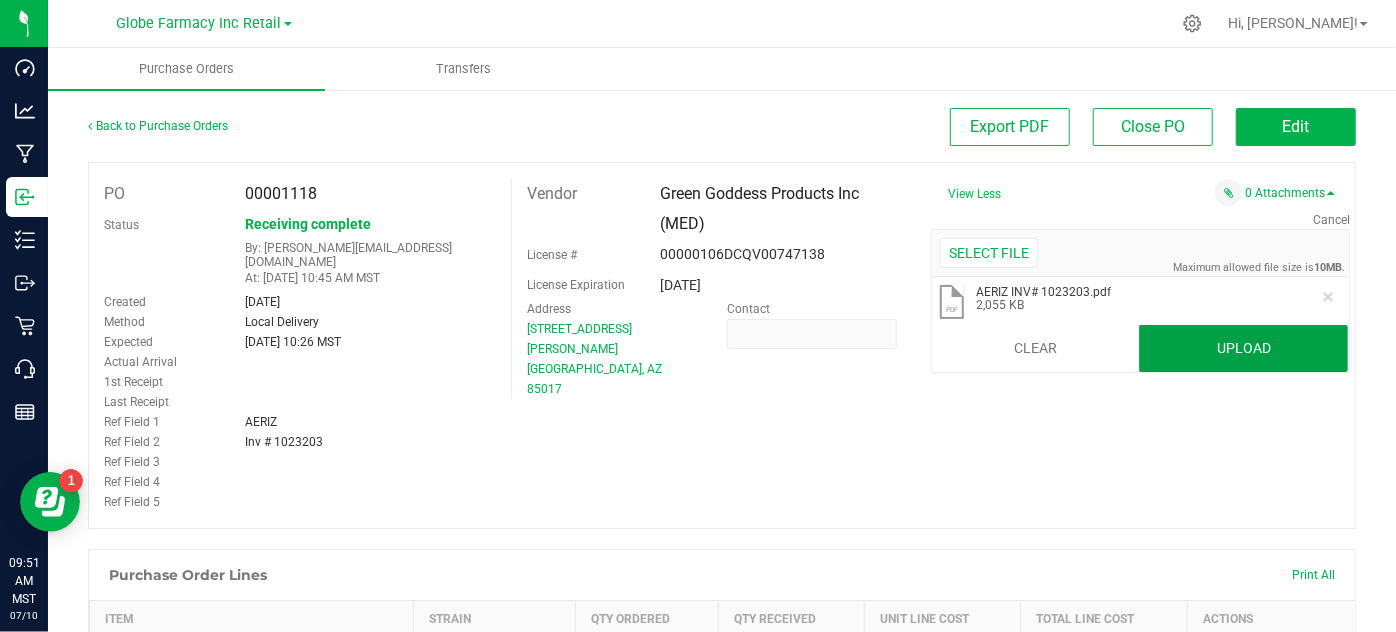 click on "Upload" at bounding box center [1243, 349] 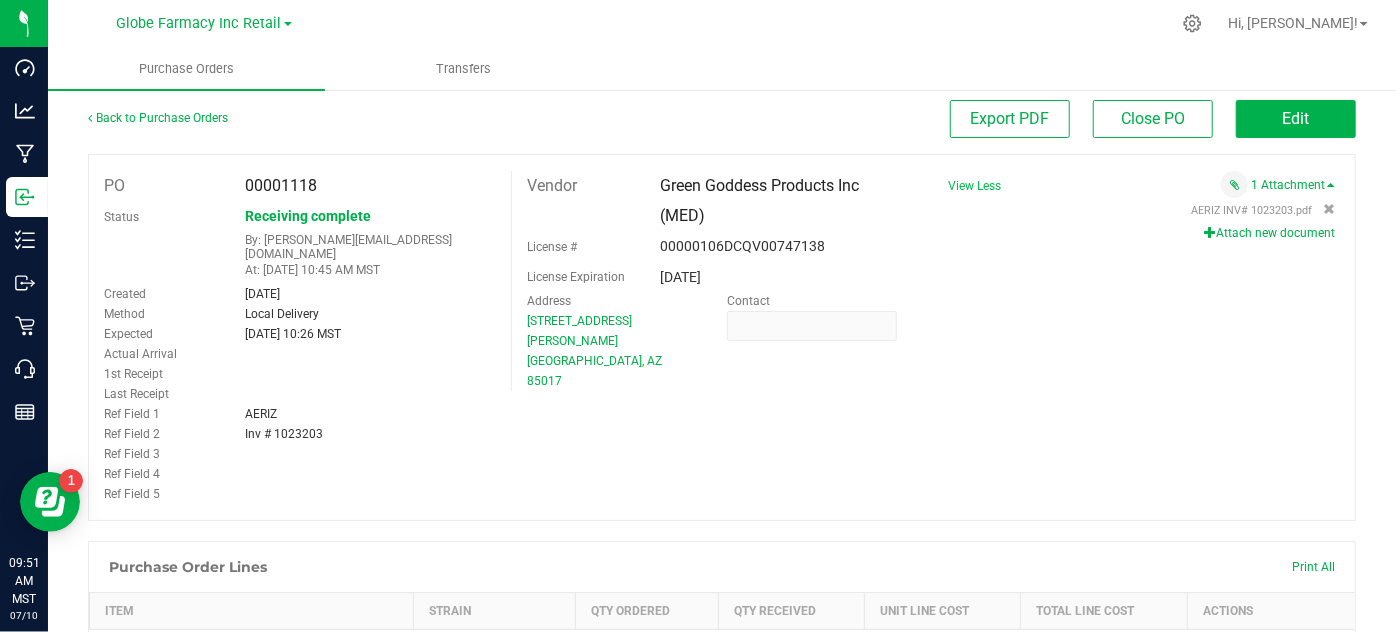 scroll, scrollTop: 0, scrollLeft: 0, axis: both 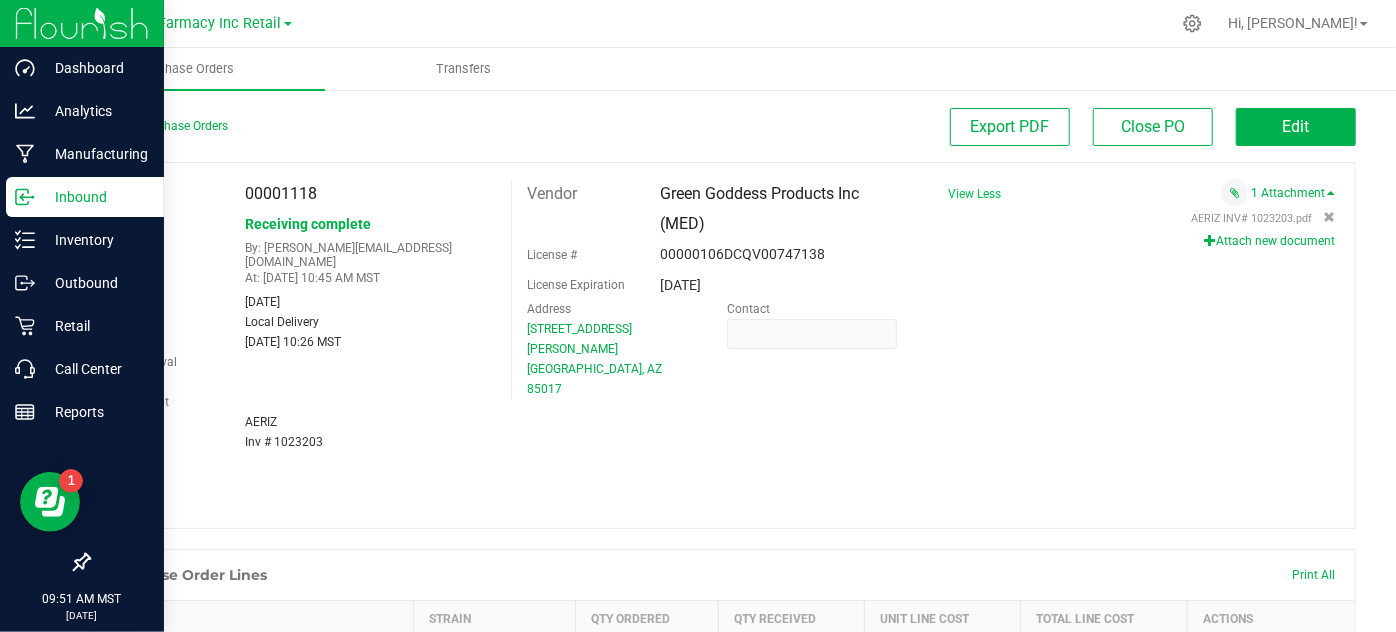 click on "Inbound" at bounding box center [85, 197] 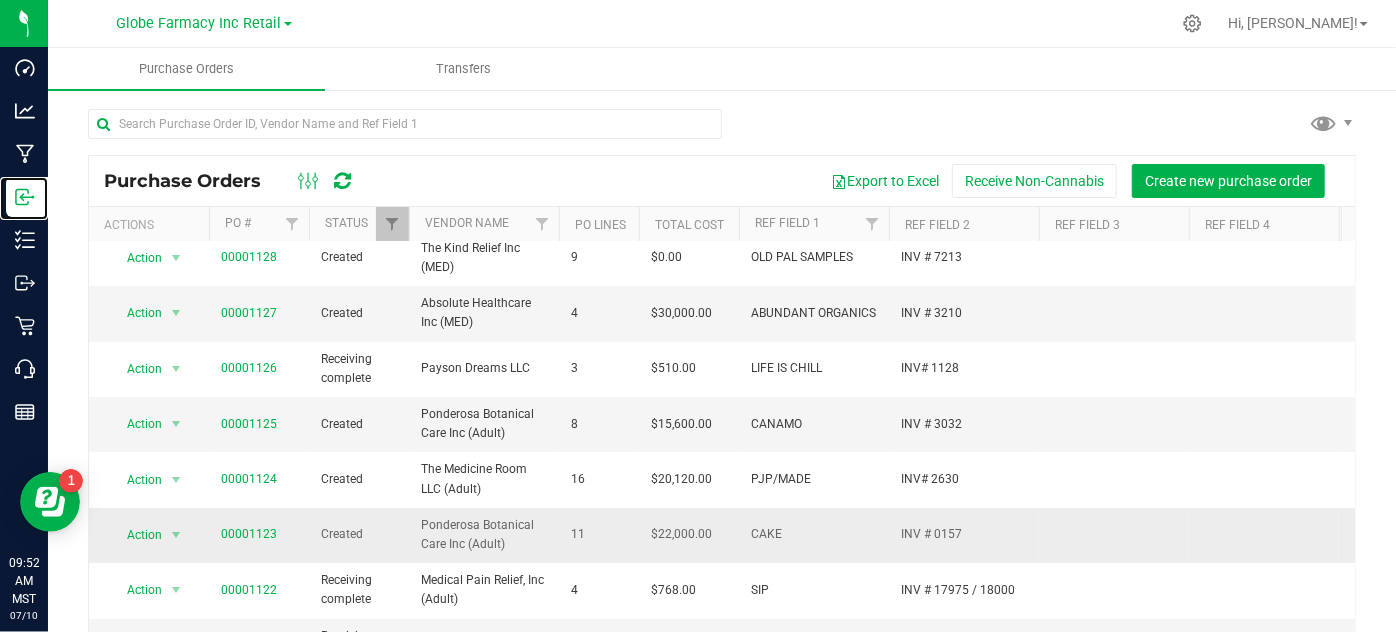 scroll, scrollTop: 272, scrollLeft: 0, axis: vertical 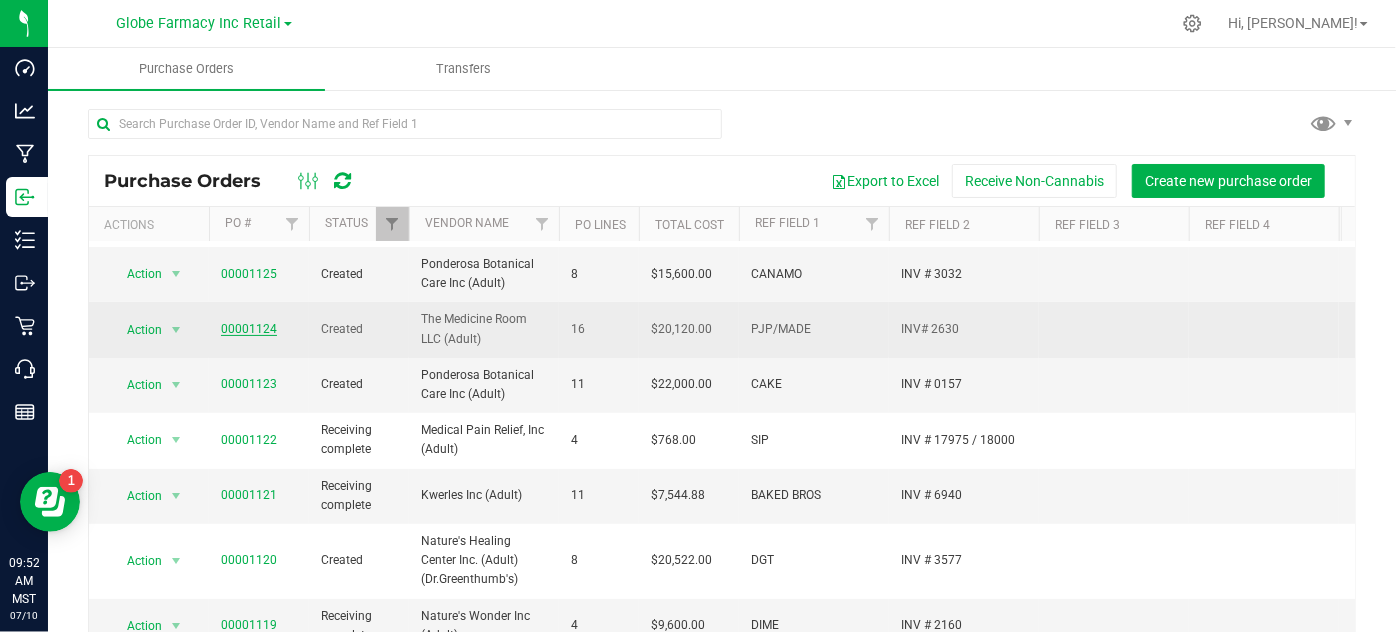 click on "00001124" at bounding box center (249, 329) 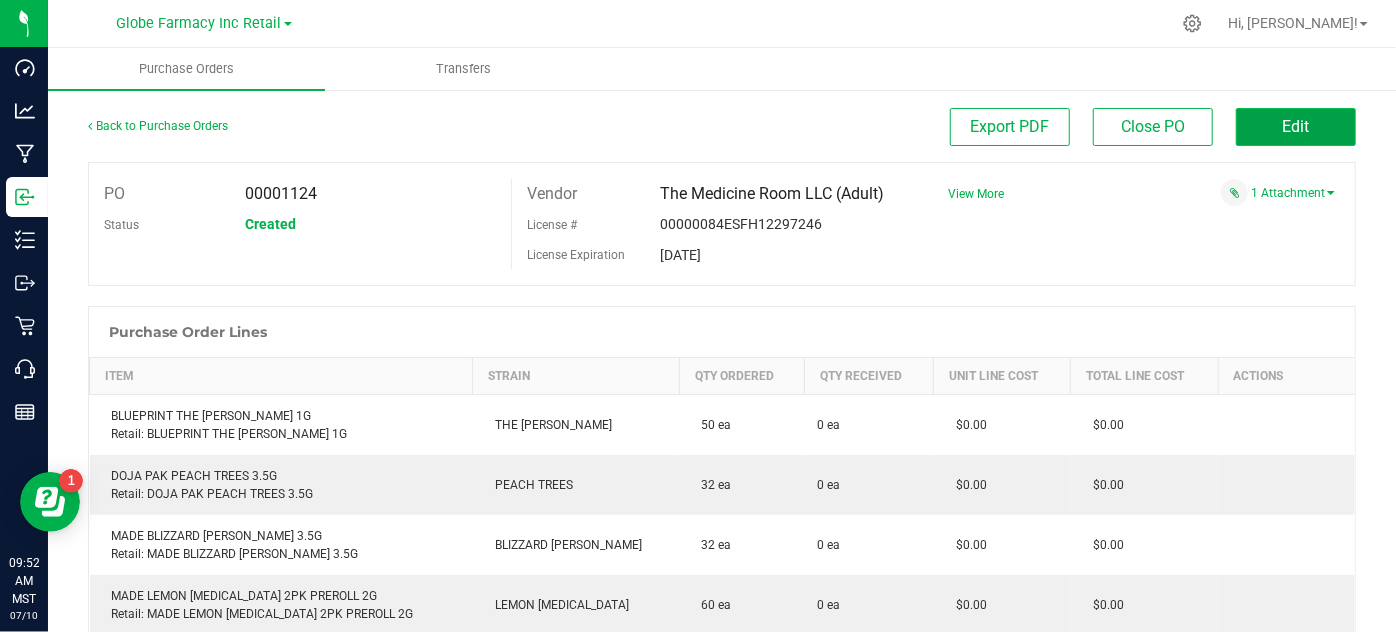 click on "Edit" at bounding box center (1296, 127) 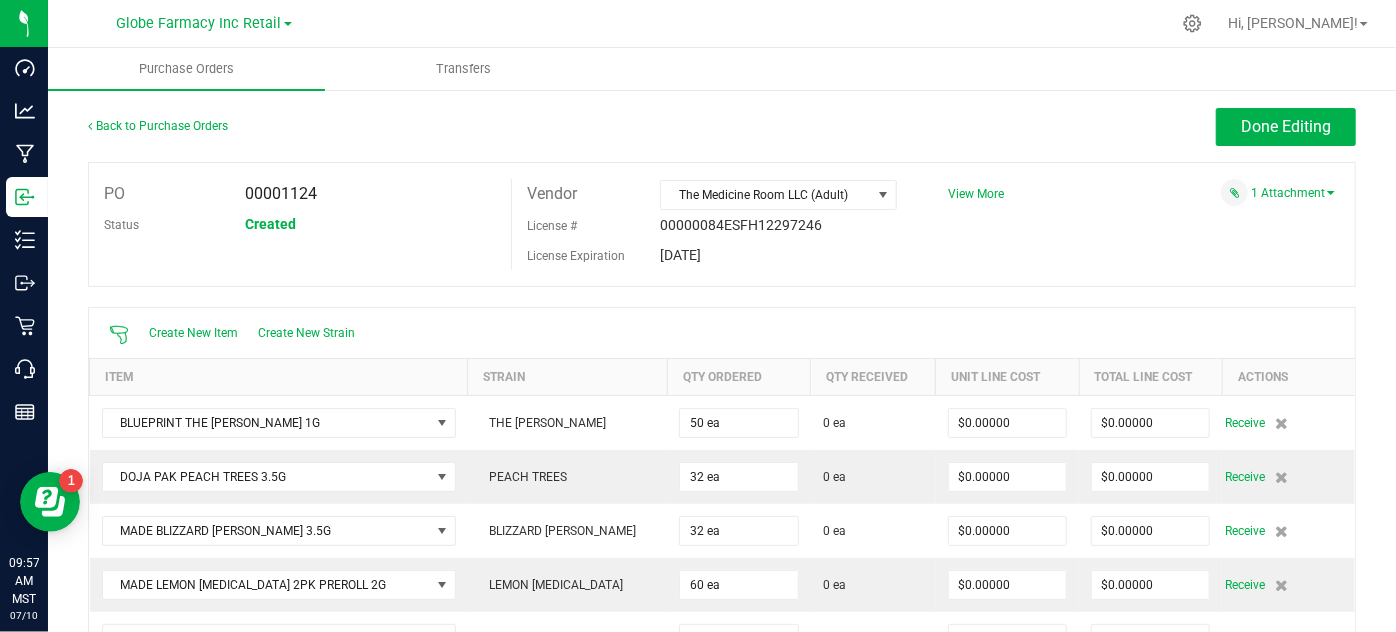click on "Create New Item Create New Strain" at bounding box center (722, 333) 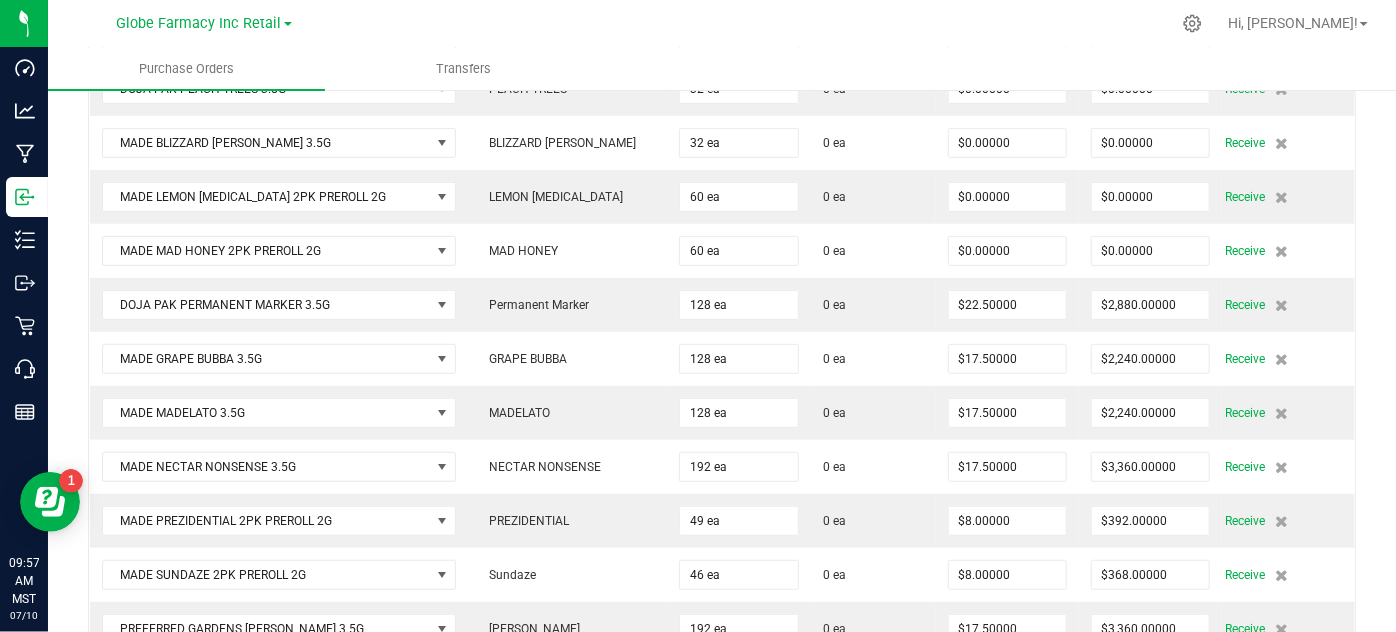 scroll, scrollTop: 181, scrollLeft: 0, axis: vertical 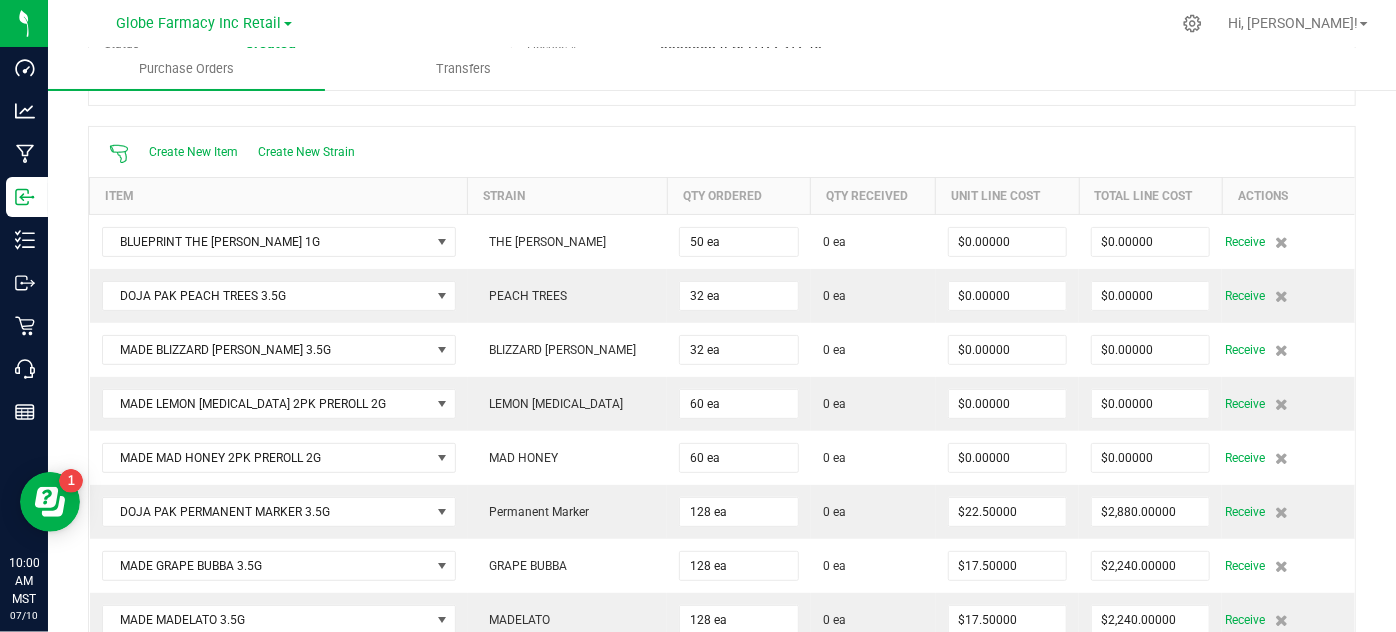 click on "Back to Purchase Orders
Done Editing
PO
00001124
Status
Created
Vendor
The Medicine Room LLC (Adult)
License #
00000084ESFH12297246" at bounding box center [722, 674] 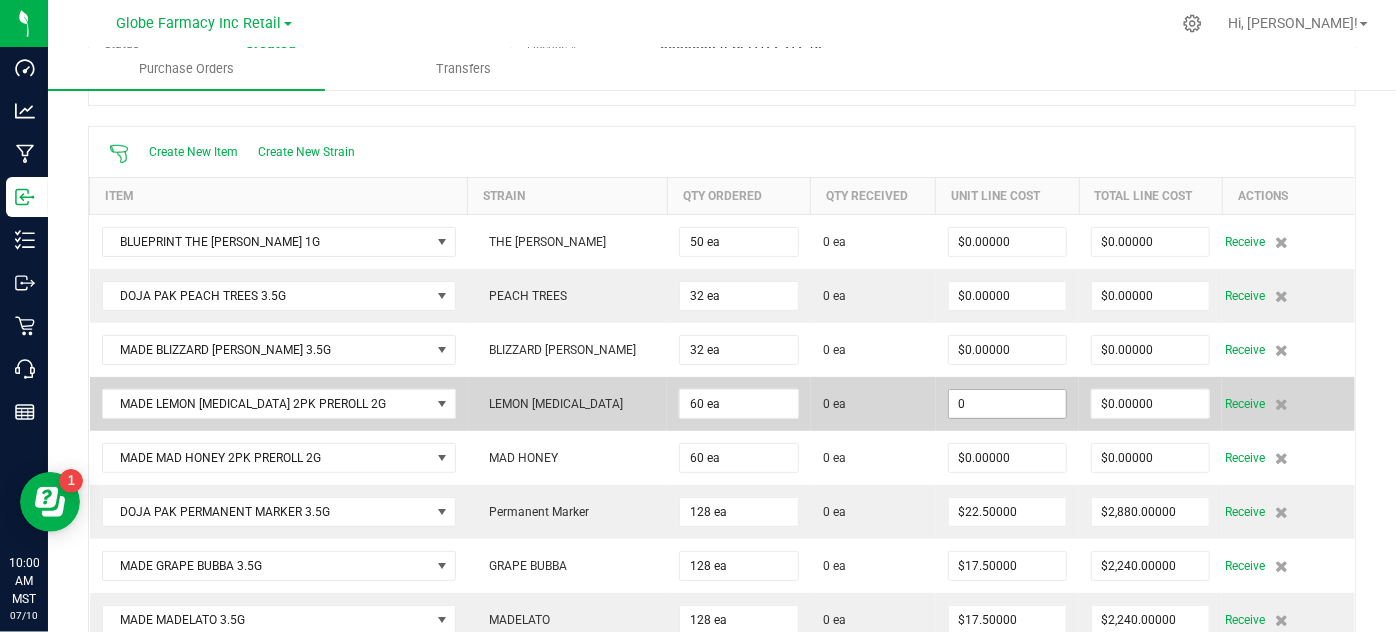 click on "0" at bounding box center (1007, 404) 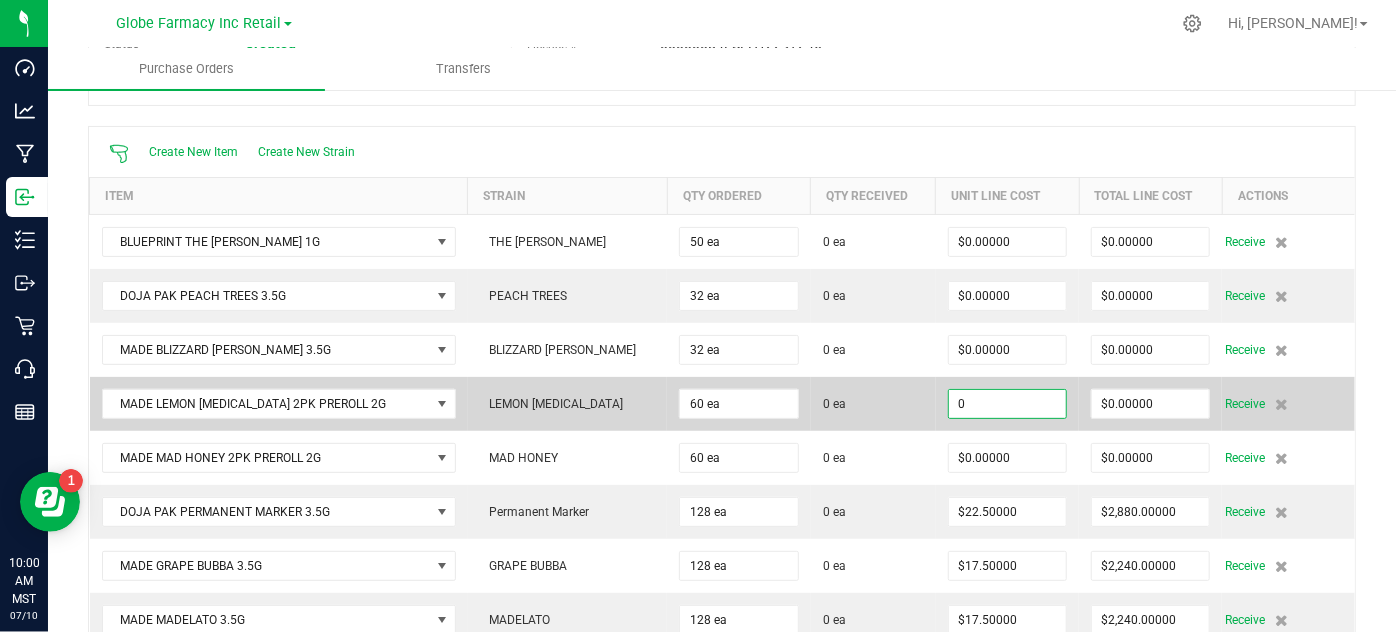 paste on "3.534883720930233" 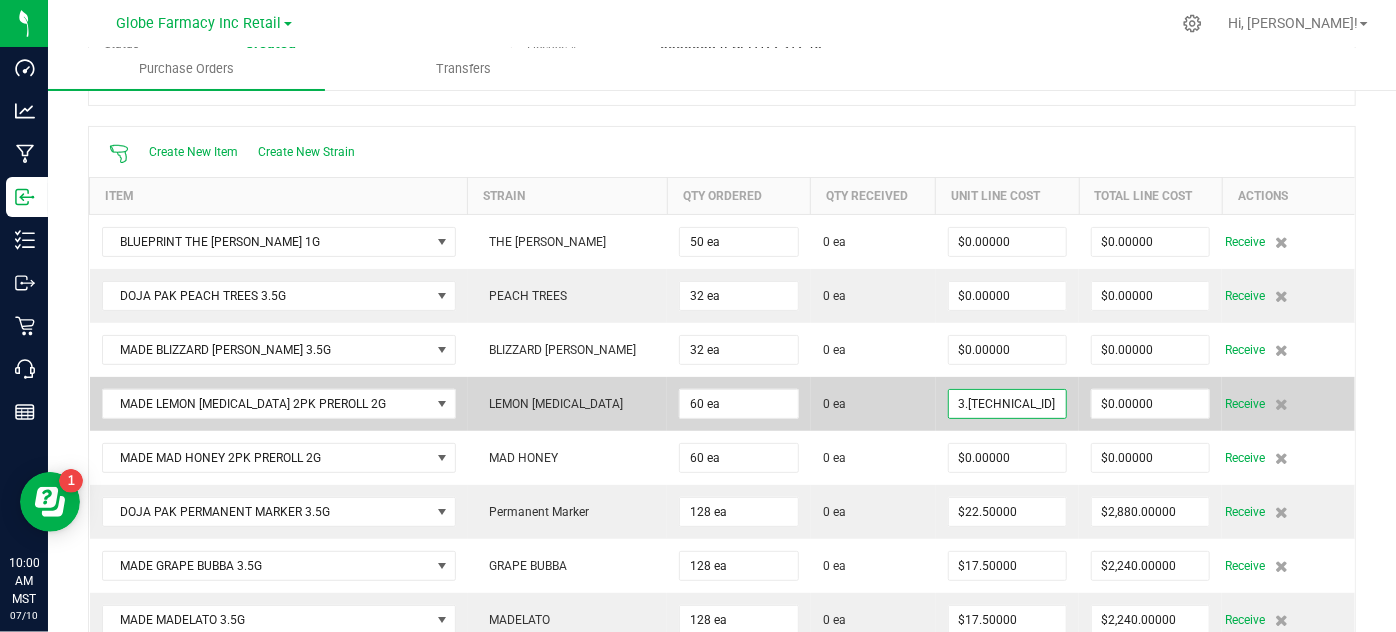 scroll, scrollTop: 0, scrollLeft: 5, axis: horizontal 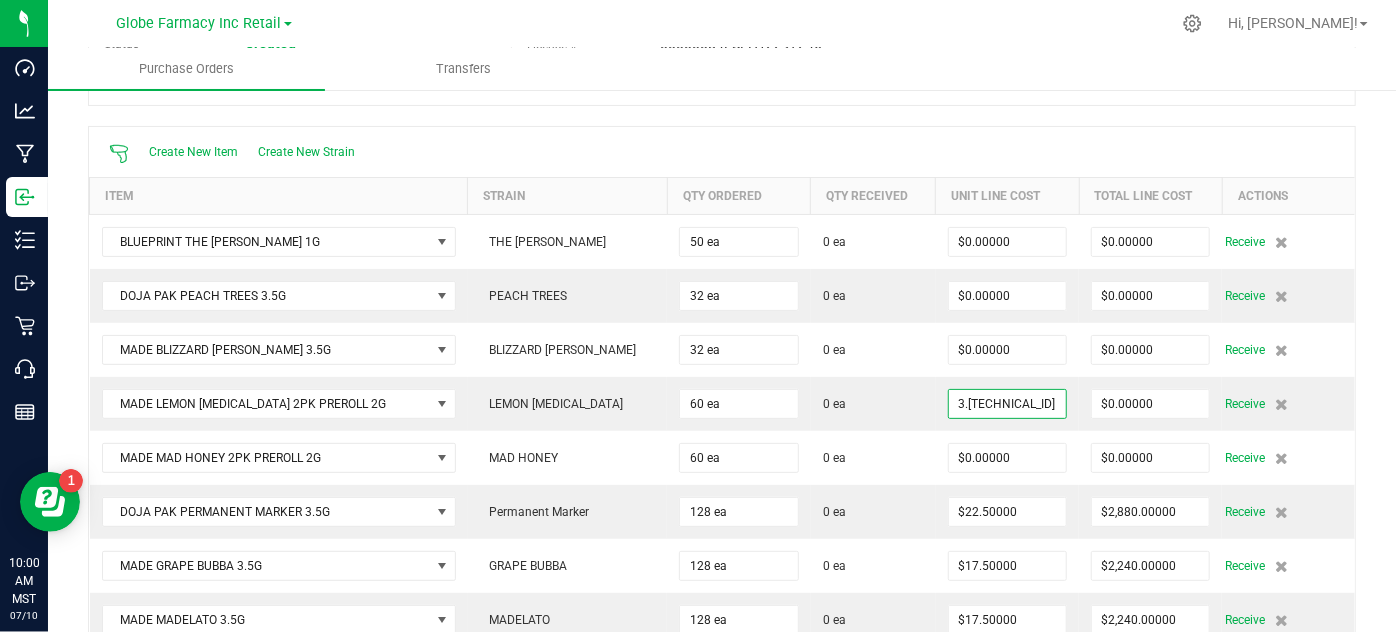 type on "$3.53488" 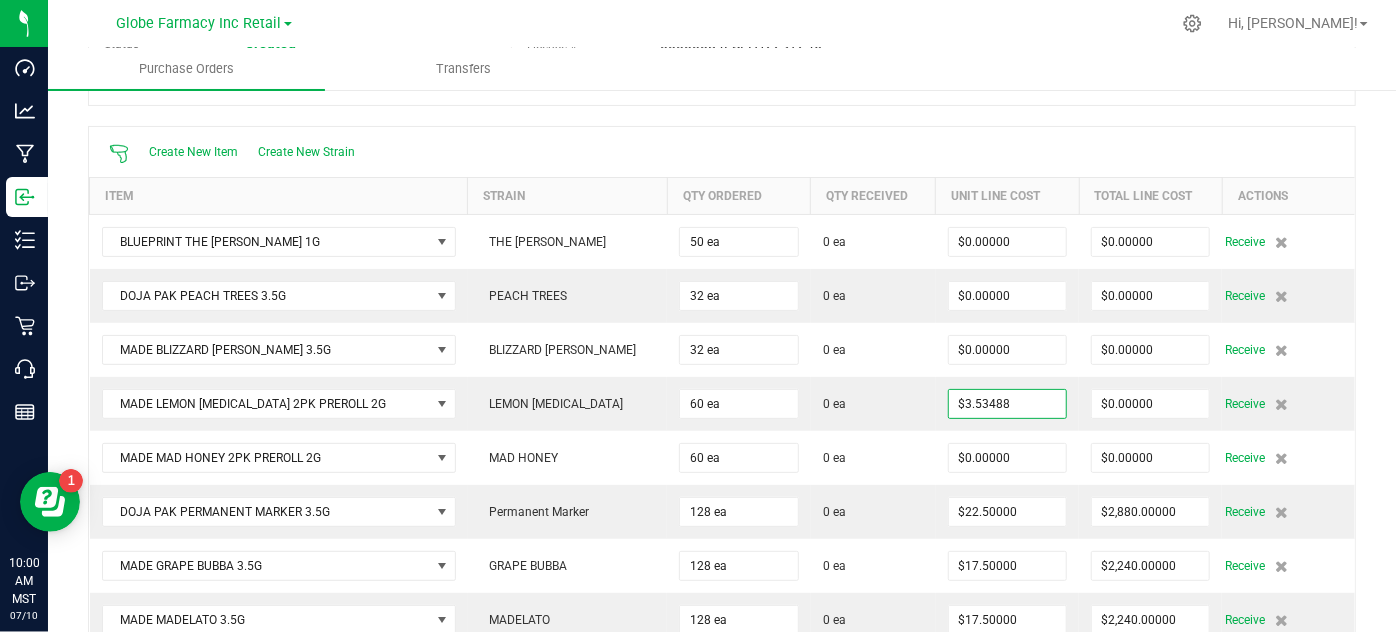 click on "Back to Purchase Orders
Done Editing
PO
00001124
Status
Created
Vendor
The Medicine Room LLC (Adult)
License #
00000084ESFH12297246" at bounding box center (722, 674) 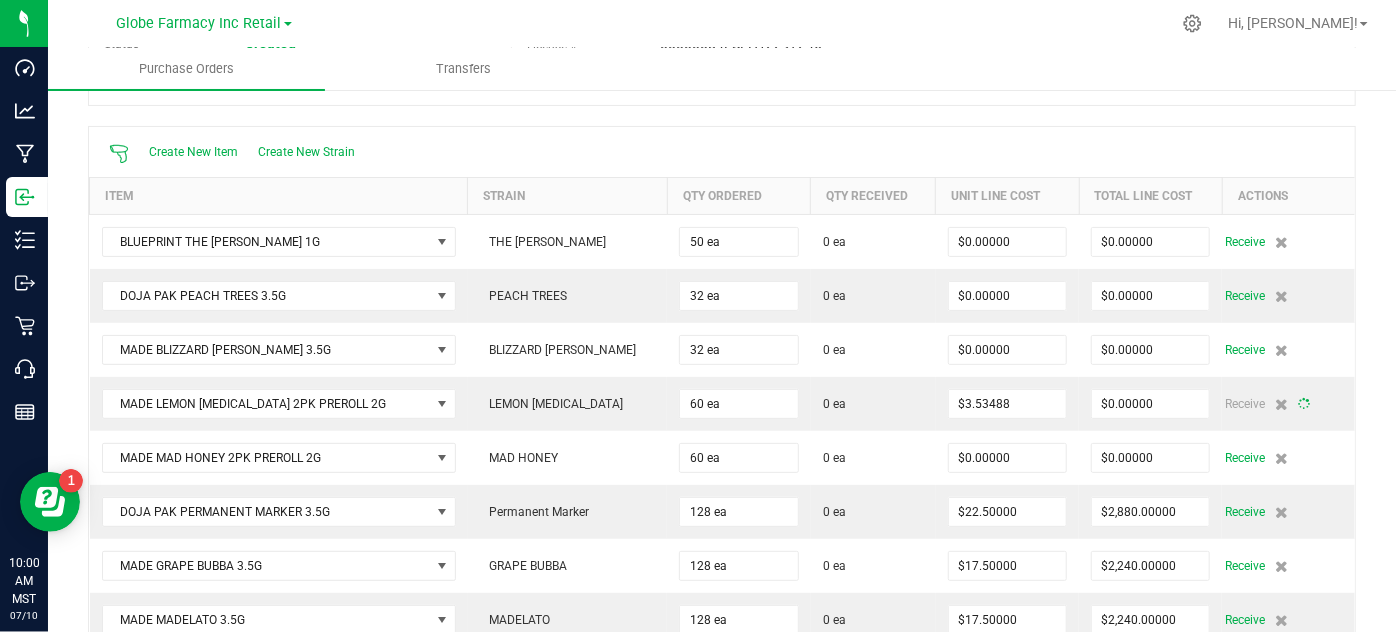 scroll, scrollTop: 0, scrollLeft: 0, axis: both 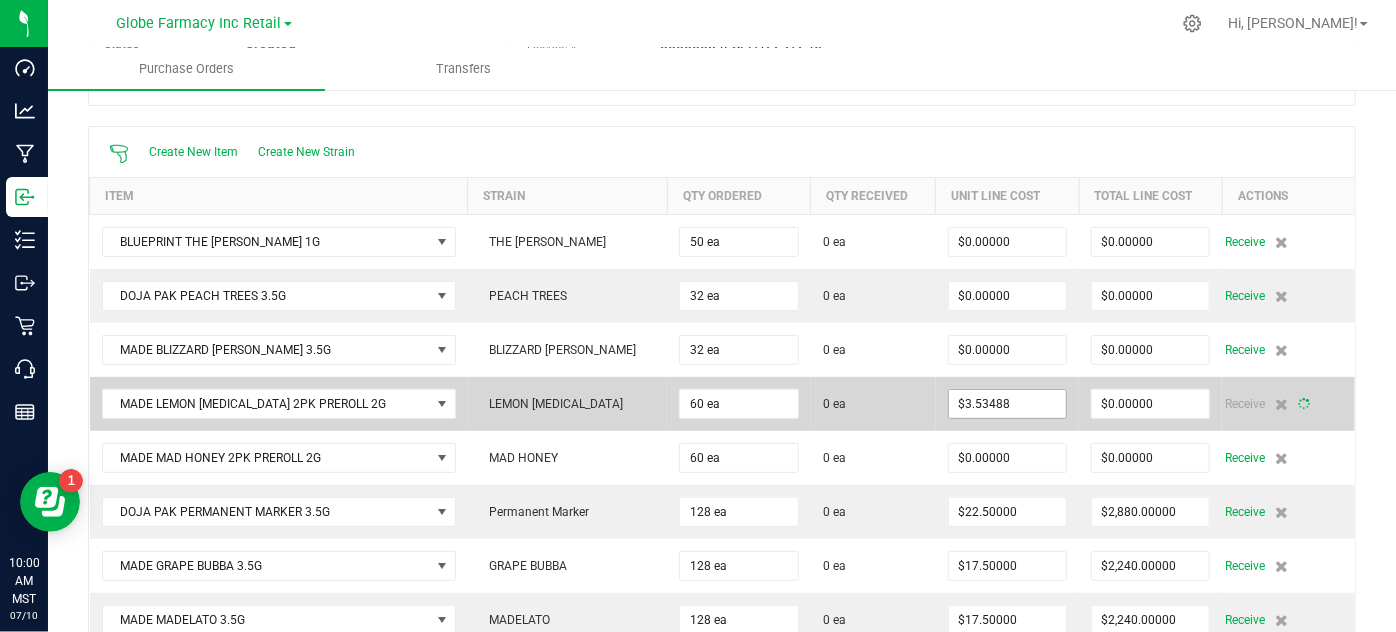 type on "60" 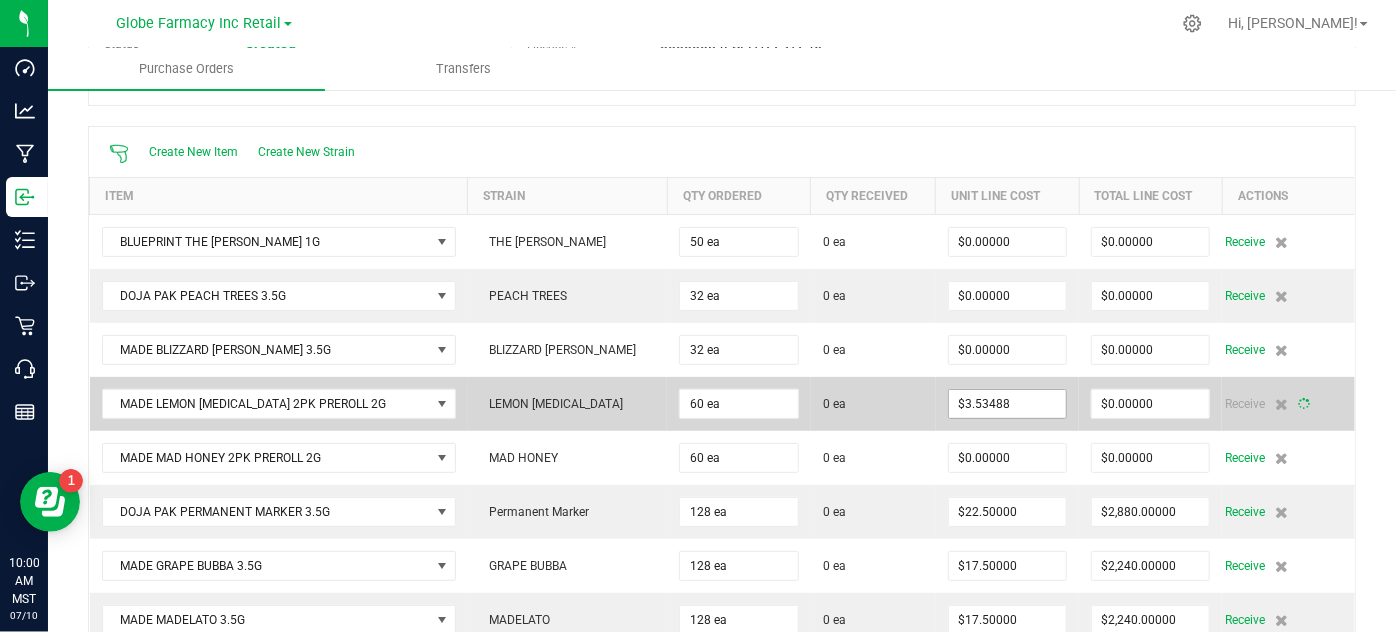 type on "$212.09302" 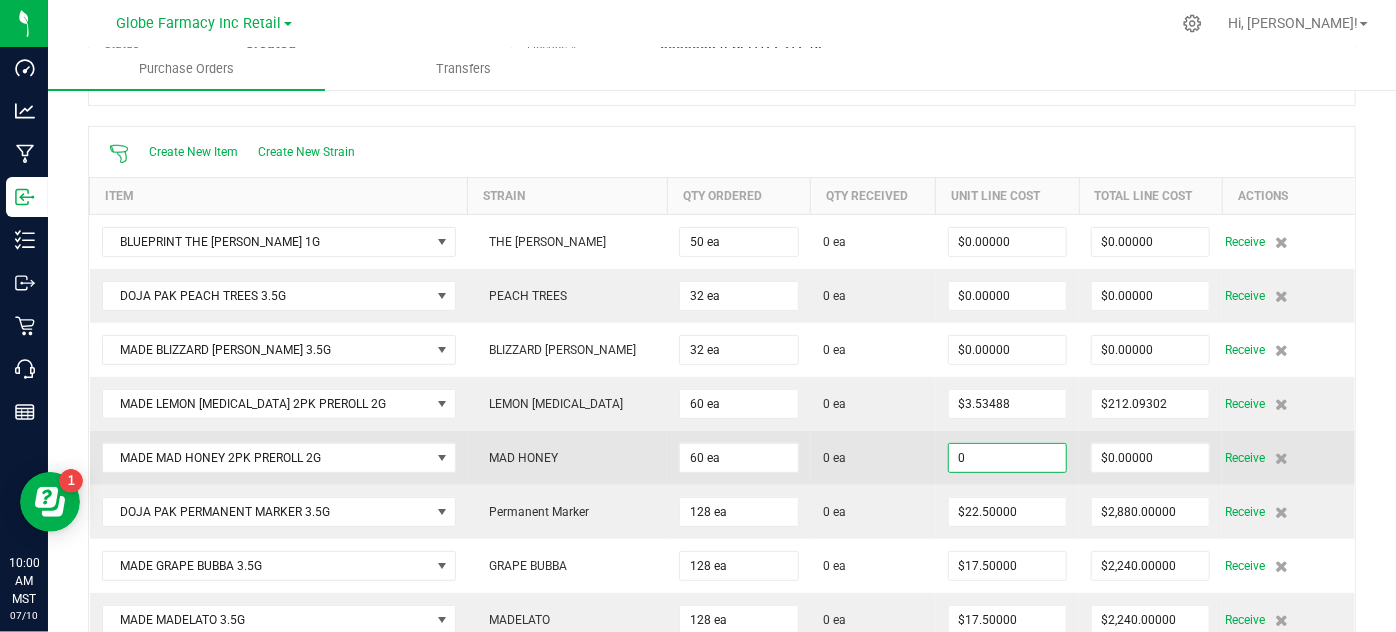 click on "0" at bounding box center [1007, 458] 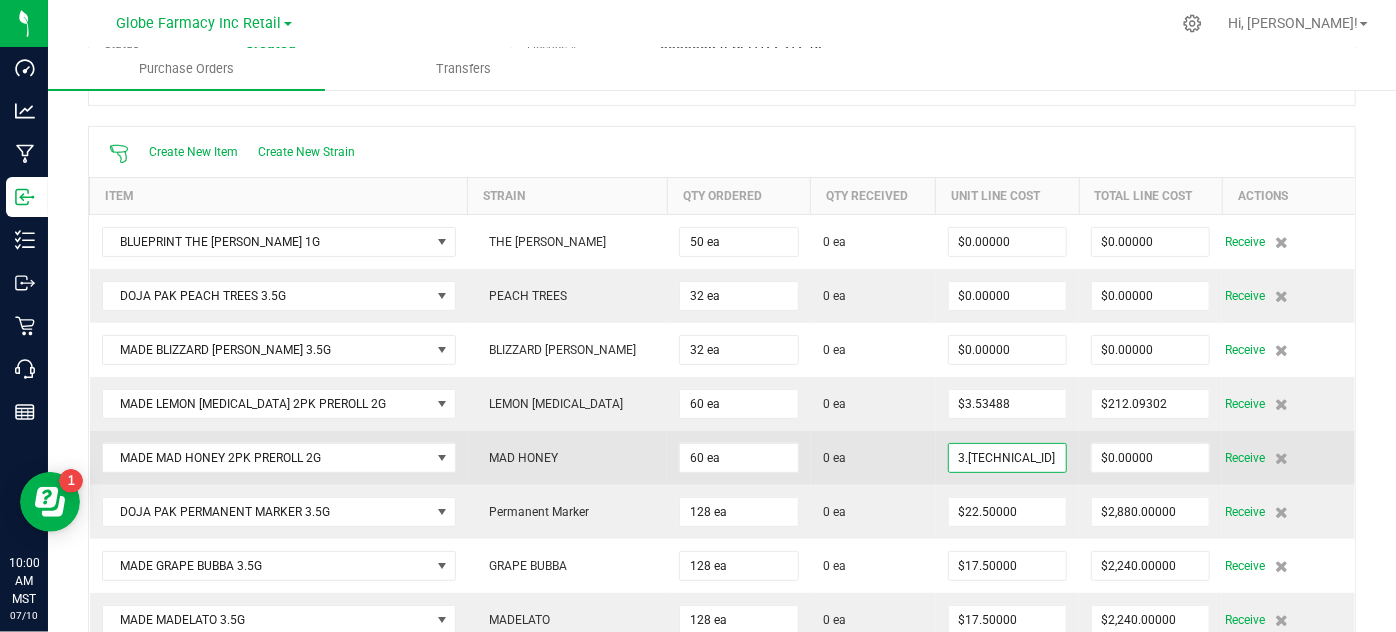 scroll, scrollTop: 0, scrollLeft: 5, axis: horizontal 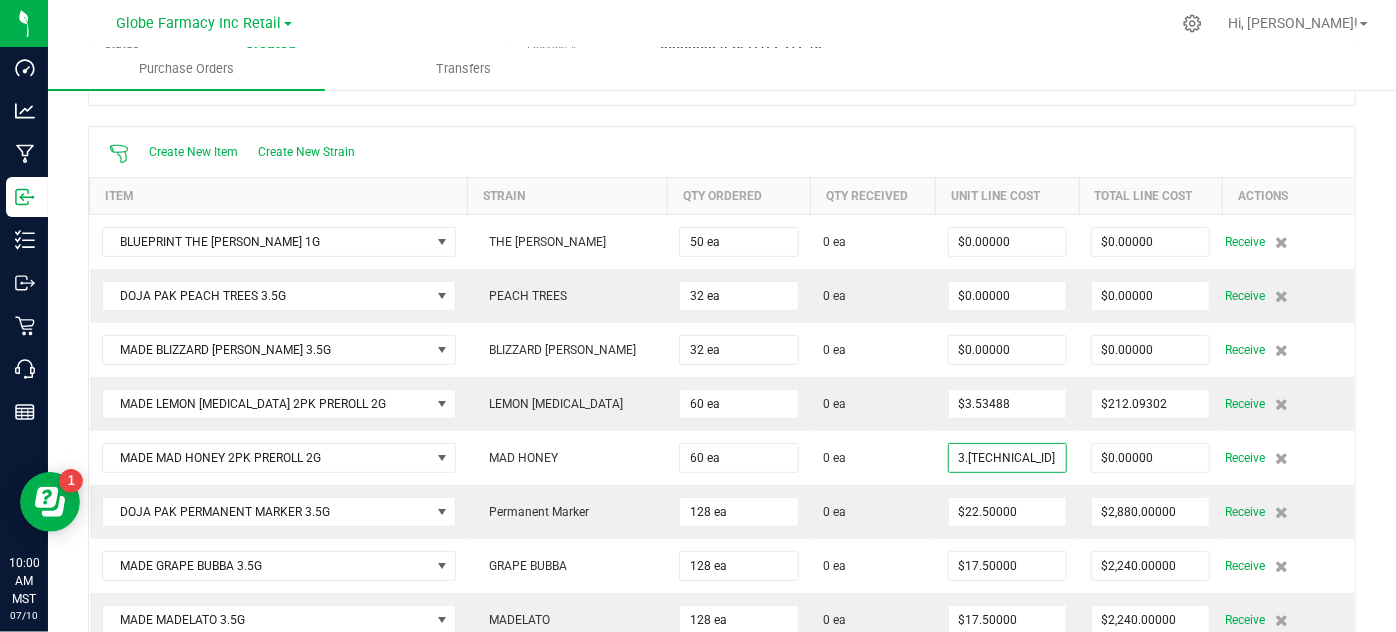 type on "$3.53488" 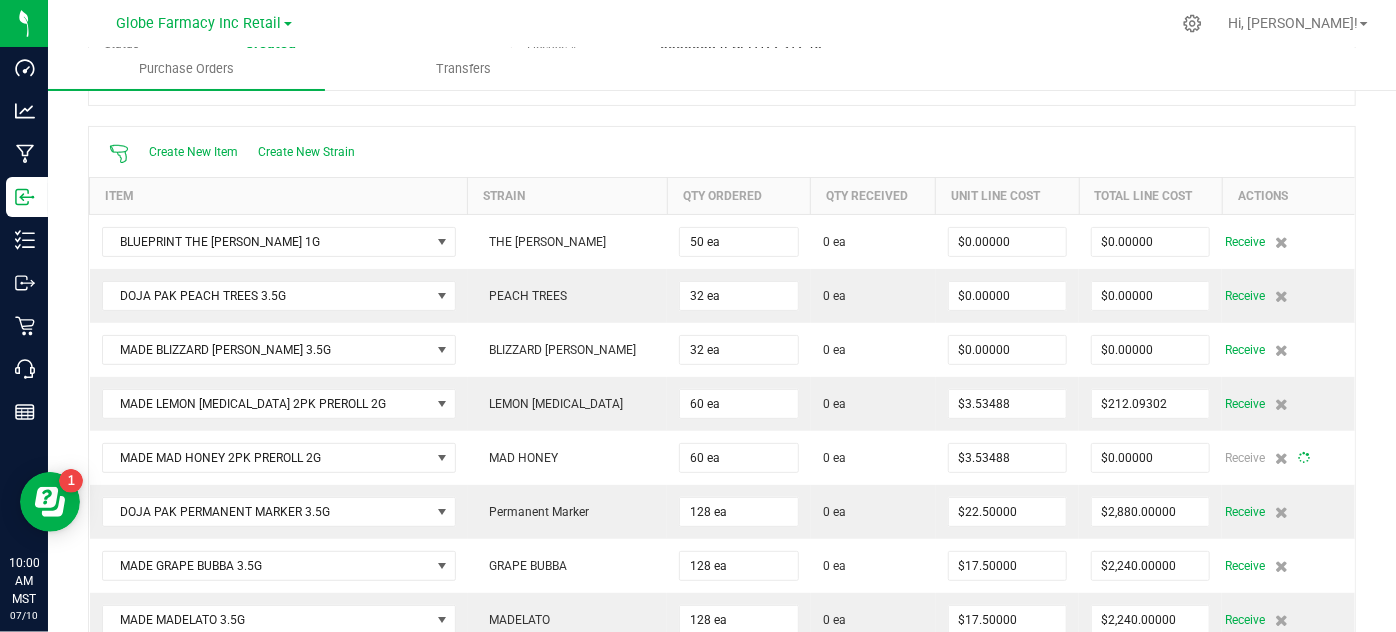 scroll, scrollTop: 0, scrollLeft: 0, axis: both 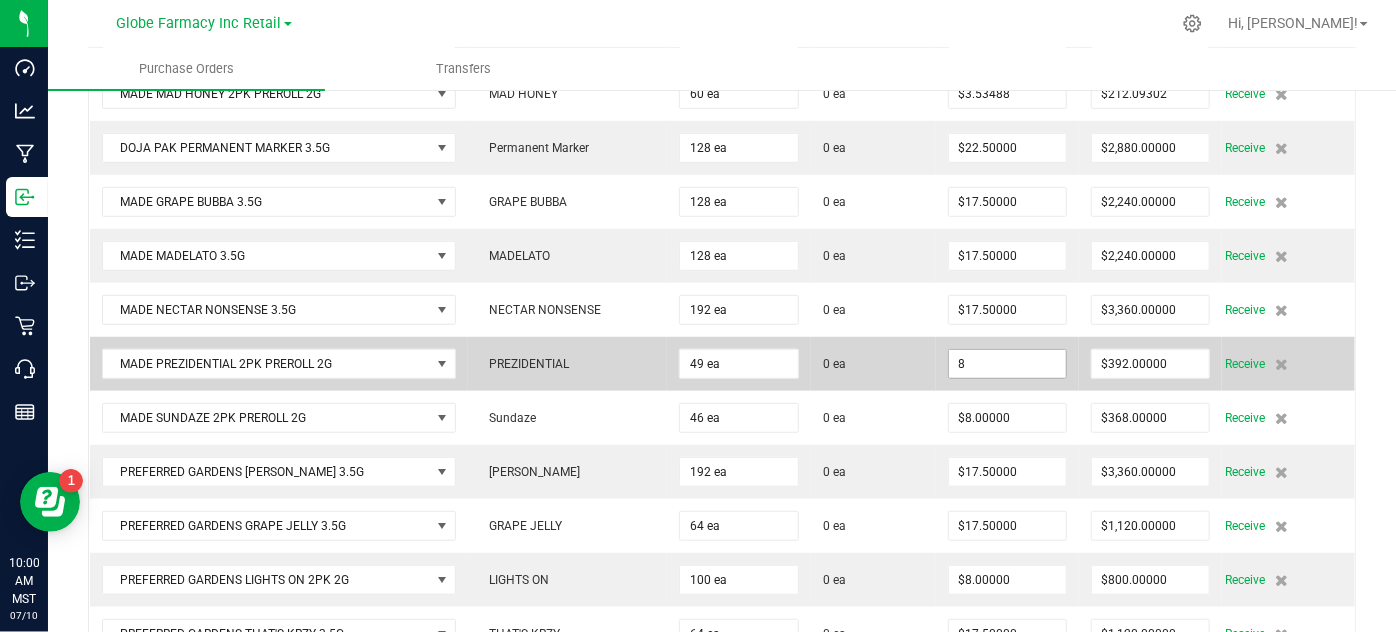 click on "8" at bounding box center [1007, 364] 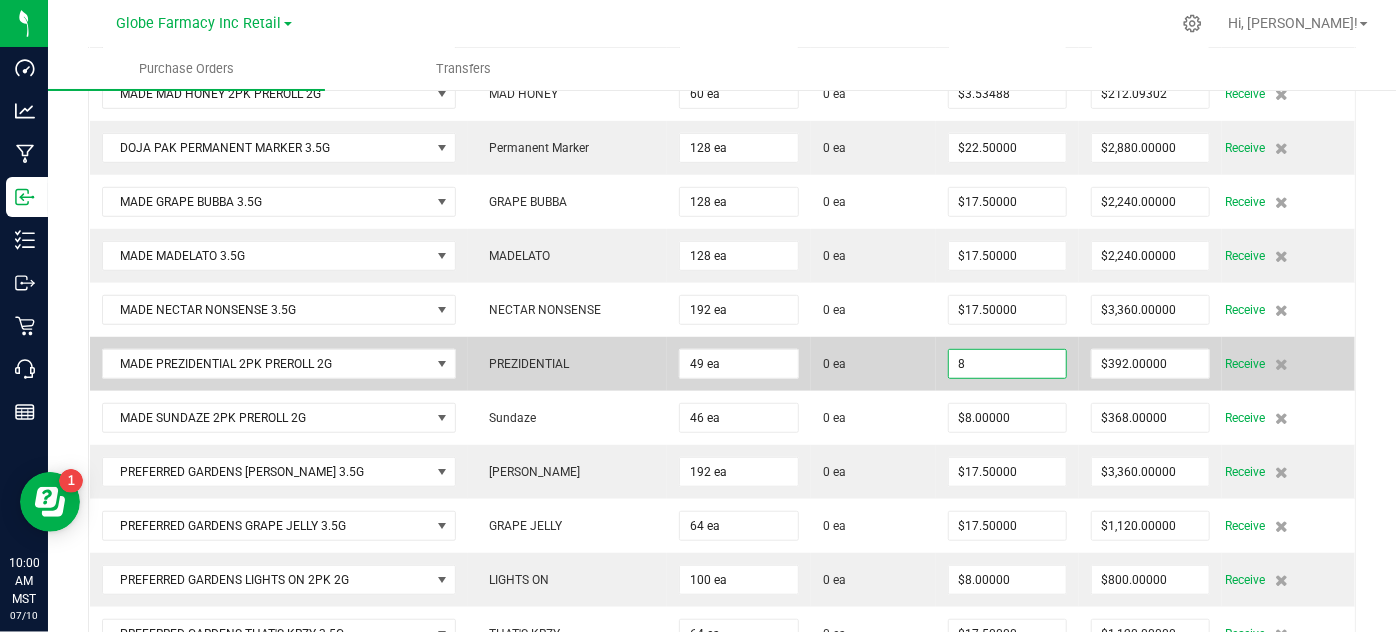 paste on "3.534883720930233" 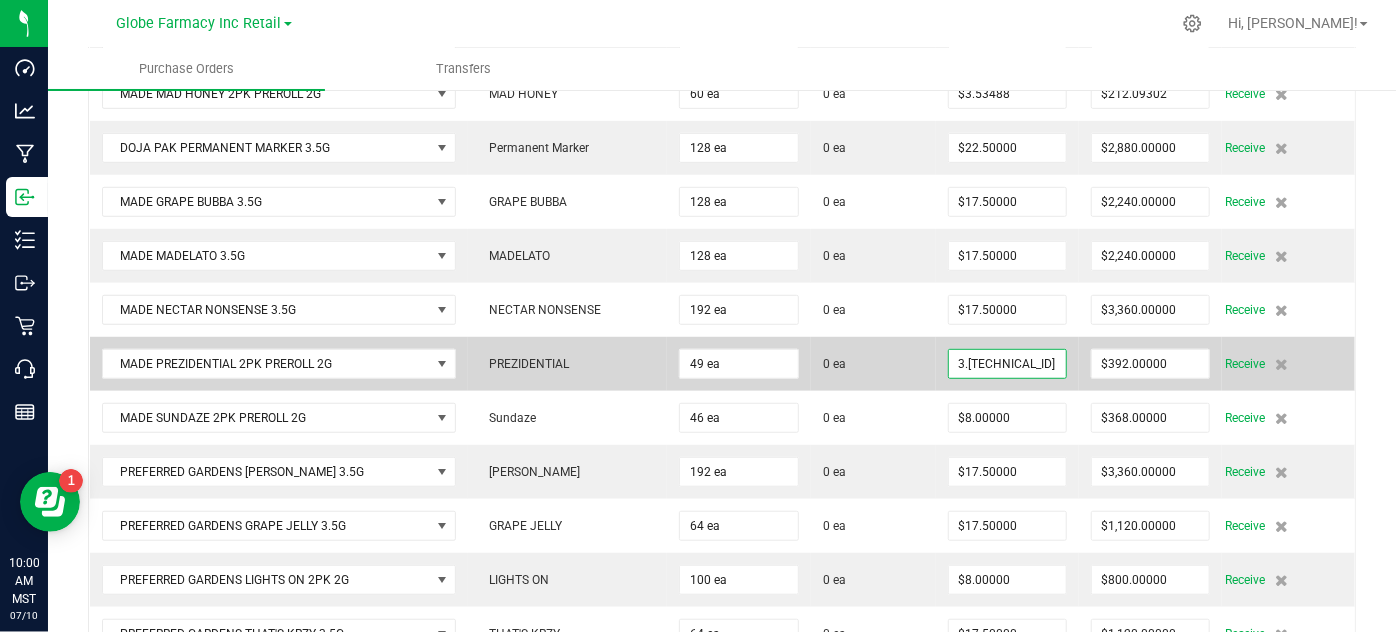 scroll, scrollTop: 0, scrollLeft: 5, axis: horizontal 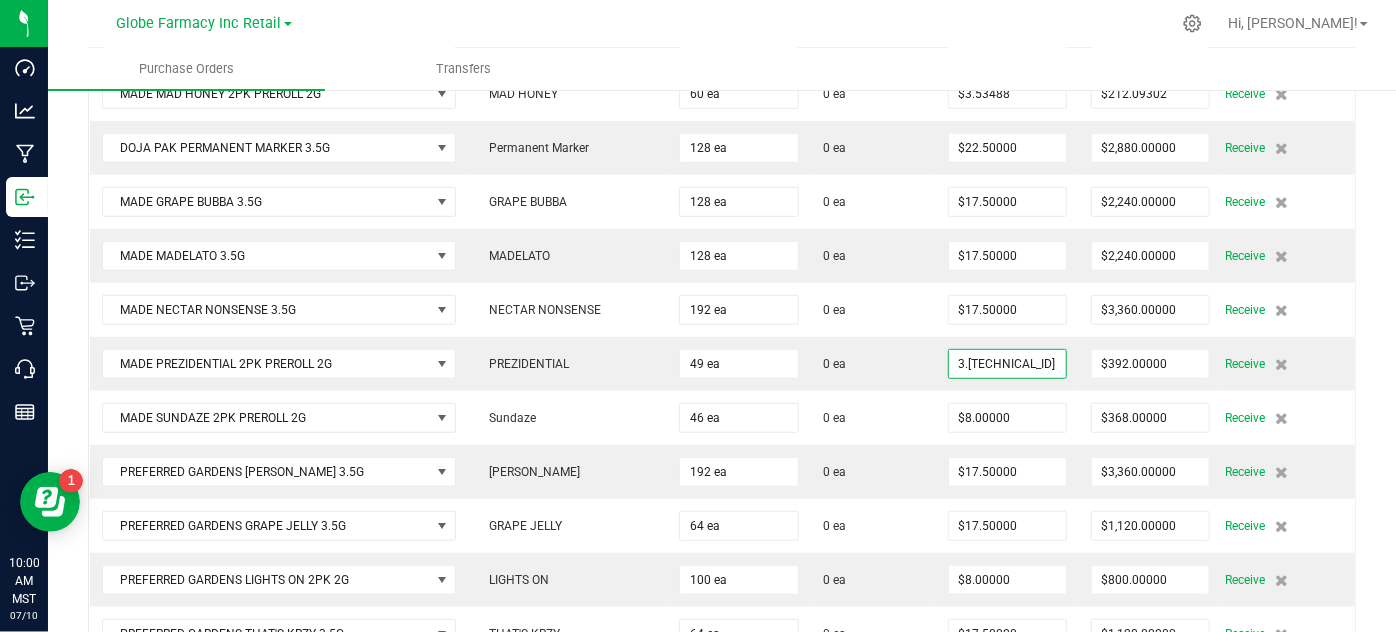 type on "$3.53488" 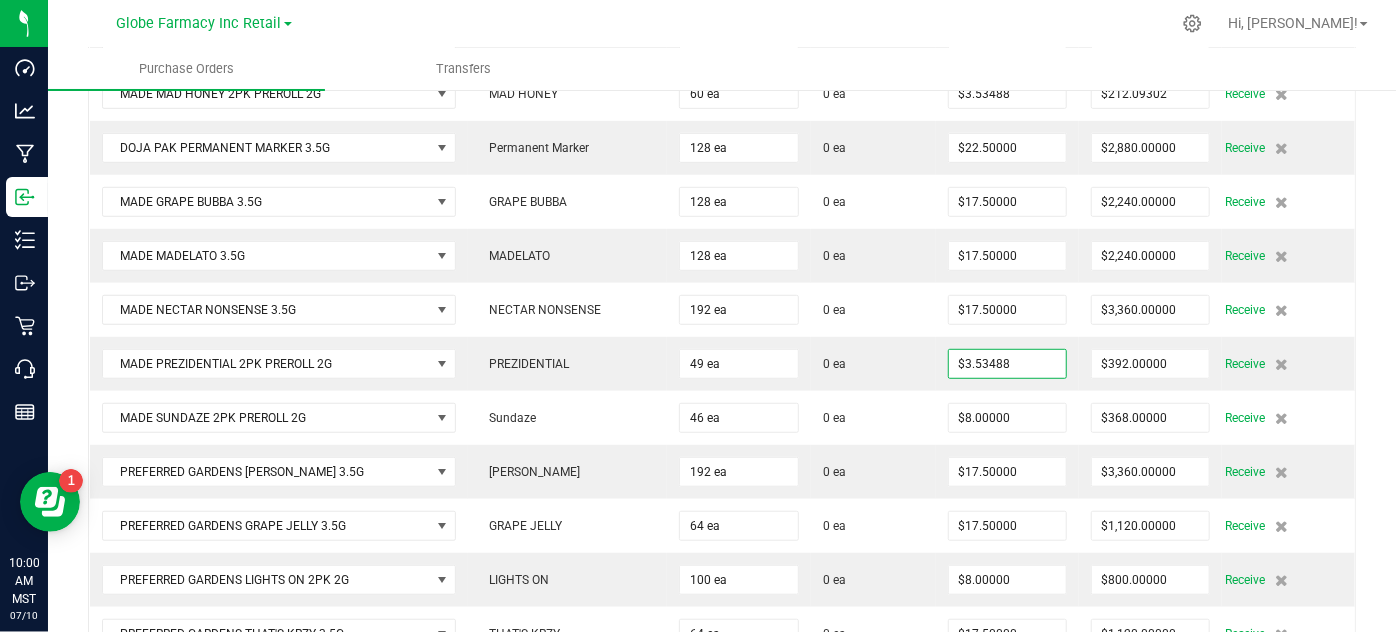 click on "Back to Purchase Orders
Done Editing
PO
00001124
Status
Created
Vendor
The Medicine Room LLC (Adult)
License #
00000084ESFH12297246" at bounding box center [722, 310] 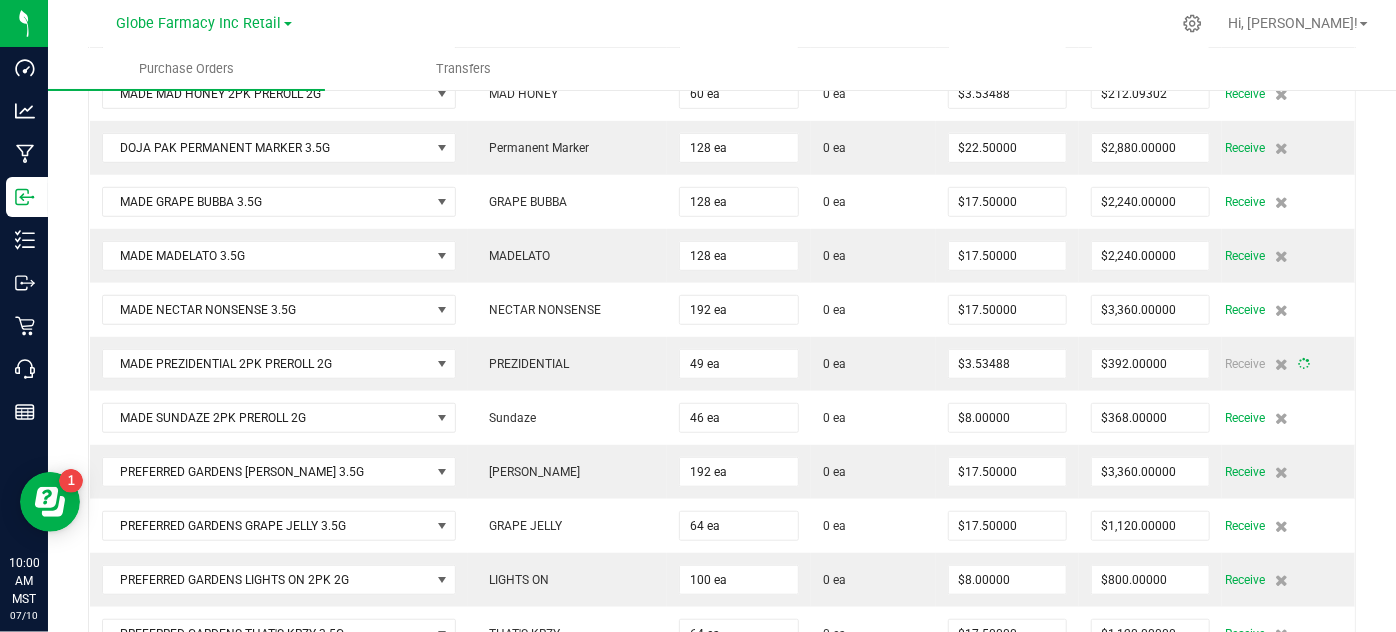 type on "49" 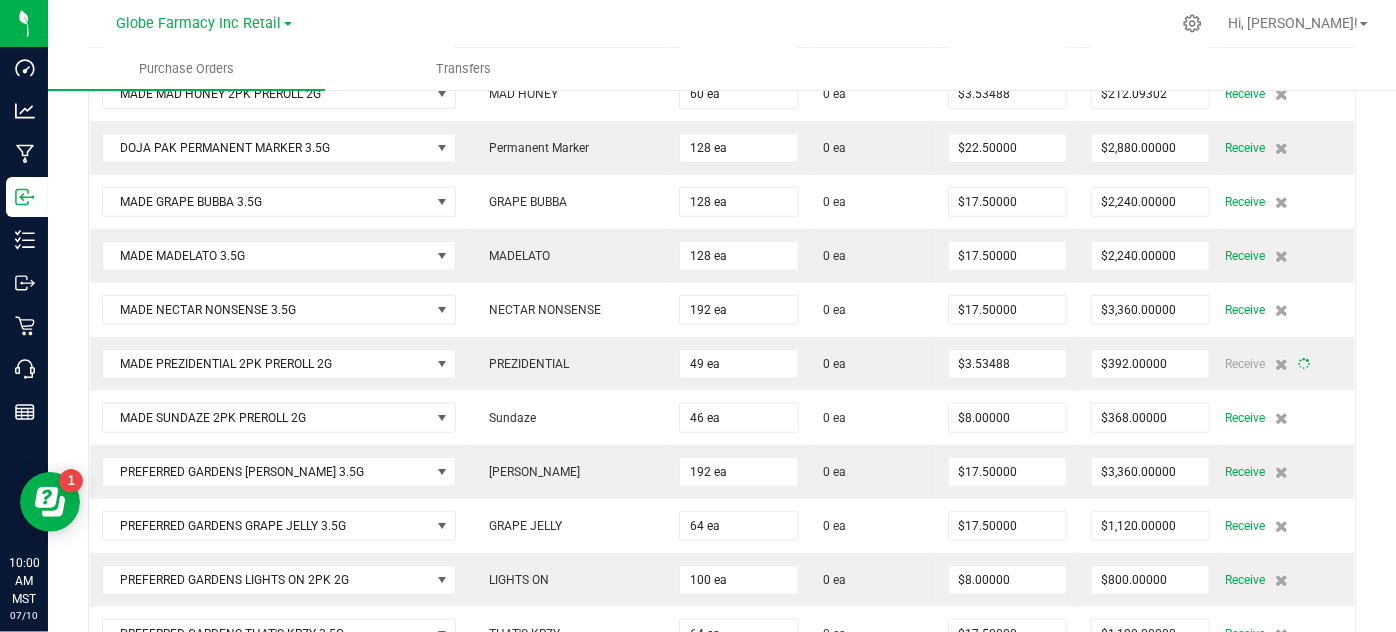 type on "$173.20930" 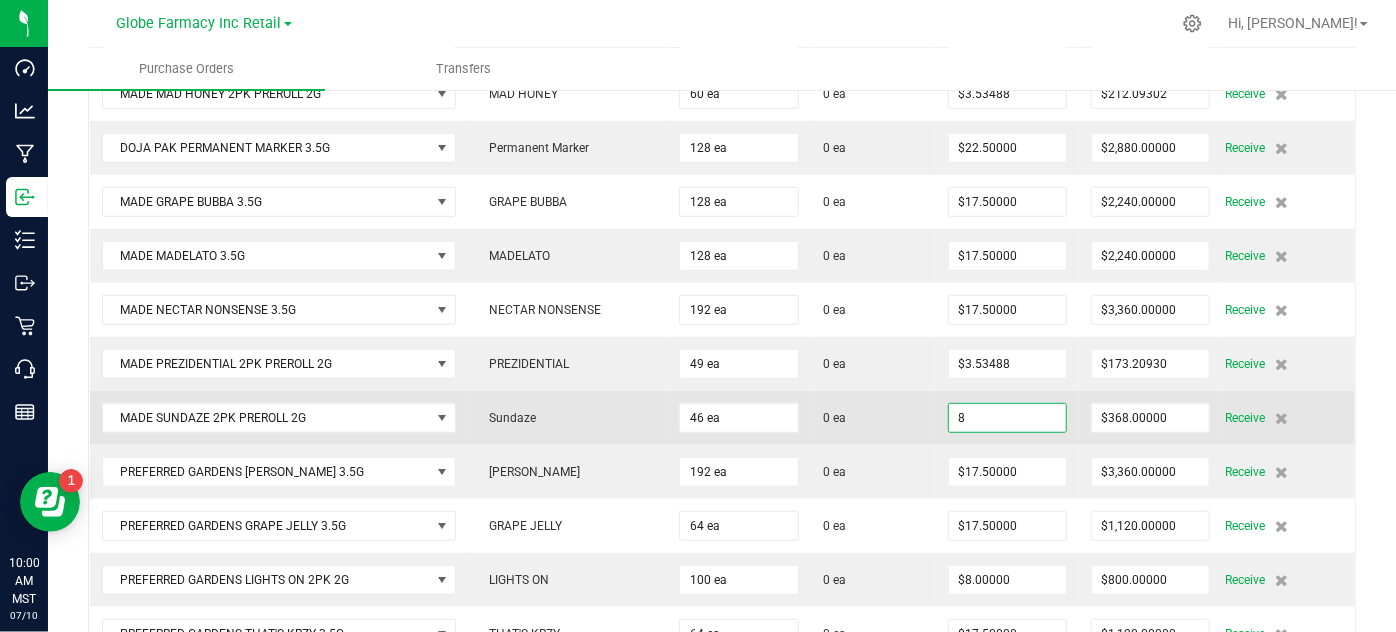 click on "8" at bounding box center [1007, 418] 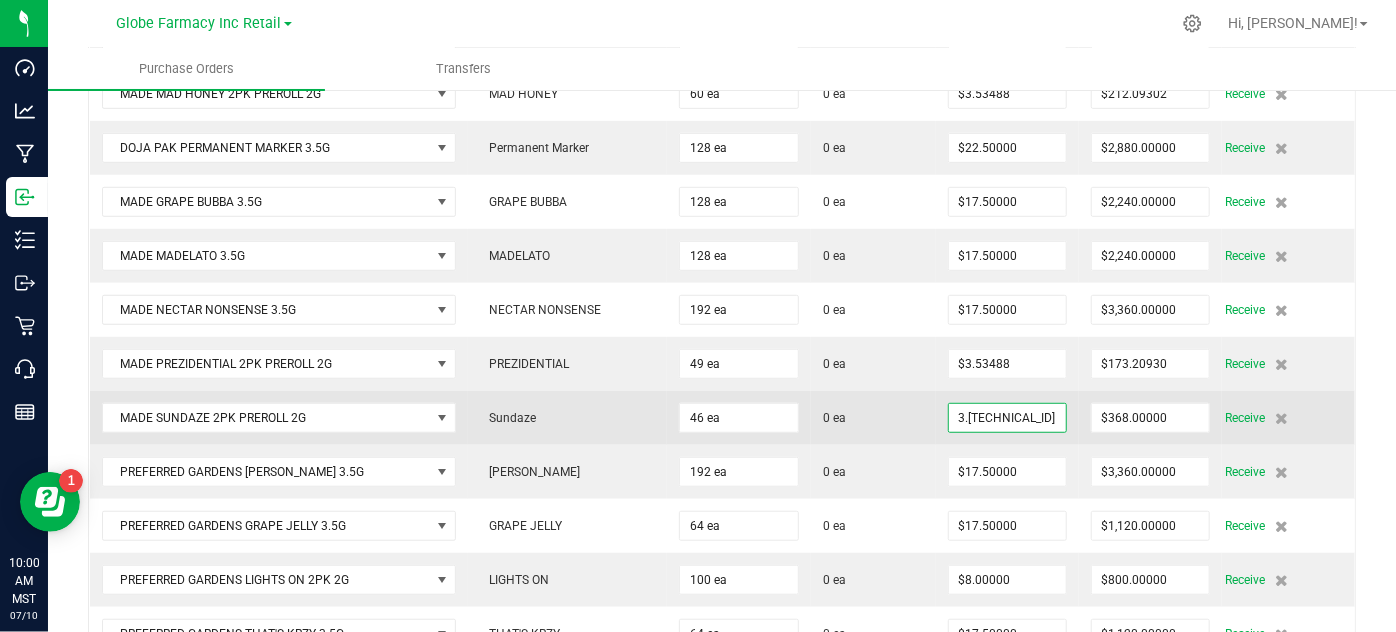 scroll, scrollTop: 0, scrollLeft: 5, axis: horizontal 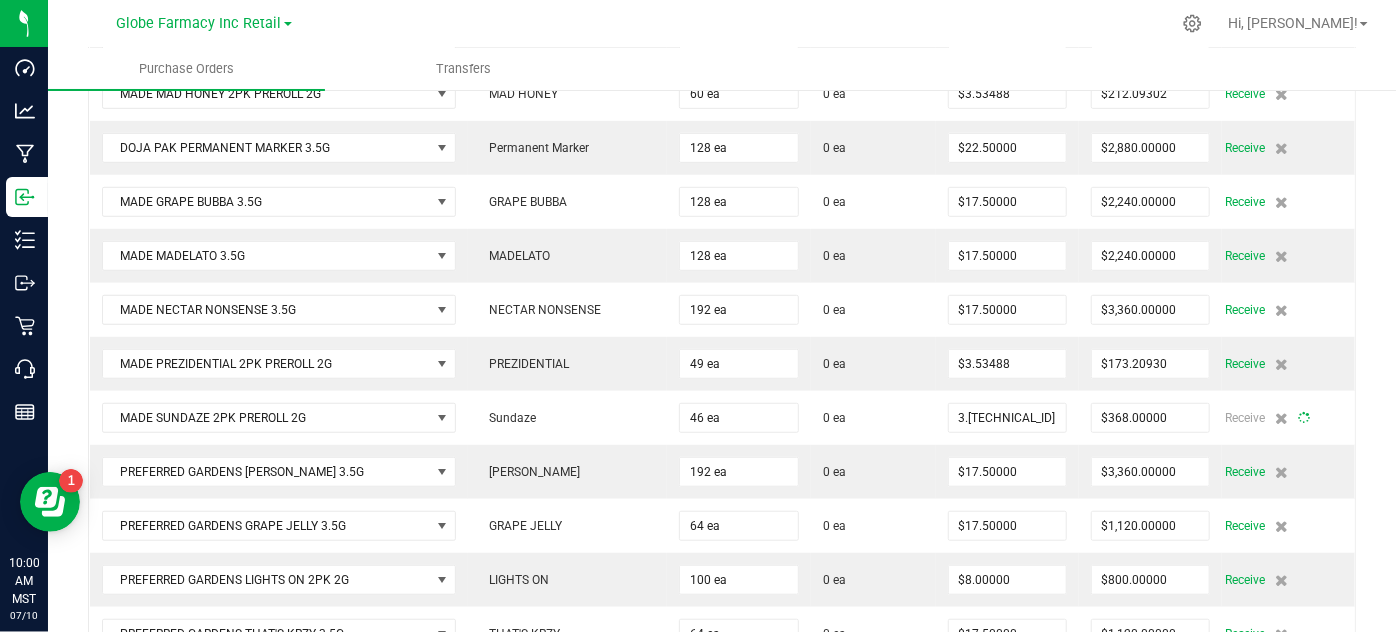 type on "$3.53488" 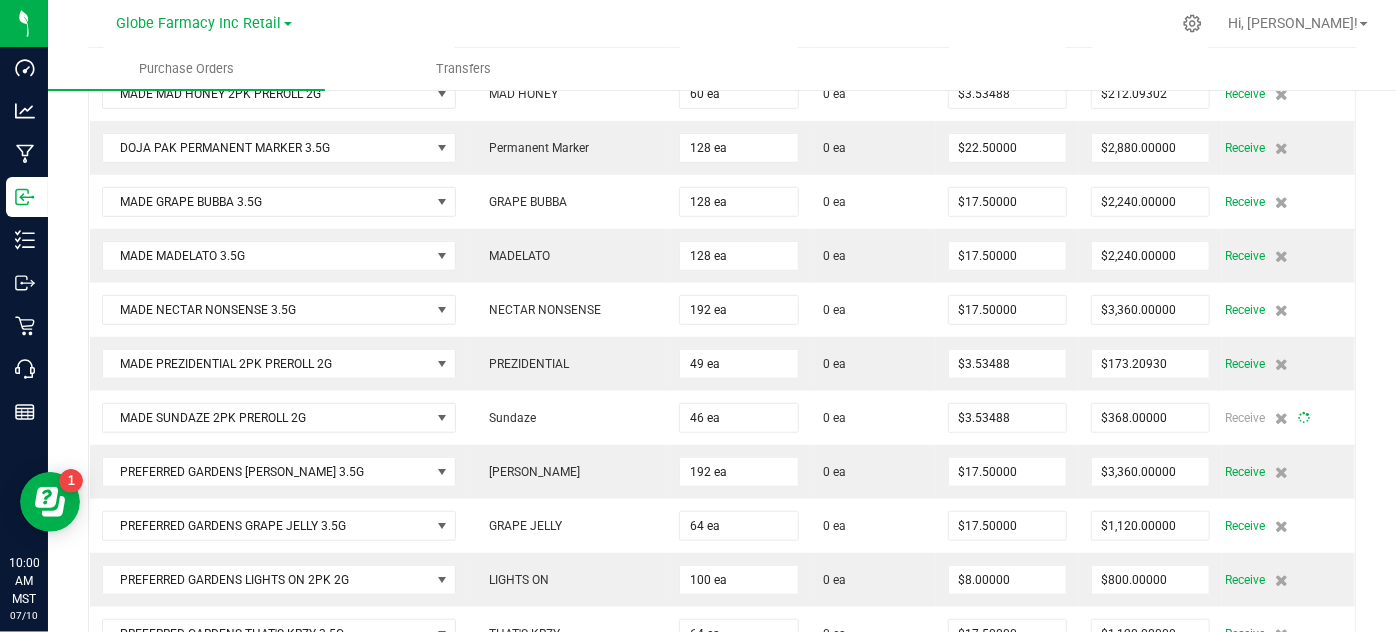click on "Back to Purchase Orders
Done Editing
PO
00001124
Status
Created
Vendor
The Medicine Room LLC (Adult)
License #
00000084ESFH12297246" at bounding box center [722, 310] 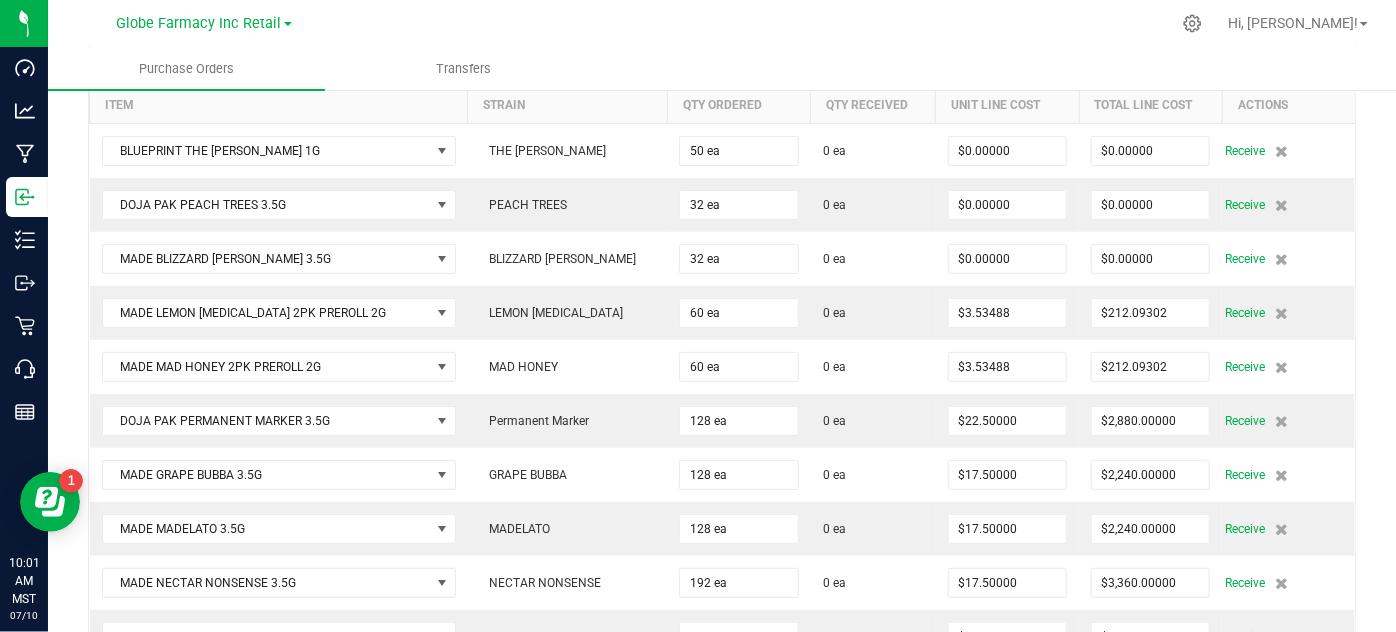 scroll, scrollTop: 181, scrollLeft: 0, axis: vertical 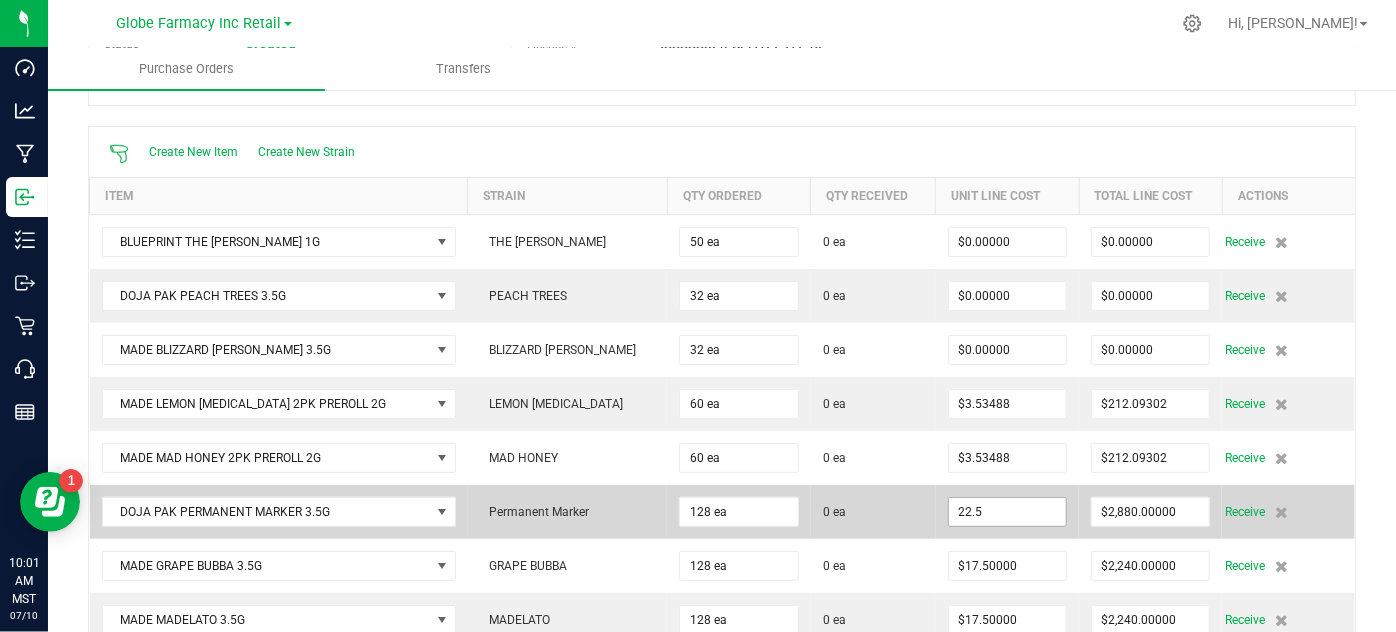 click on "22.5" at bounding box center [1007, 512] 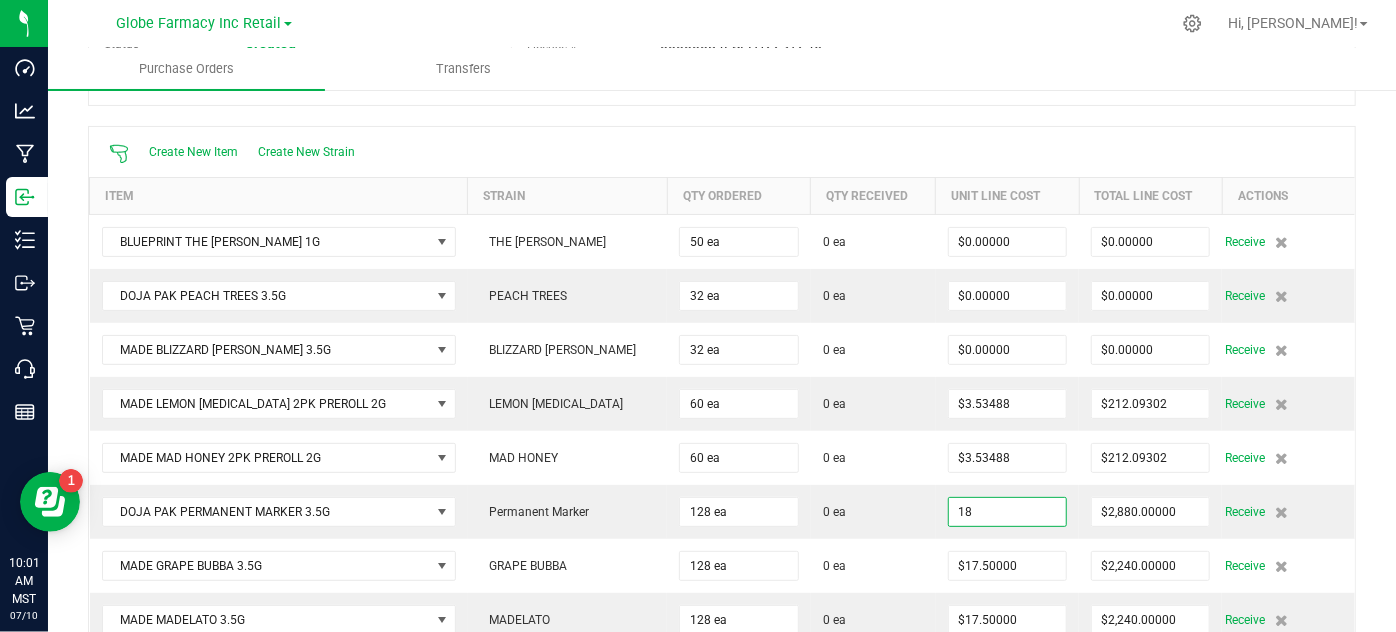 type on "$18.00000" 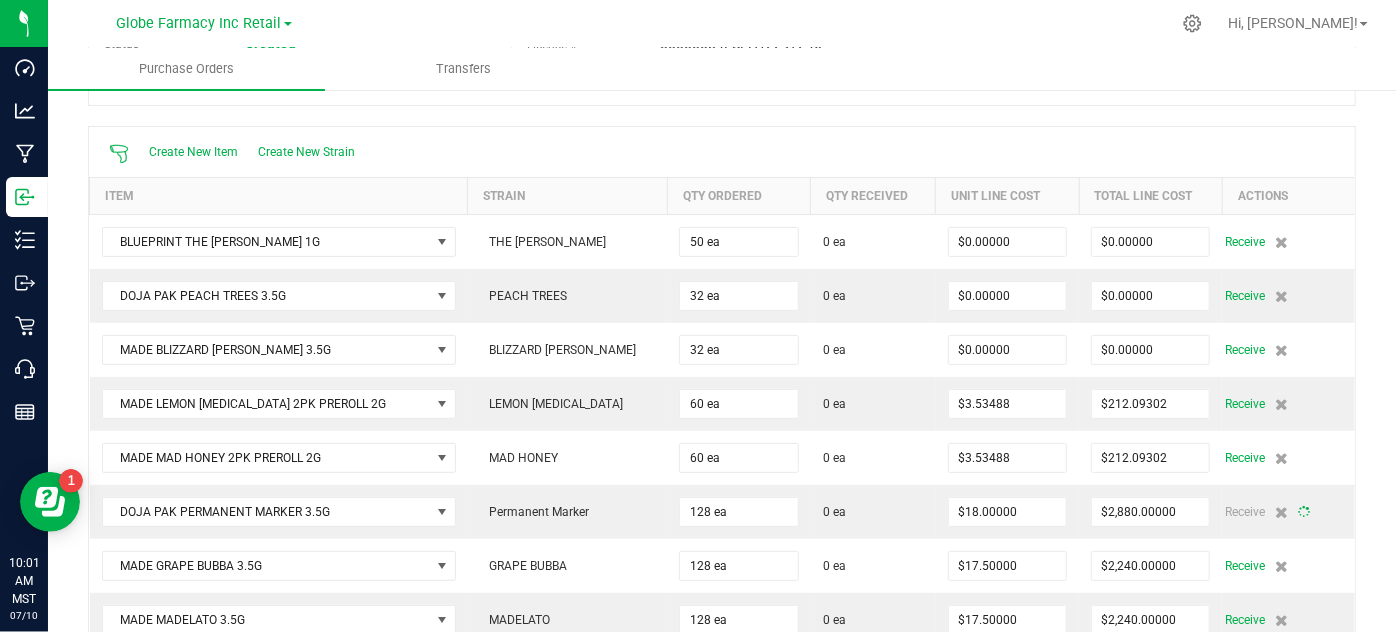 click on "Create New Item Create New Strain" at bounding box center [722, 152] 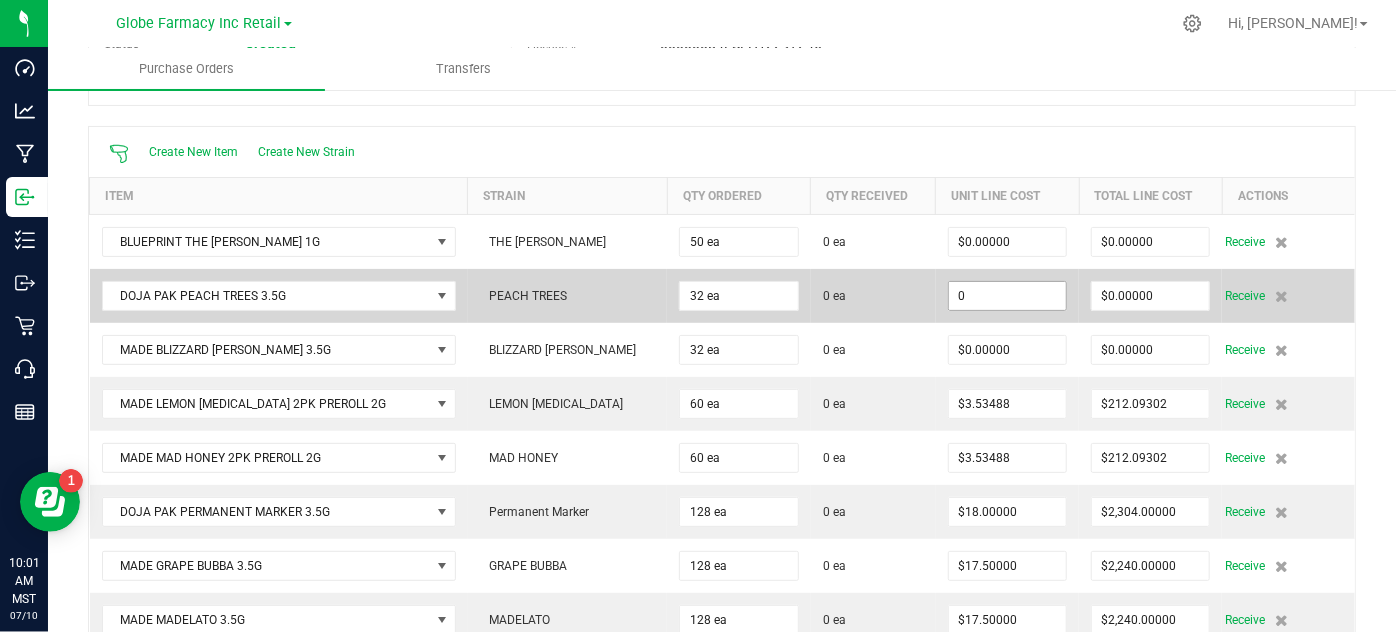 click on "0" at bounding box center (1007, 296) 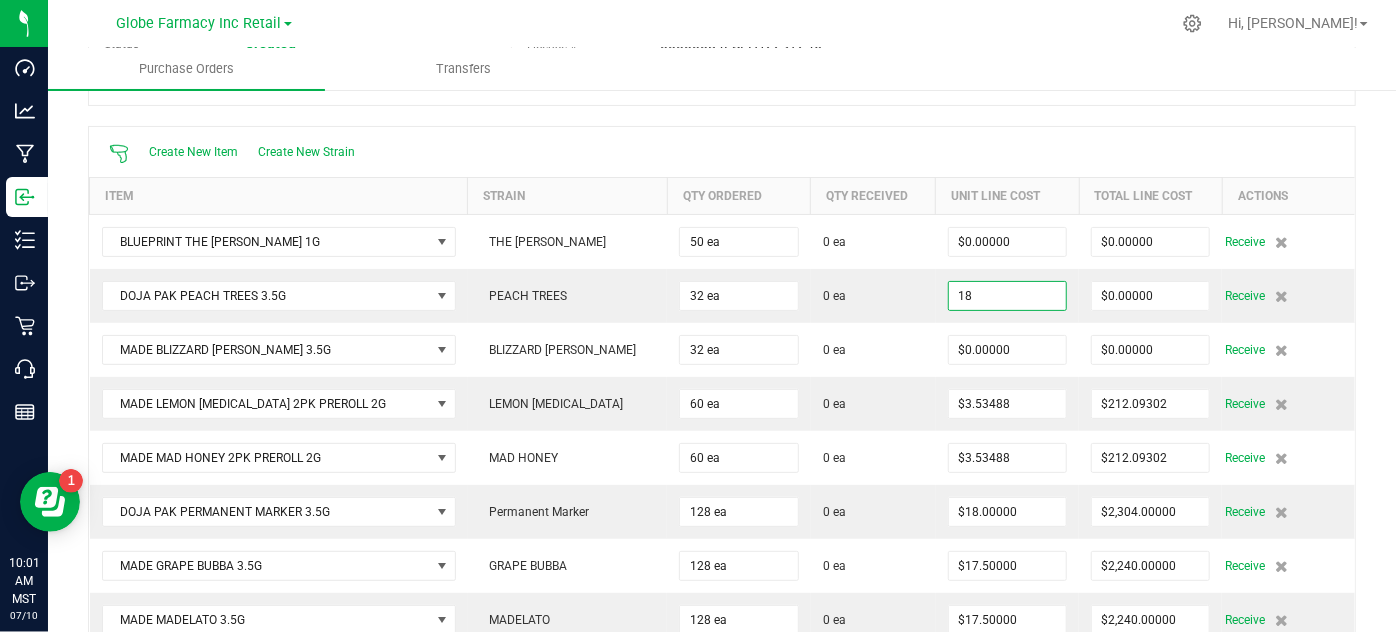 type on "$18.00000" 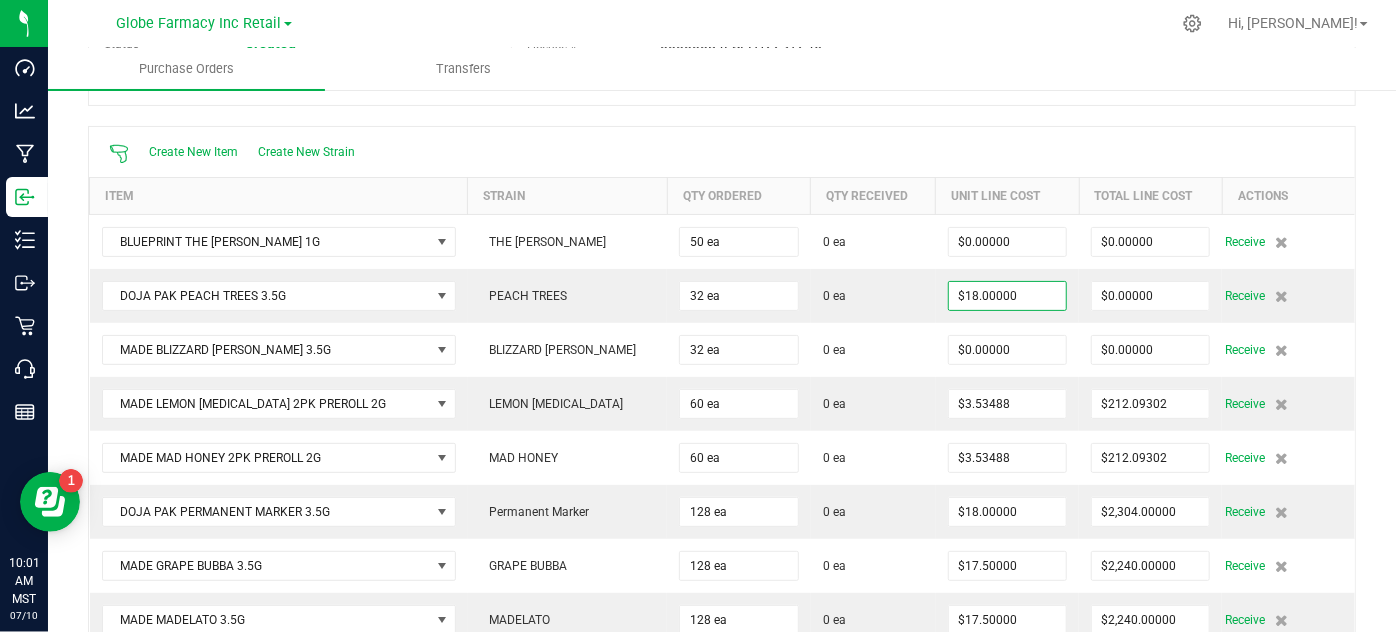click on "Create New Item Create New Strain" at bounding box center (722, 152) 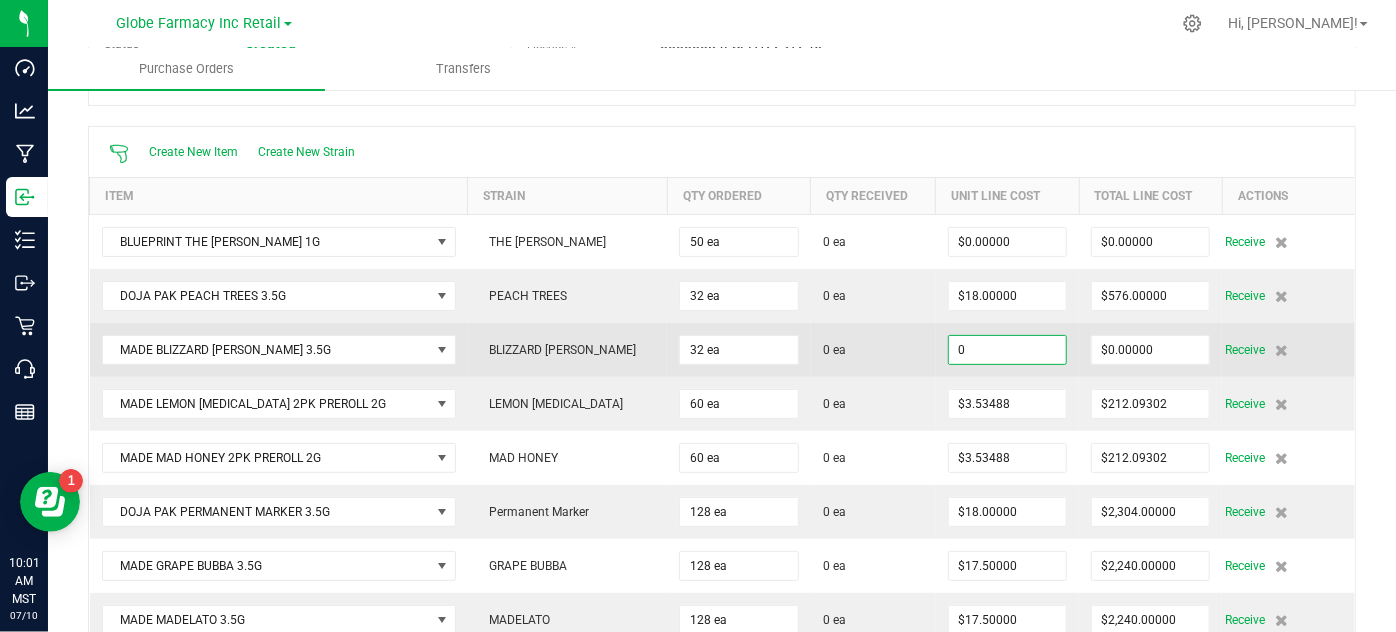 click on "0" at bounding box center (1007, 350) 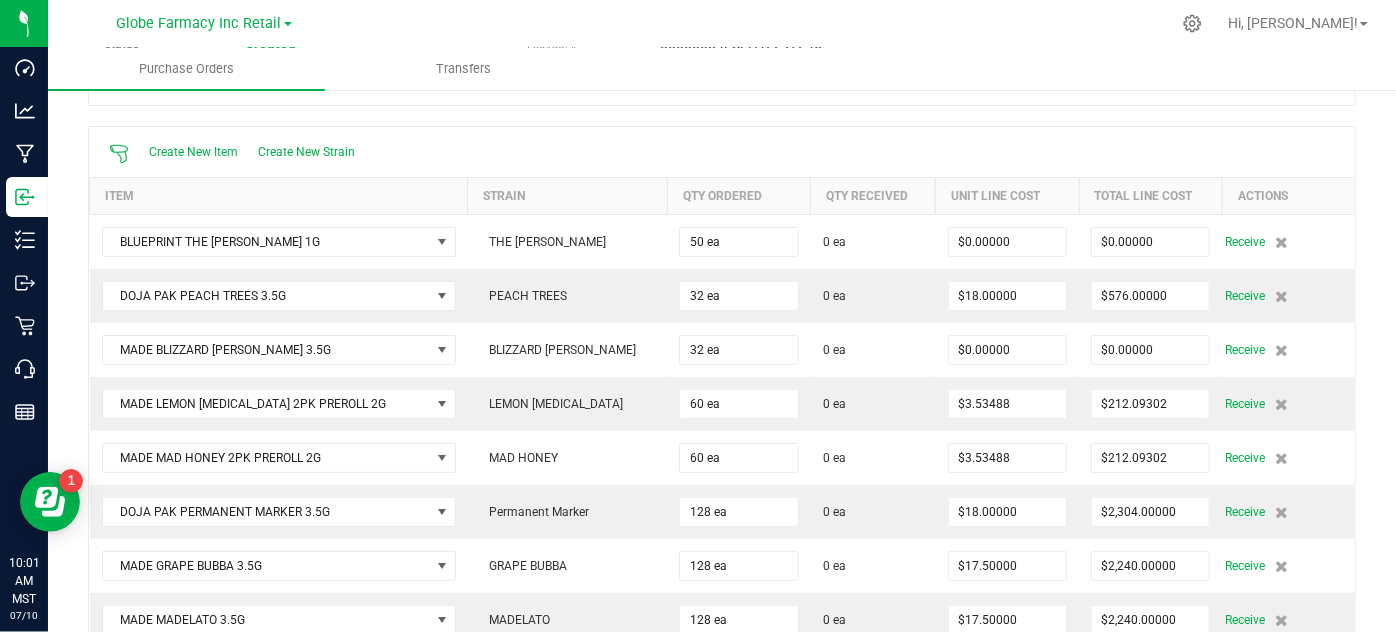click on "Create New Item Create New Strain" at bounding box center [722, 152] 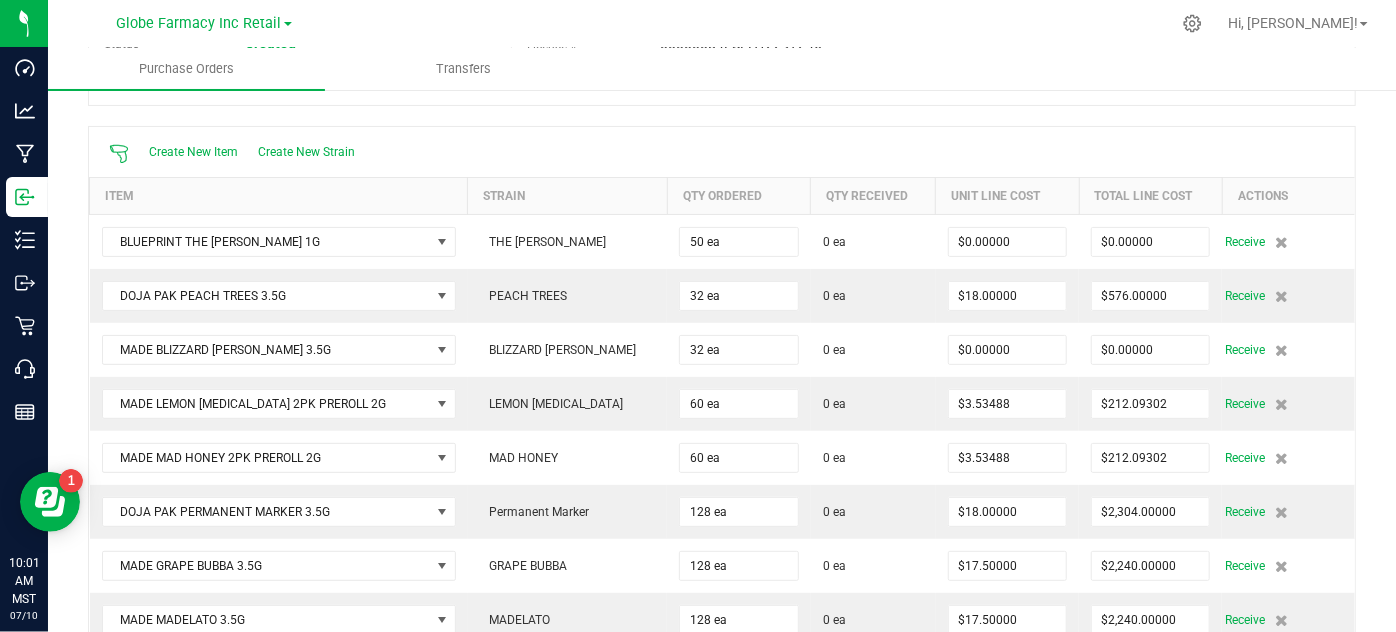 click on "Purchase Orders
Transfers" at bounding box center [746, 69] 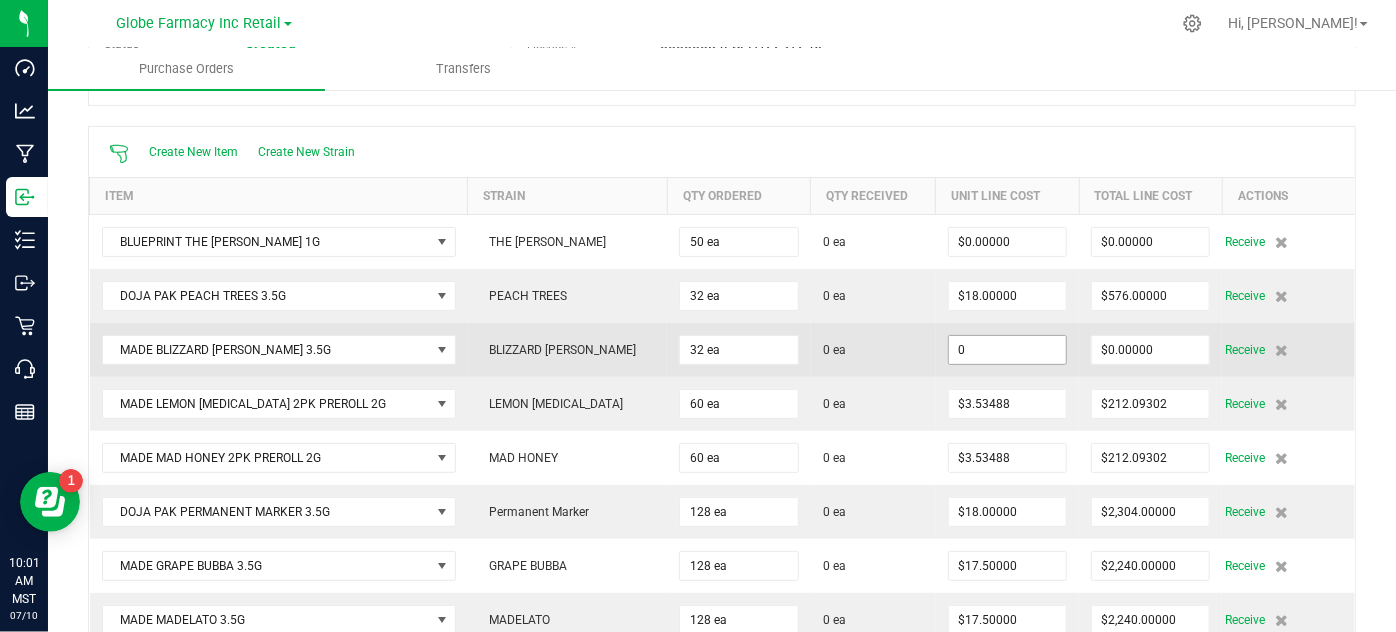 click on "0" at bounding box center (1007, 350) 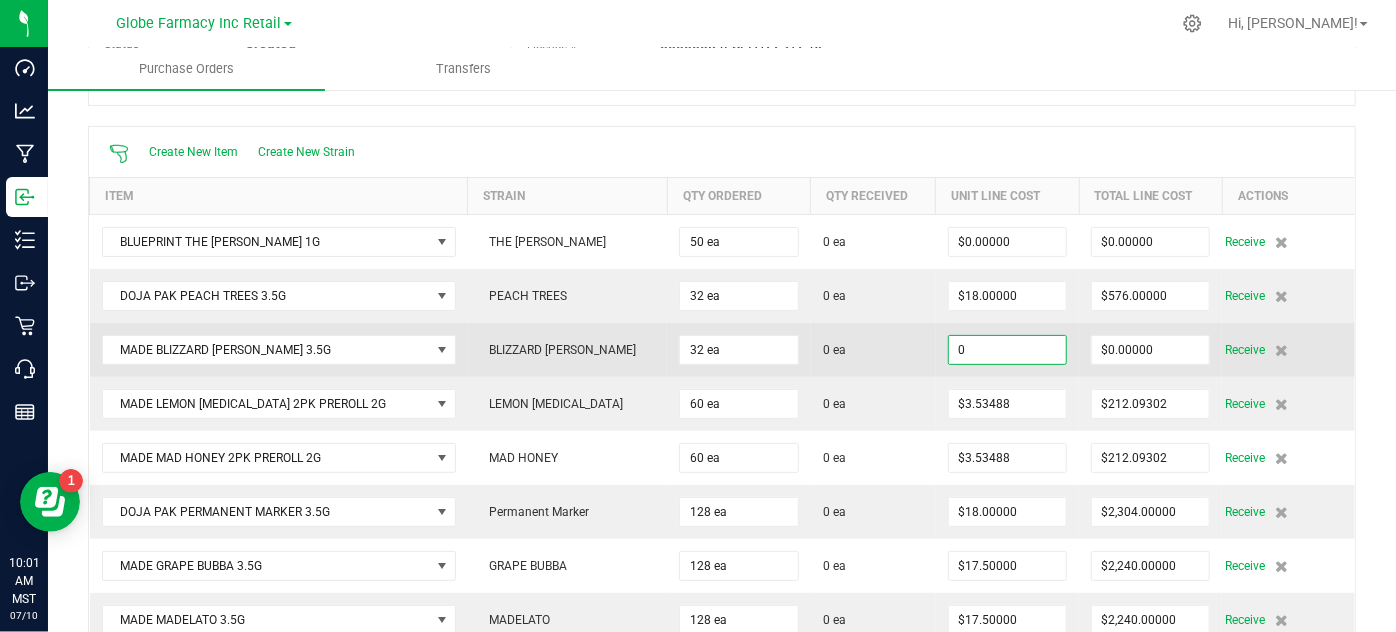 paste on "16.33333333333333" 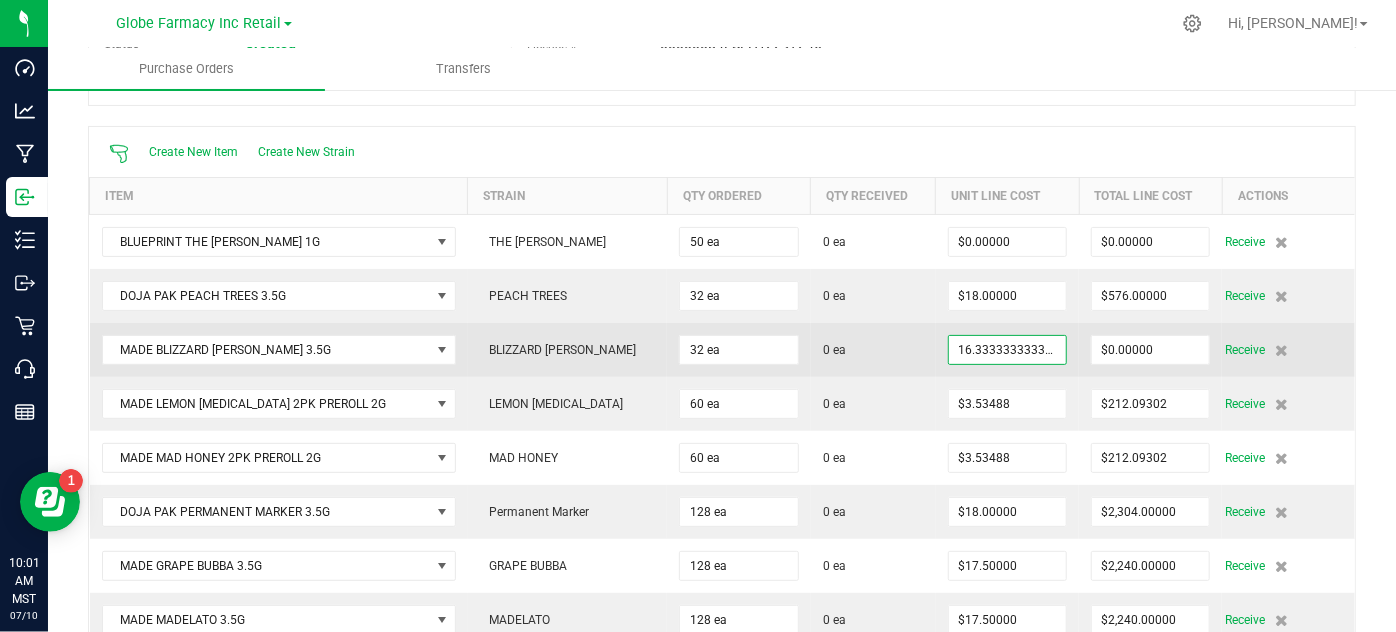 scroll, scrollTop: 0, scrollLeft: 5, axis: horizontal 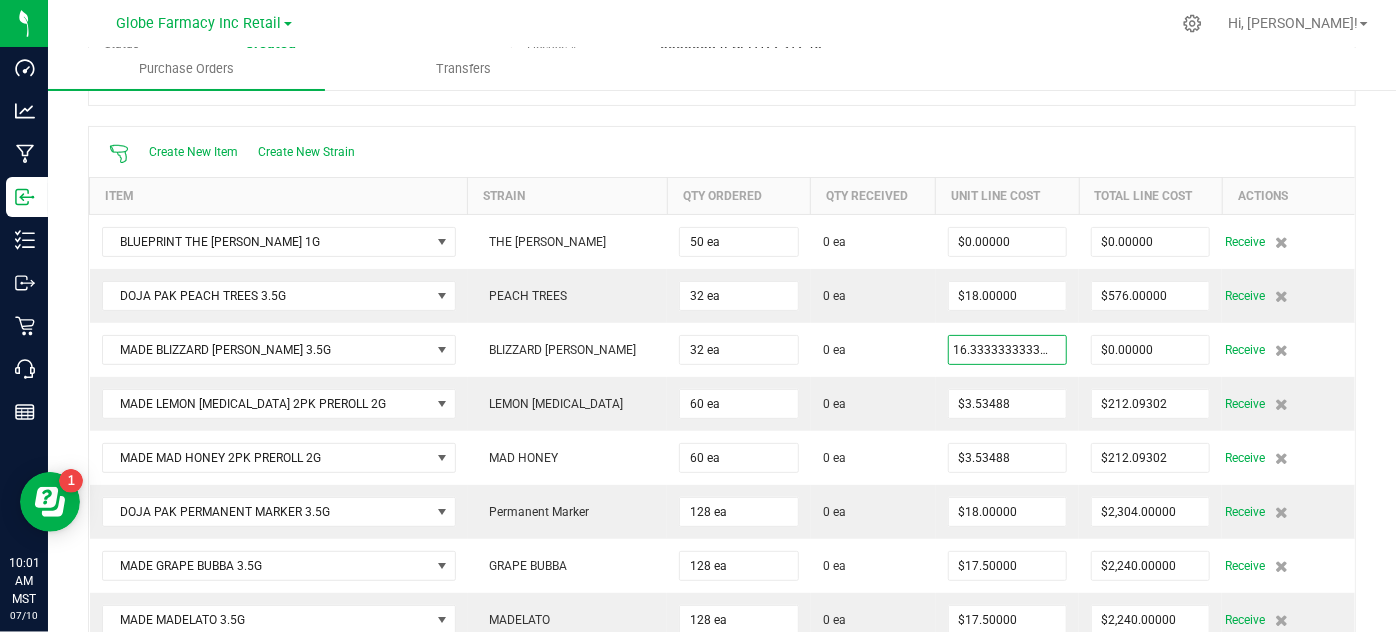 type on "$16.33333" 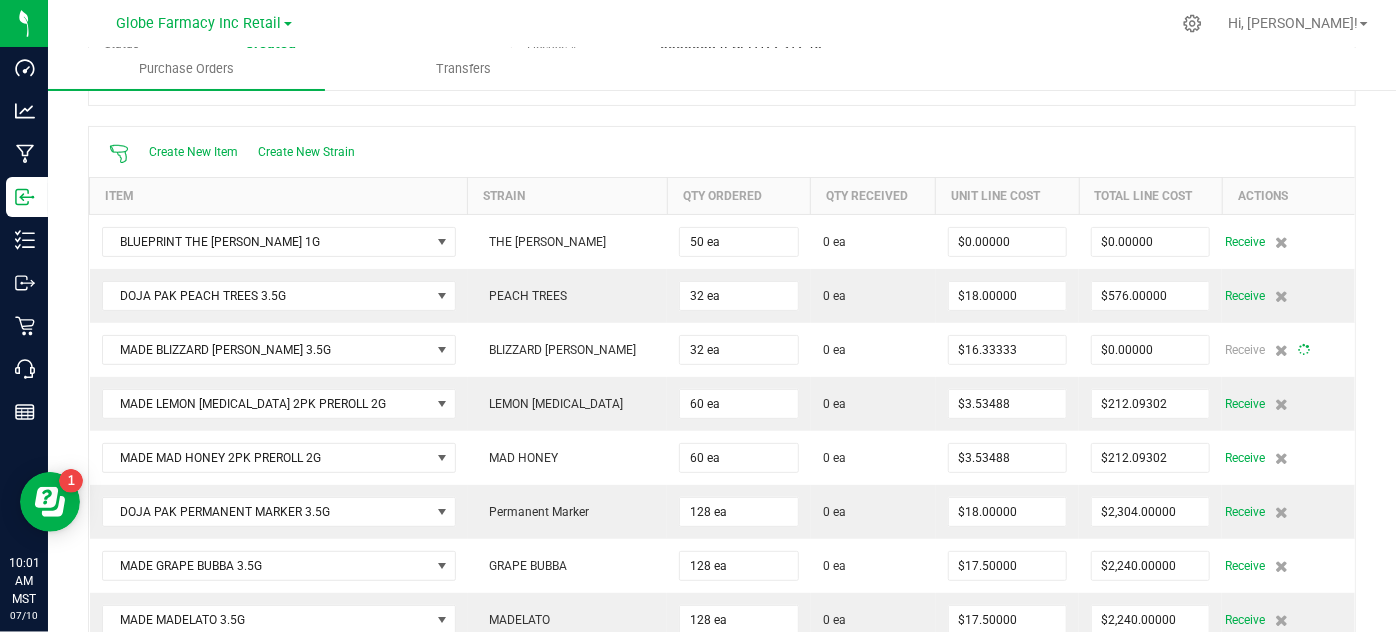 scroll, scrollTop: 0, scrollLeft: 0, axis: both 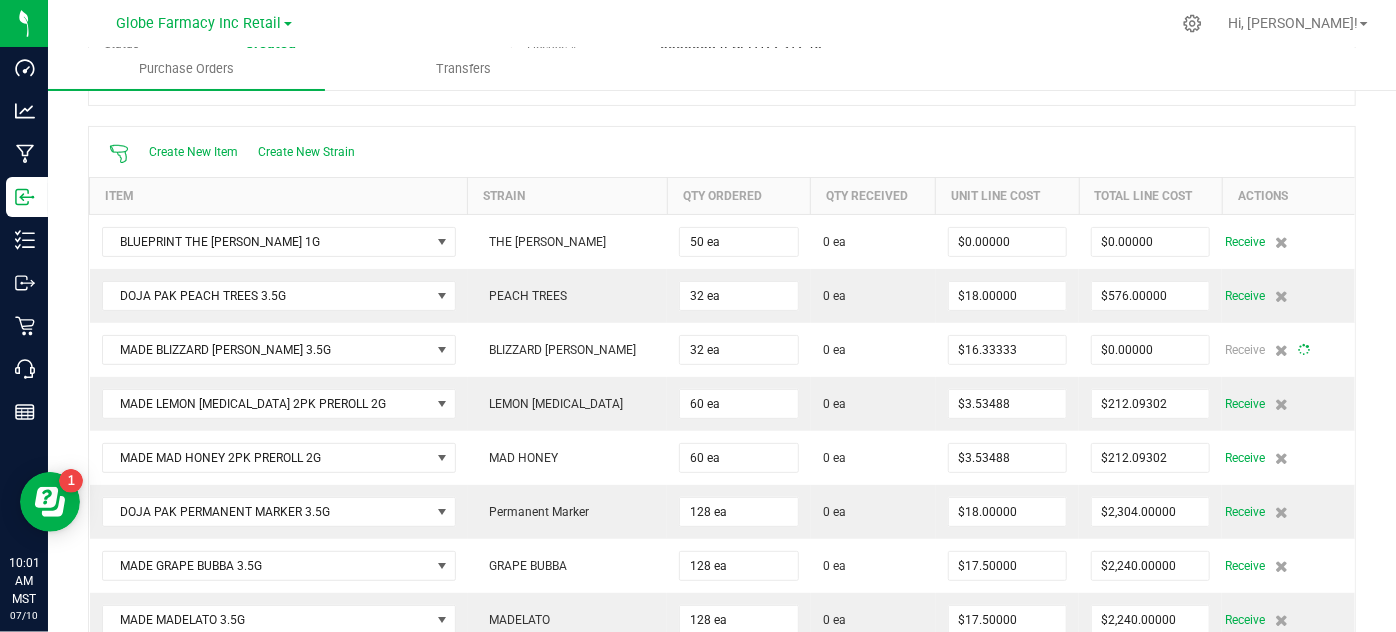 click on "Back to Purchase Orders
Done Editing
PO
00001124
Status
Created
Vendor
The Medicine Room LLC (Adult)
License #
00000084ESFH12297246" at bounding box center [722, 674] 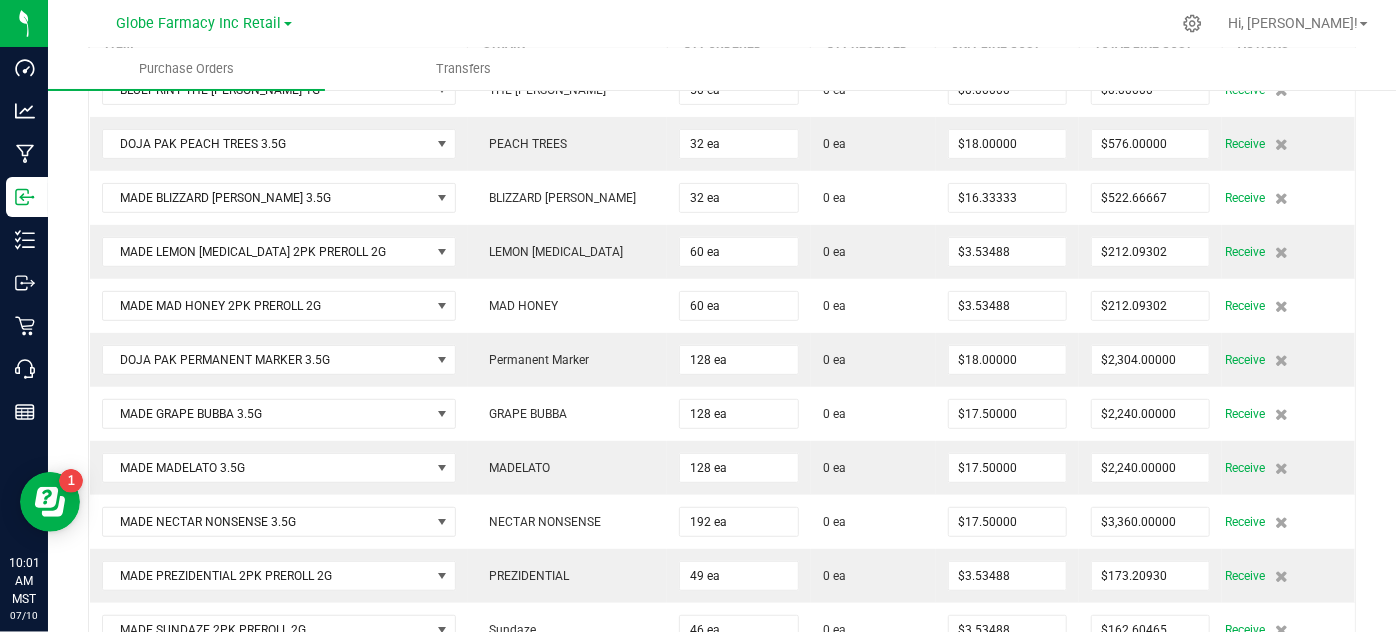 scroll, scrollTop: 363, scrollLeft: 0, axis: vertical 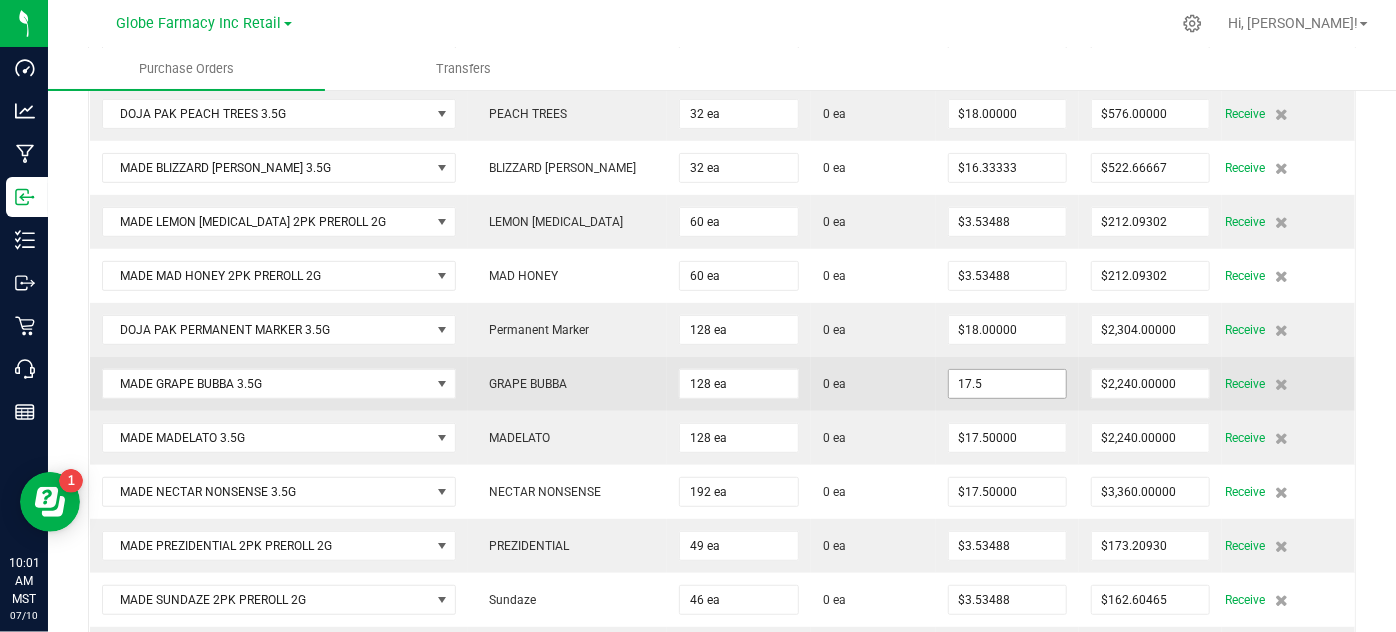 click on "17.5" at bounding box center [1007, 384] 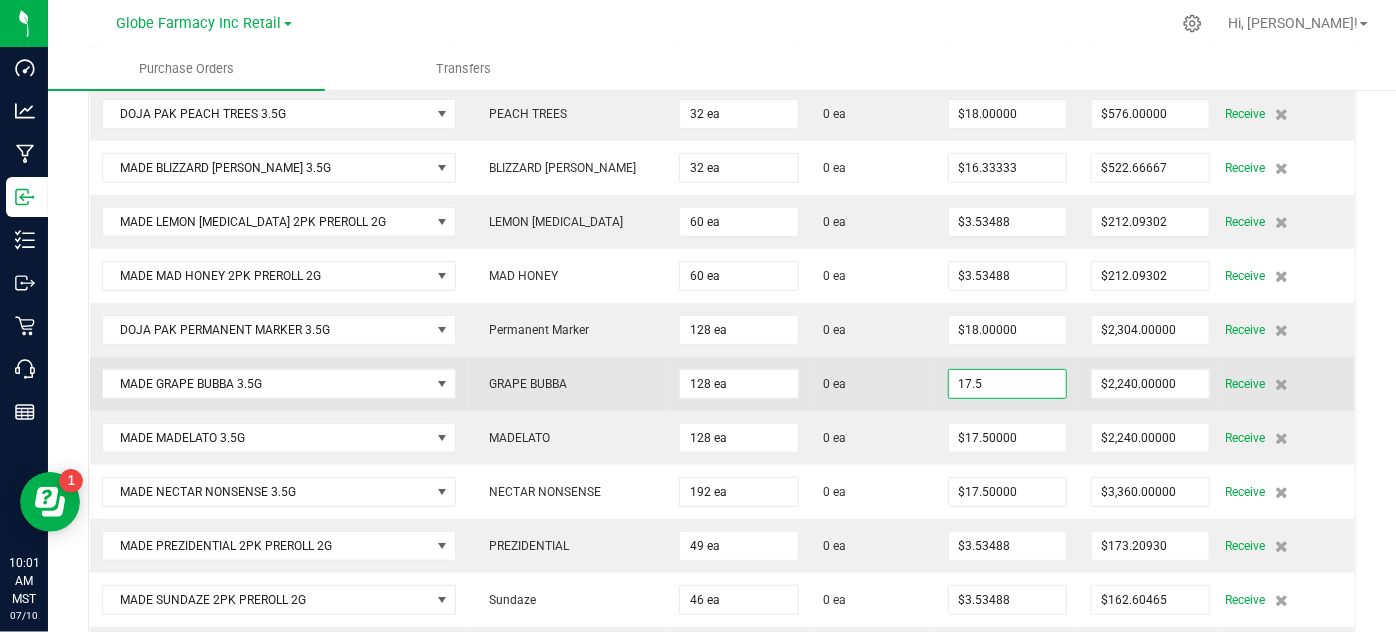 paste on "6.33333333333333" 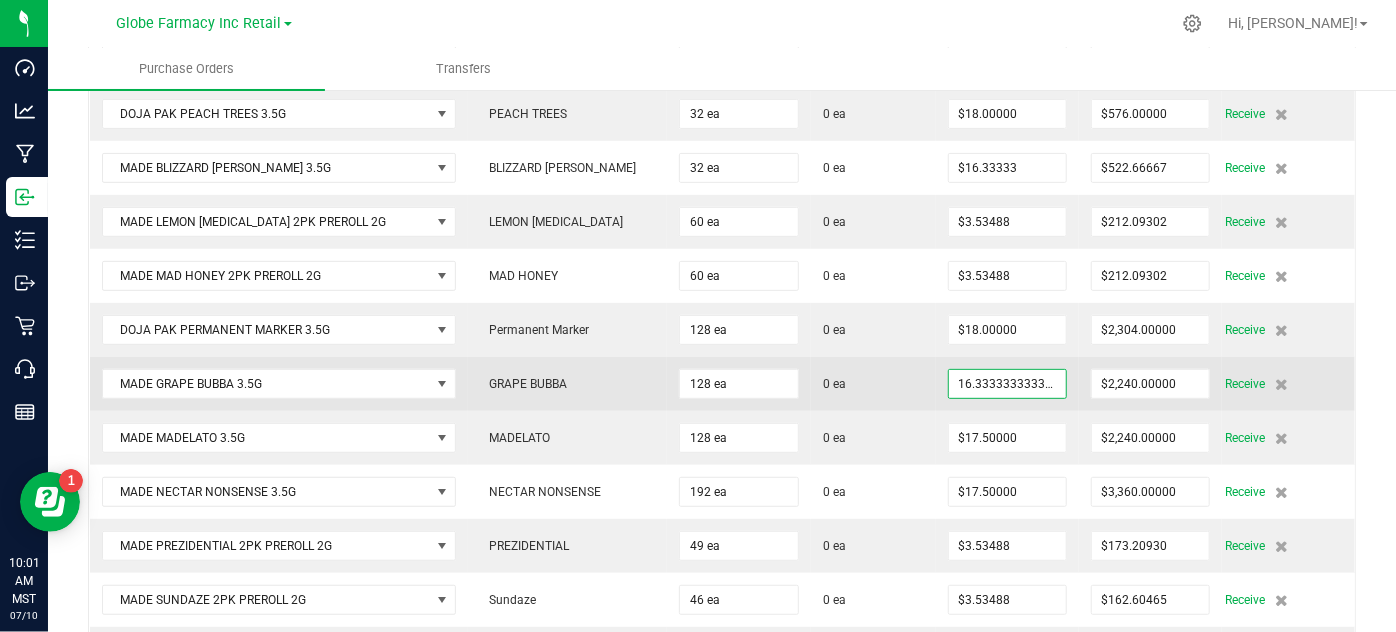 scroll, scrollTop: 0, scrollLeft: 5, axis: horizontal 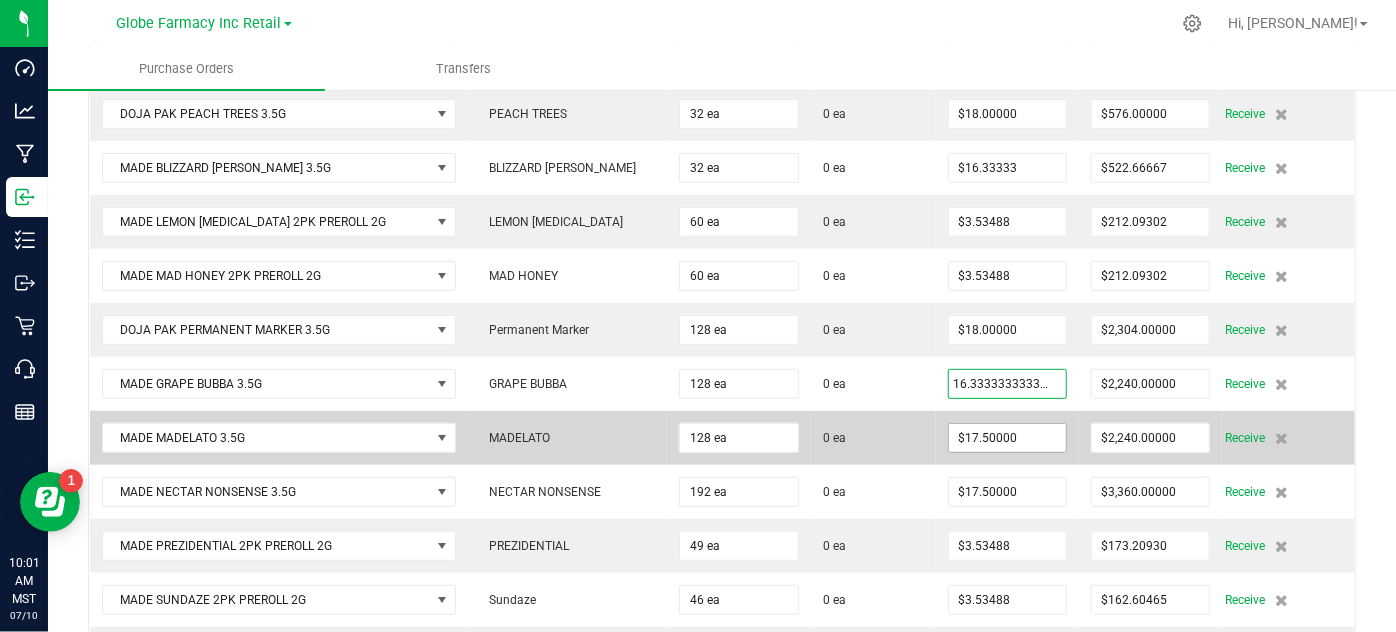 type on "$16.33333" 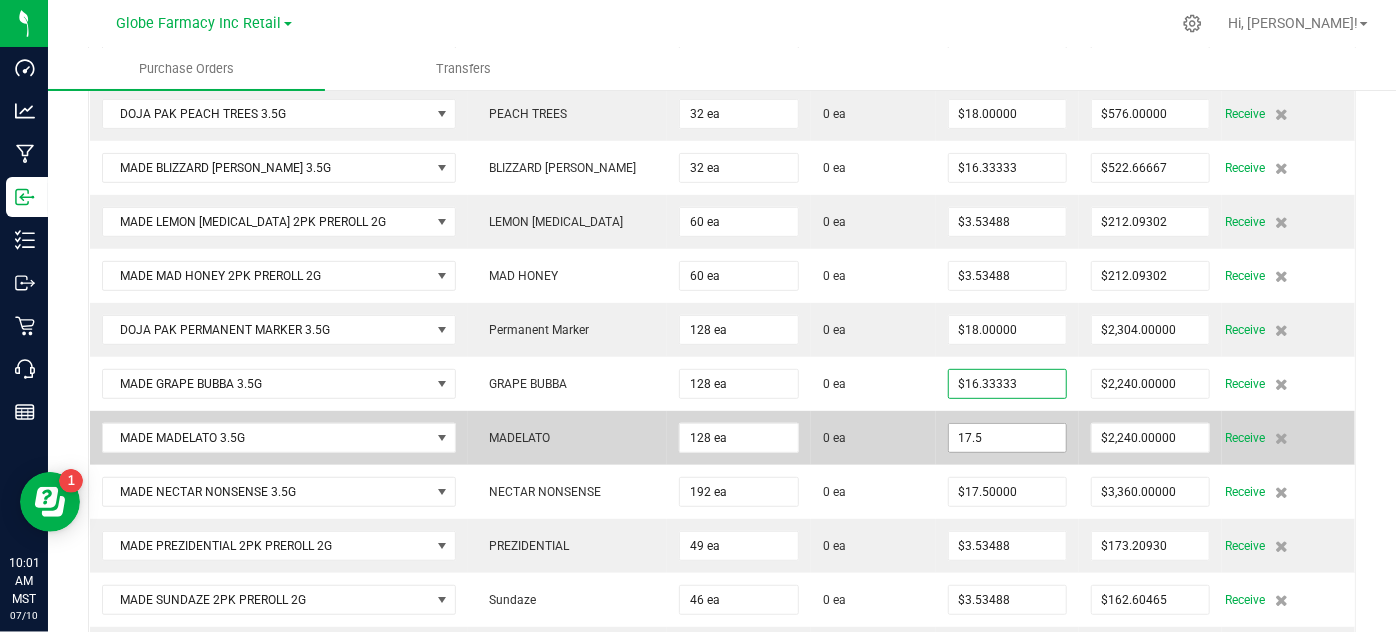 click on "17.5" at bounding box center (1007, 438) 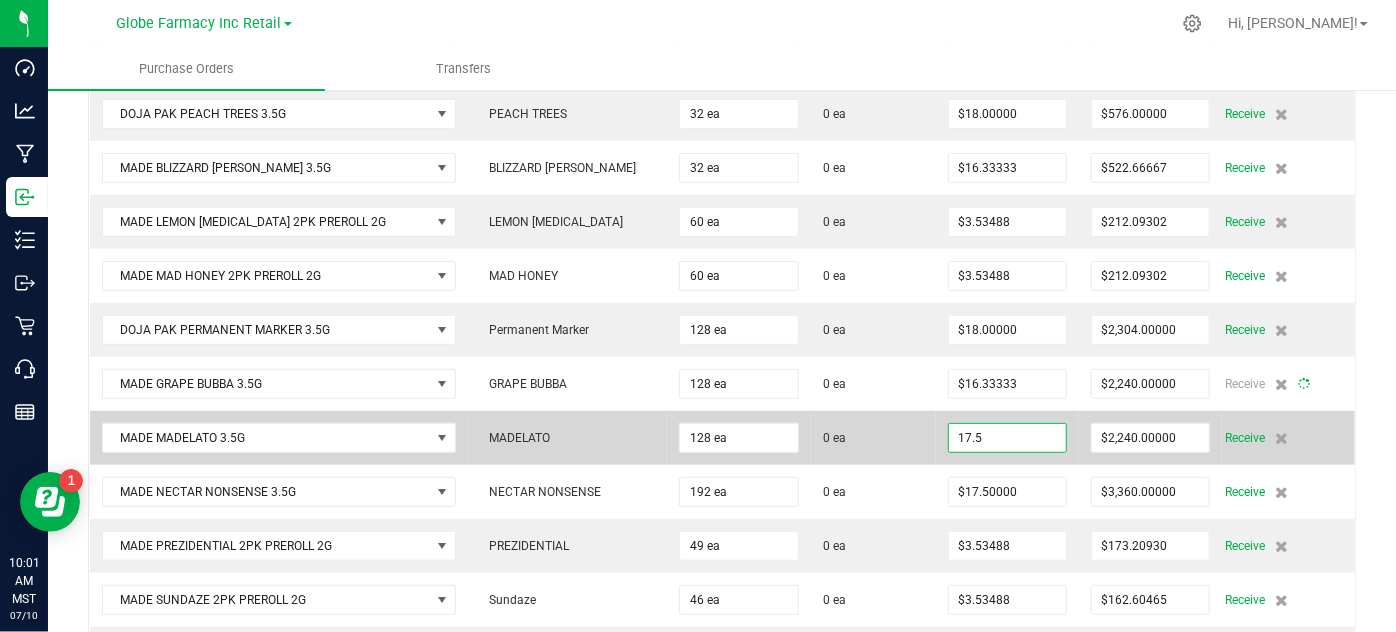 scroll, scrollTop: 0, scrollLeft: 0, axis: both 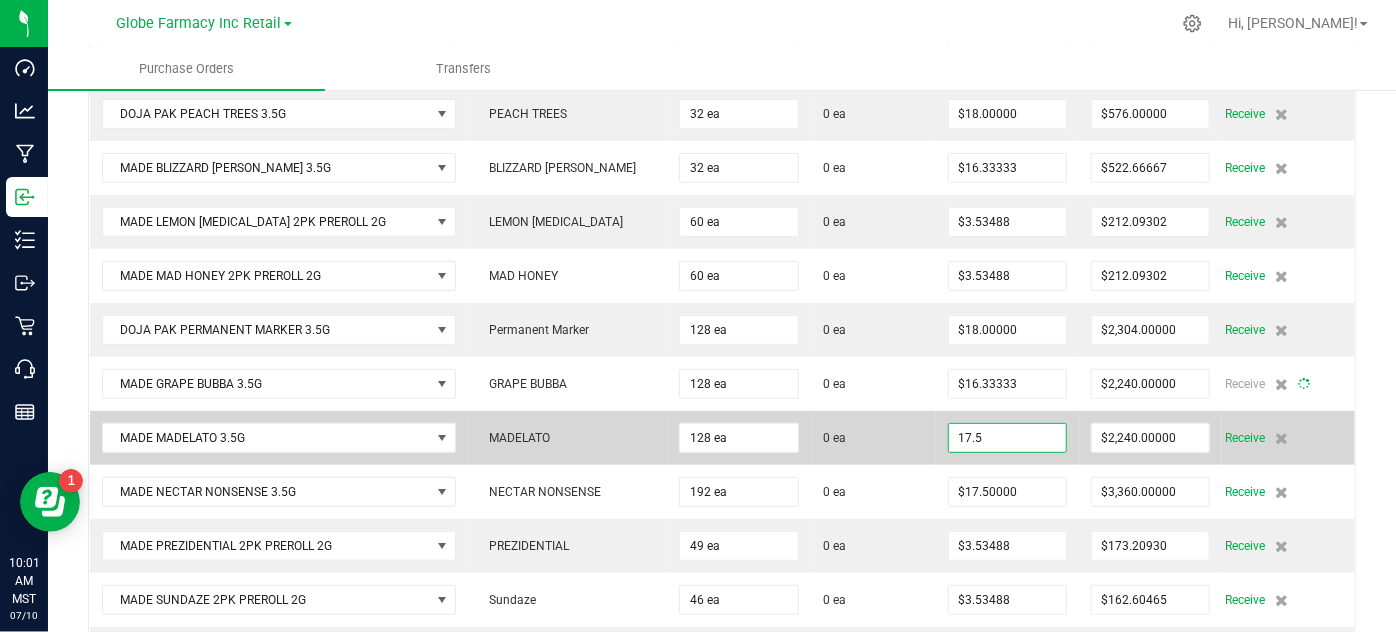 type on "128" 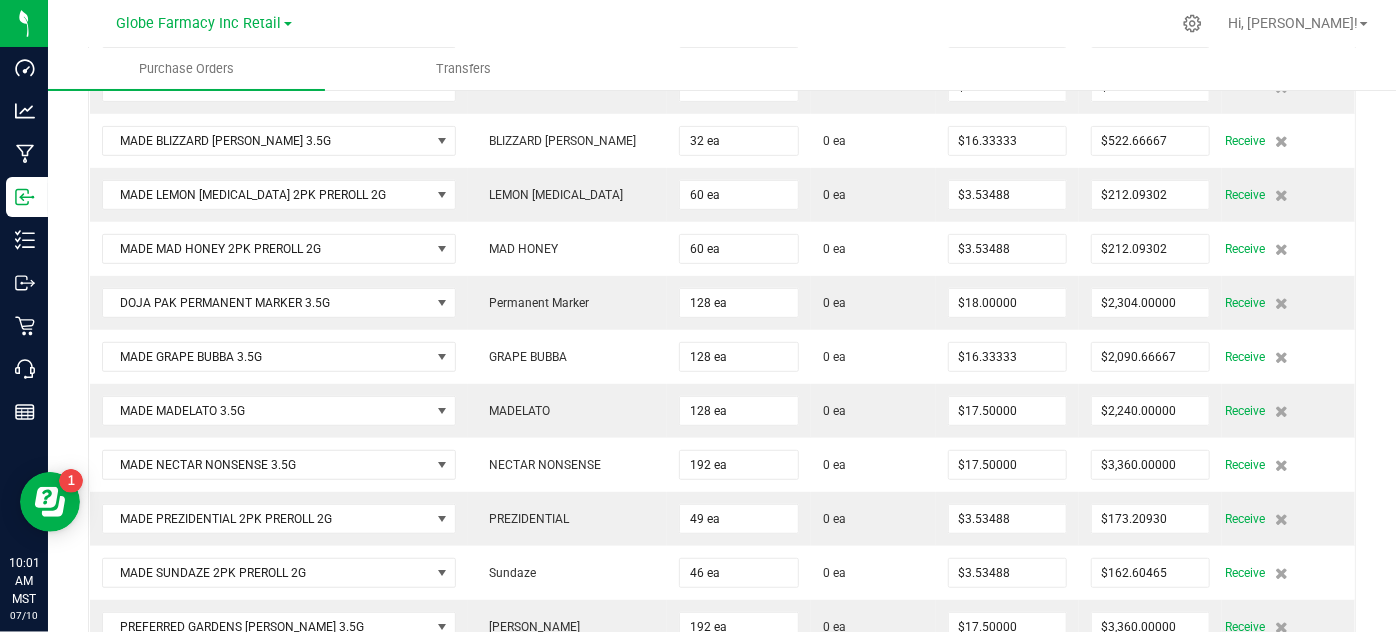 scroll, scrollTop: 389, scrollLeft: 0, axis: vertical 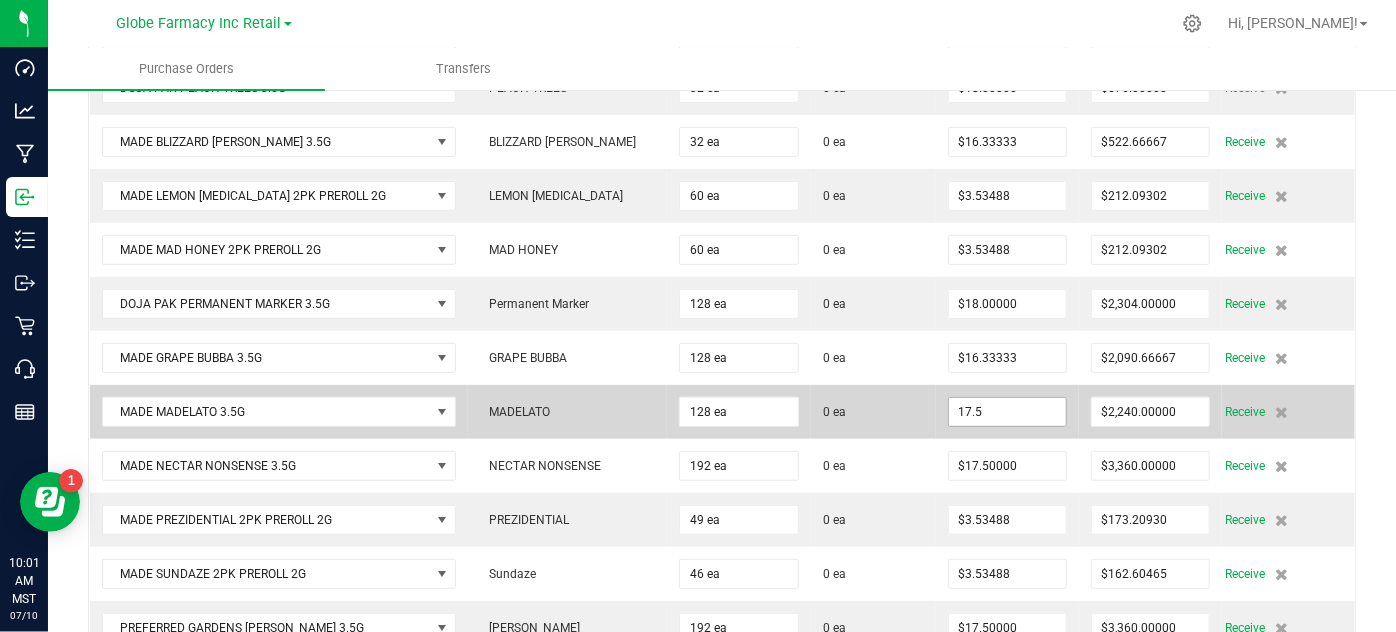 click on "17.5" at bounding box center (1007, 412) 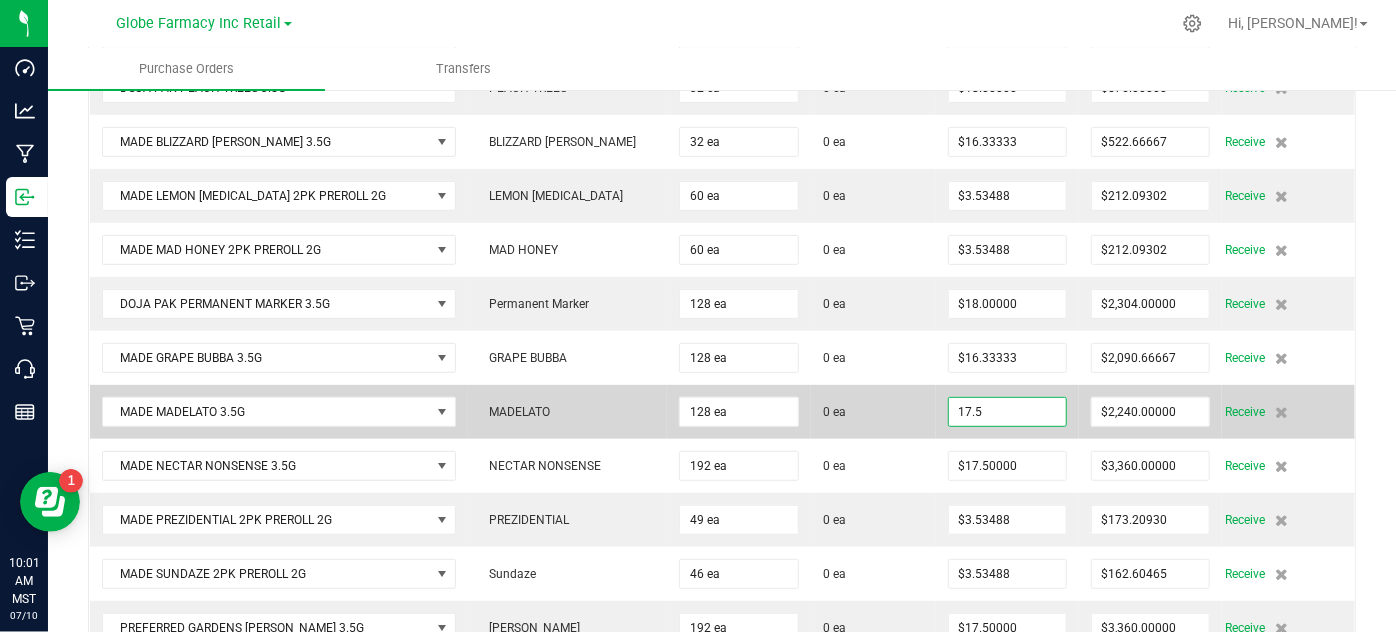 paste on "6.33333333333333" 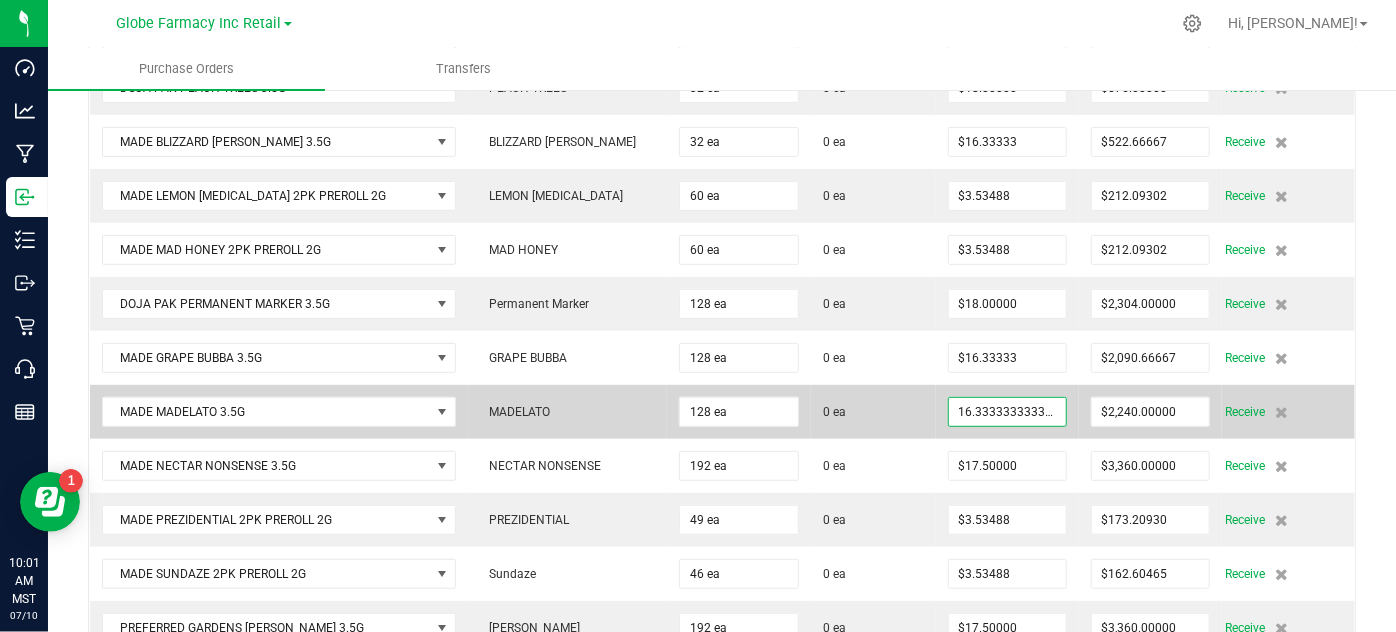 scroll, scrollTop: 0, scrollLeft: 5, axis: horizontal 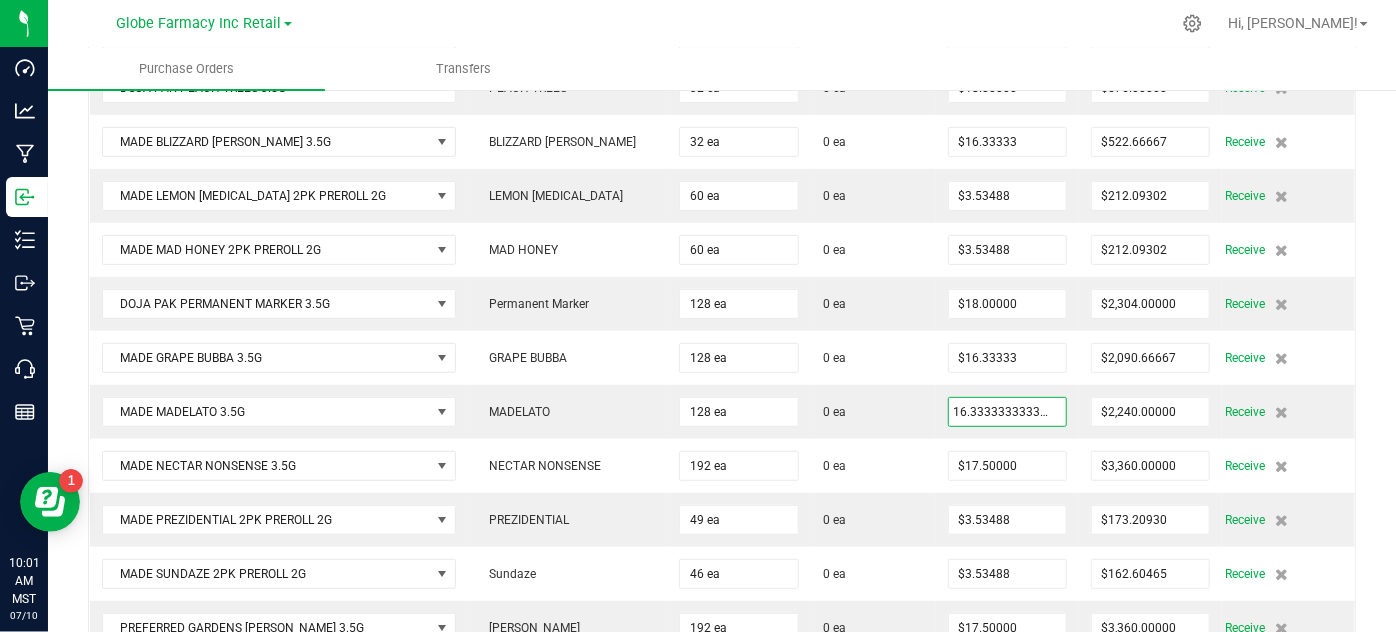 type on "$16.33333" 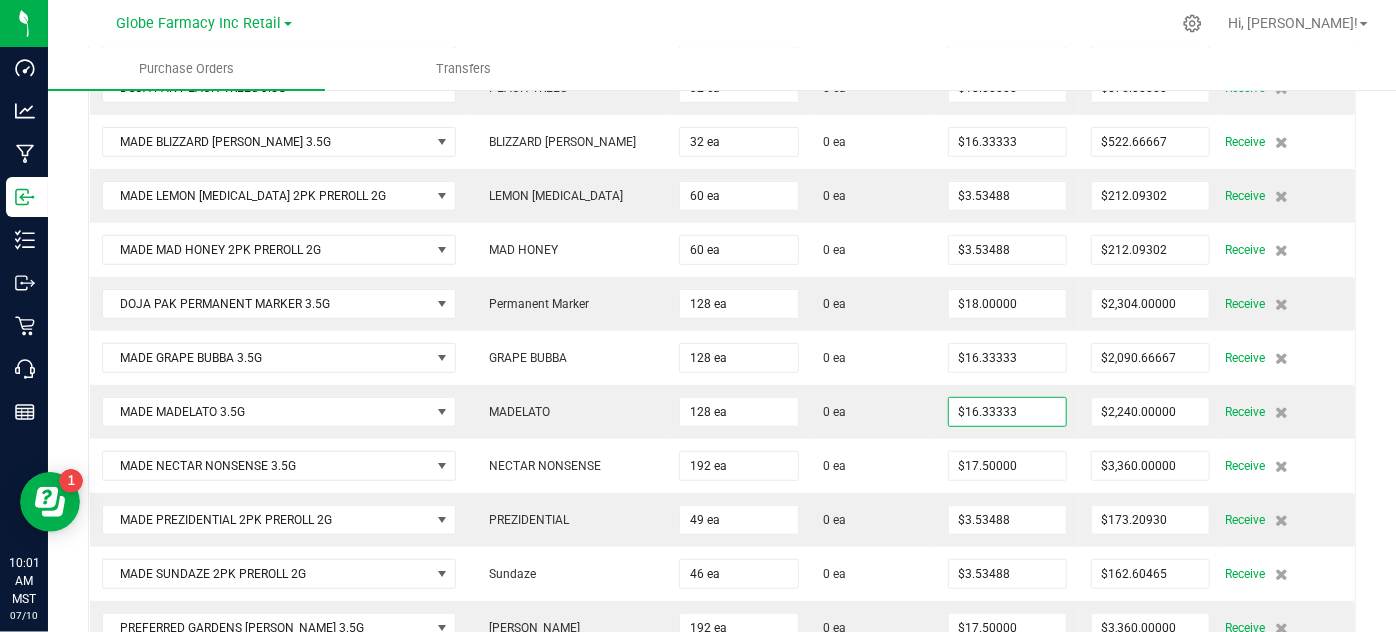click on "Back to Purchase Orders
Done Editing
PO
00001124
Status
Created
Vendor
The Medicine Room LLC (Adult)
License #
00000084ESFH12297246" at bounding box center [722, 466] 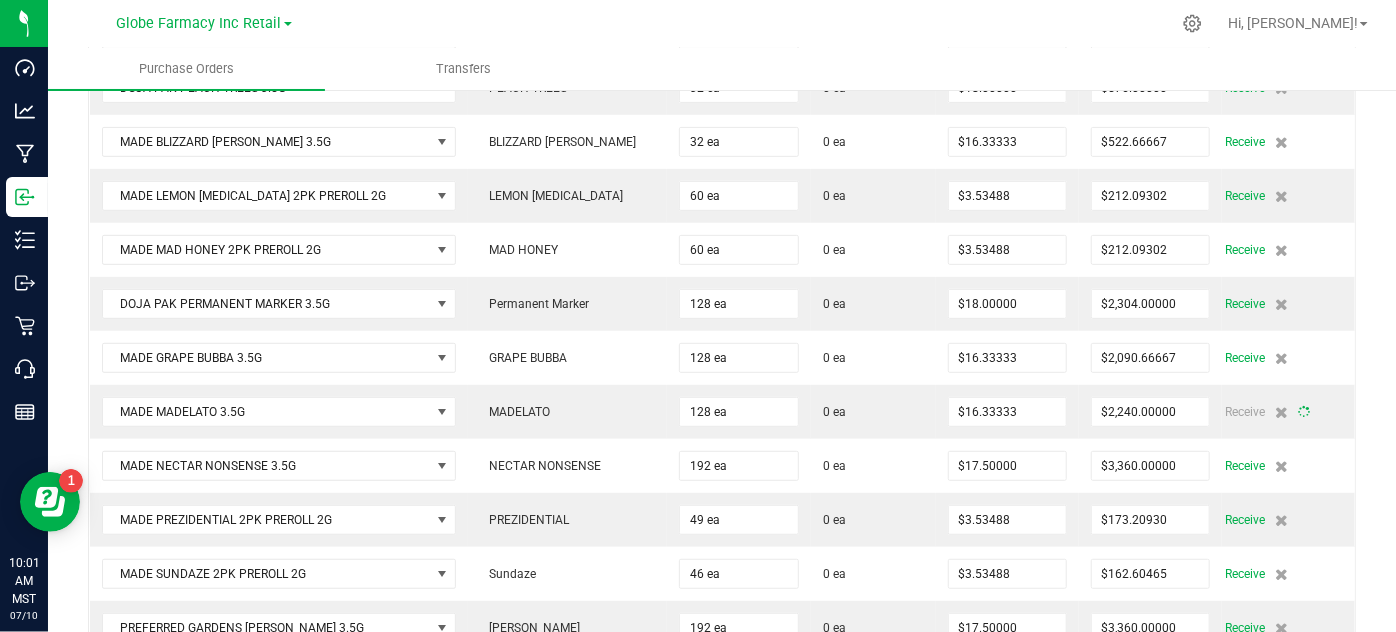 type on "128" 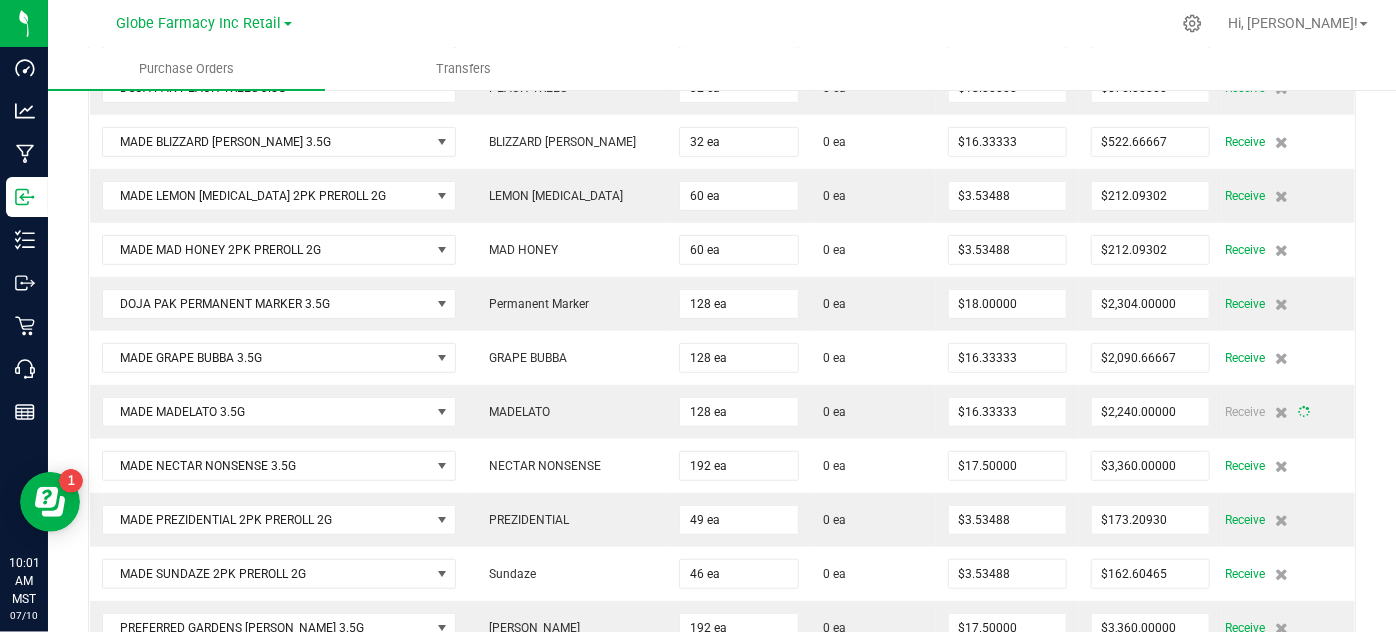 type on "$2,090.66667" 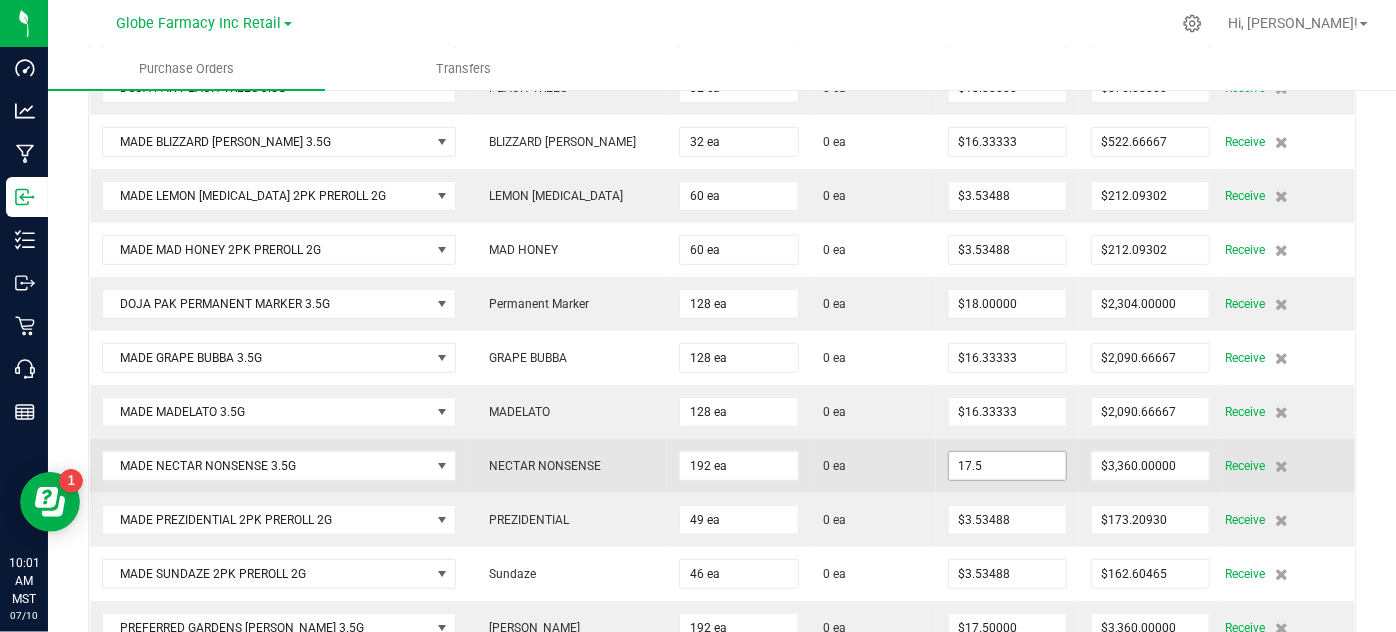 click on "17.5" at bounding box center [1007, 466] 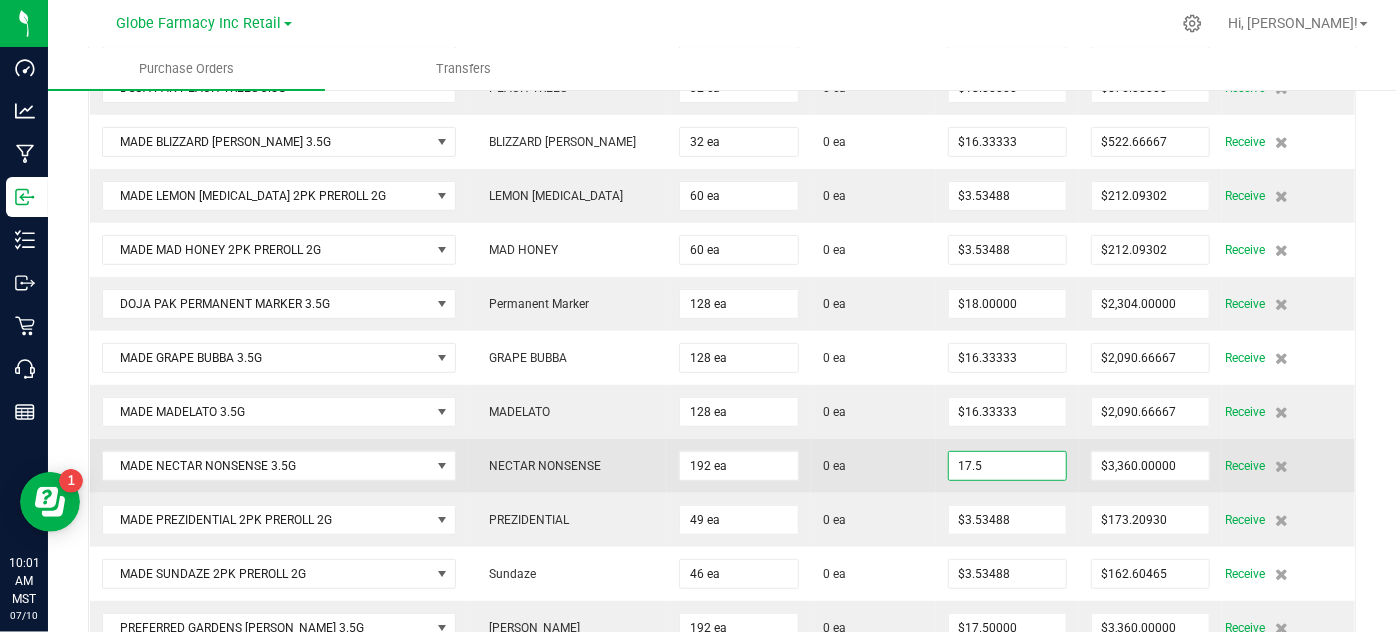 paste on "6.33333333333333" 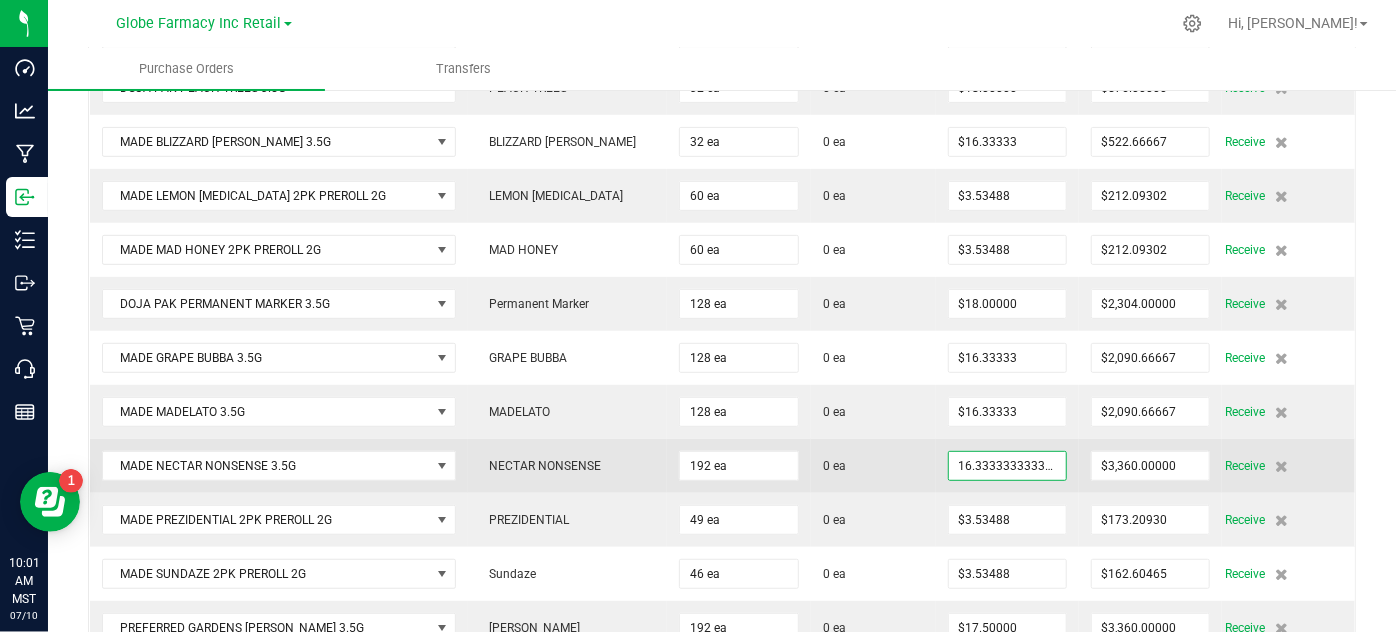 scroll, scrollTop: 0, scrollLeft: 5, axis: horizontal 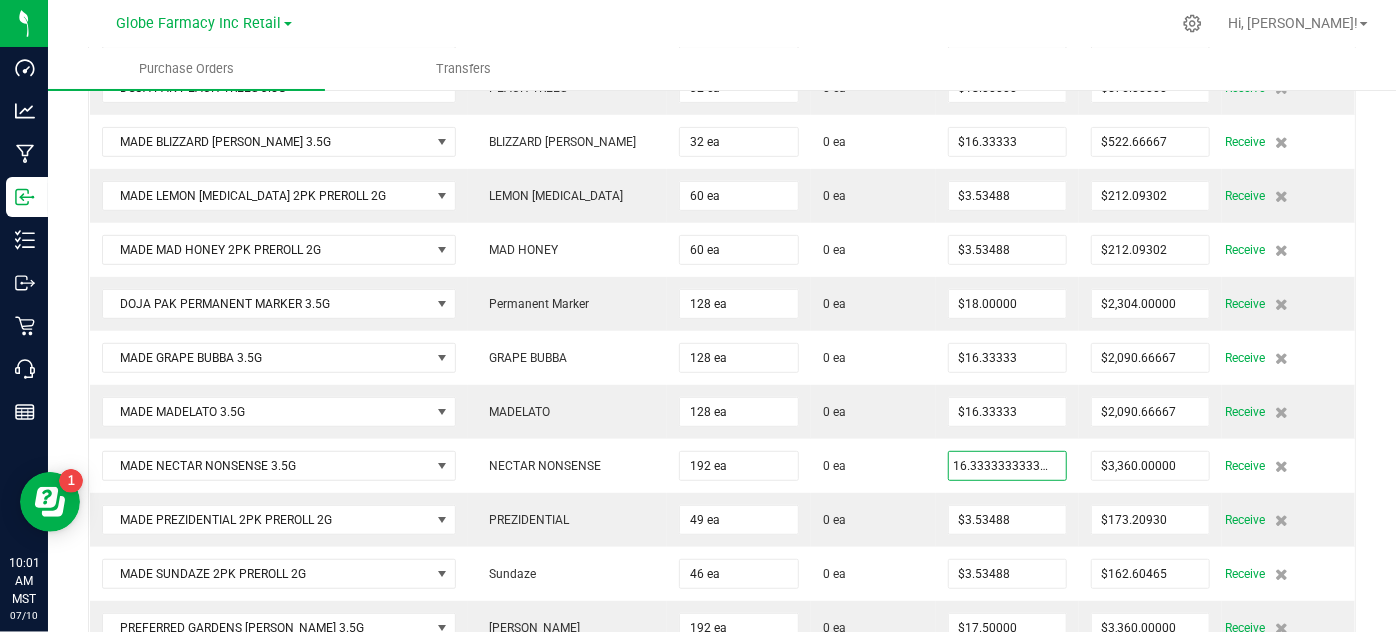type on "$16.33333" 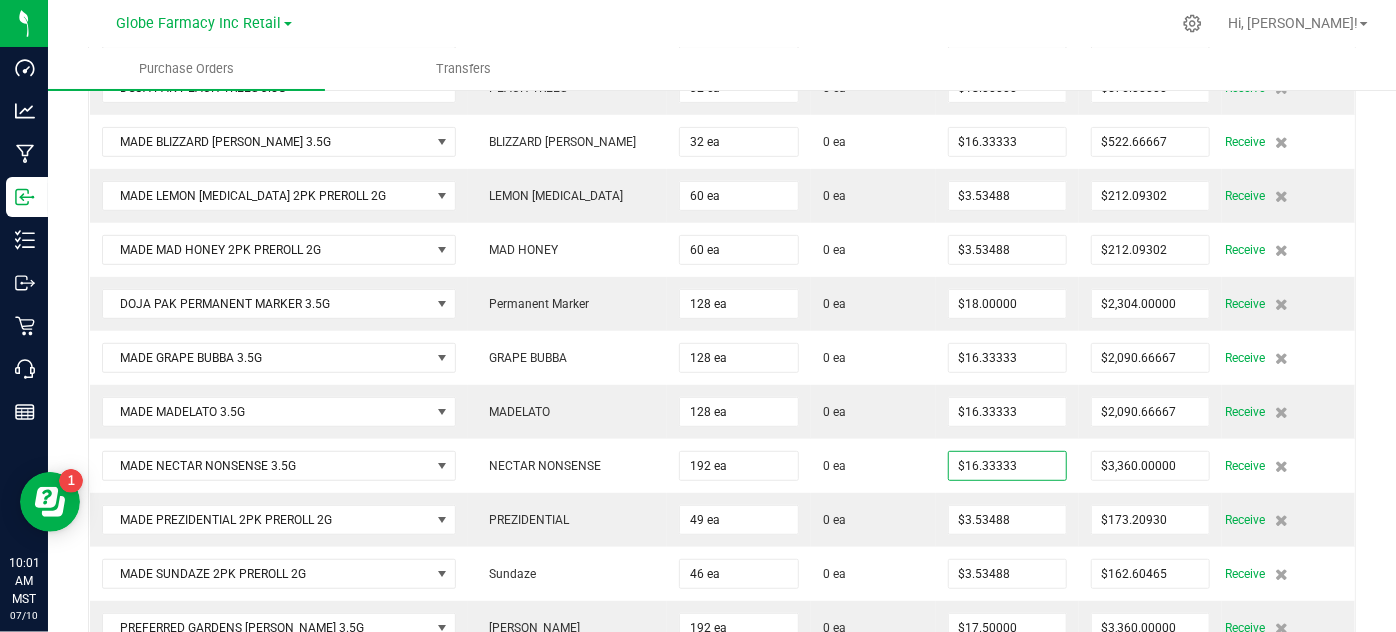 click on "Back to Purchase Orders
Done Editing
PO
00001124
Status
Created
Vendor
The Medicine Room LLC (Adult)
License #
00000084ESFH12297246" at bounding box center (722, 466) 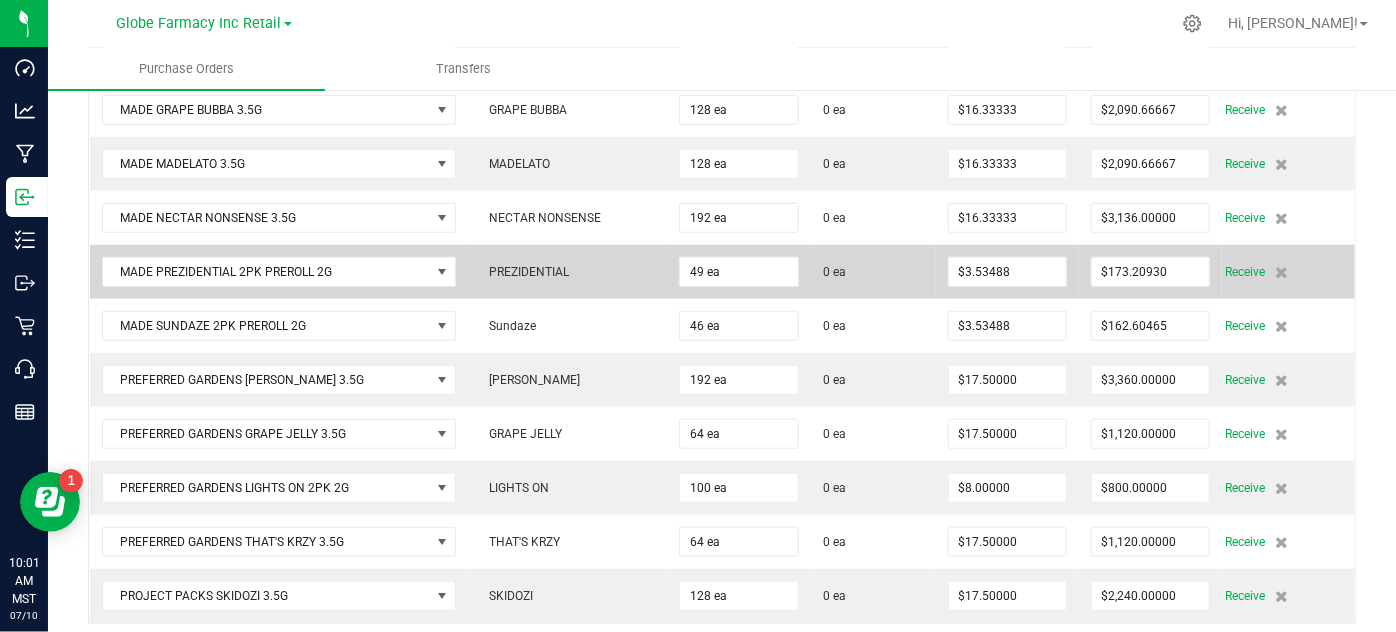 scroll, scrollTop: 844, scrollLeft: 0, axis: vertical 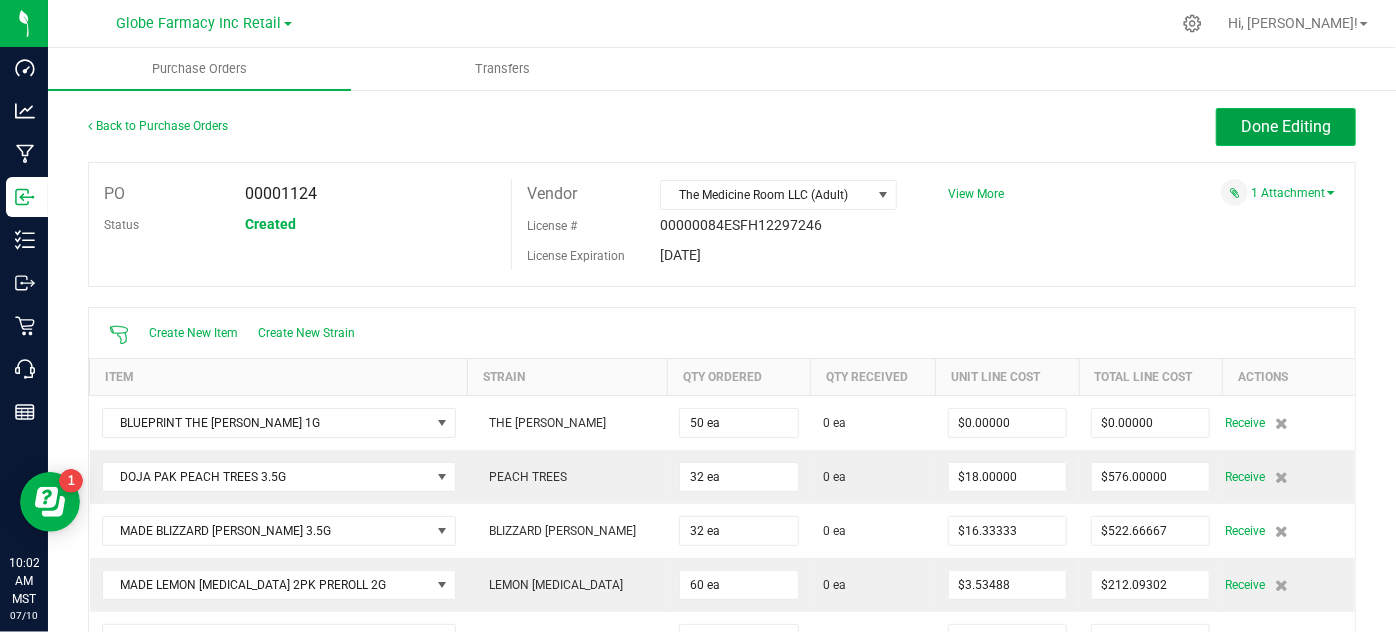 click on "Done Editing" at bounding box center (1286, 127) 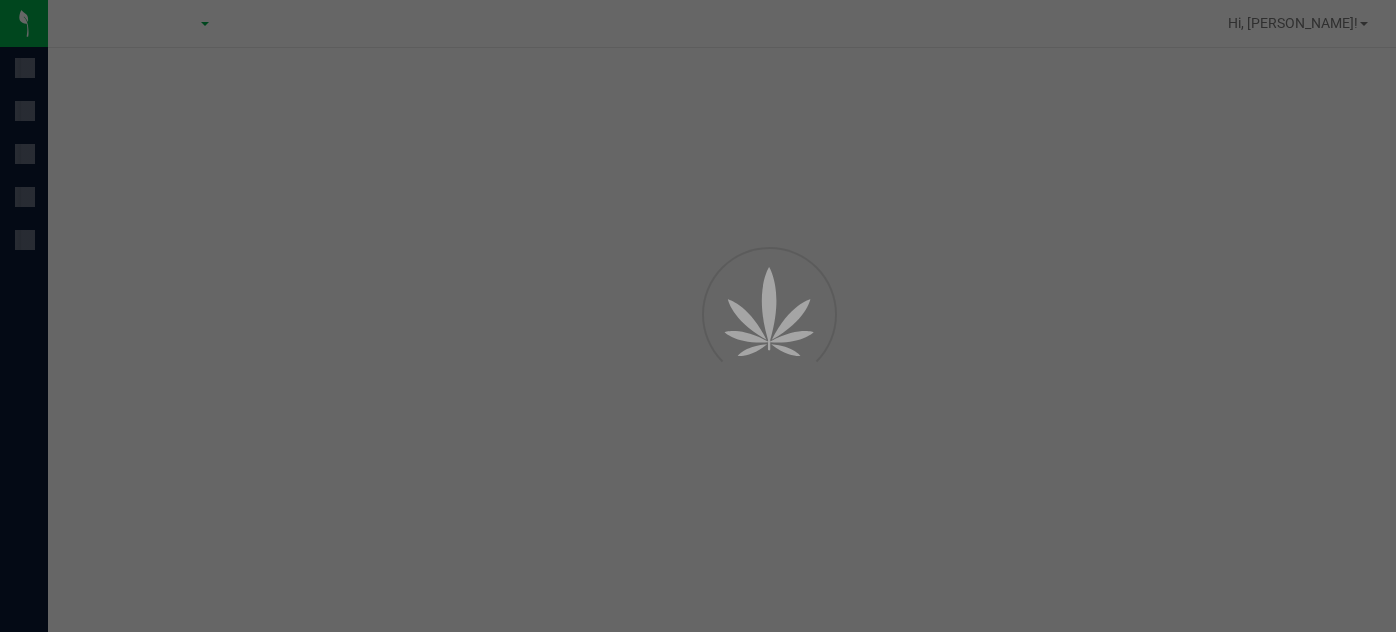 scroll, scrollTop: 0, scrollLeft: 0, axis: both 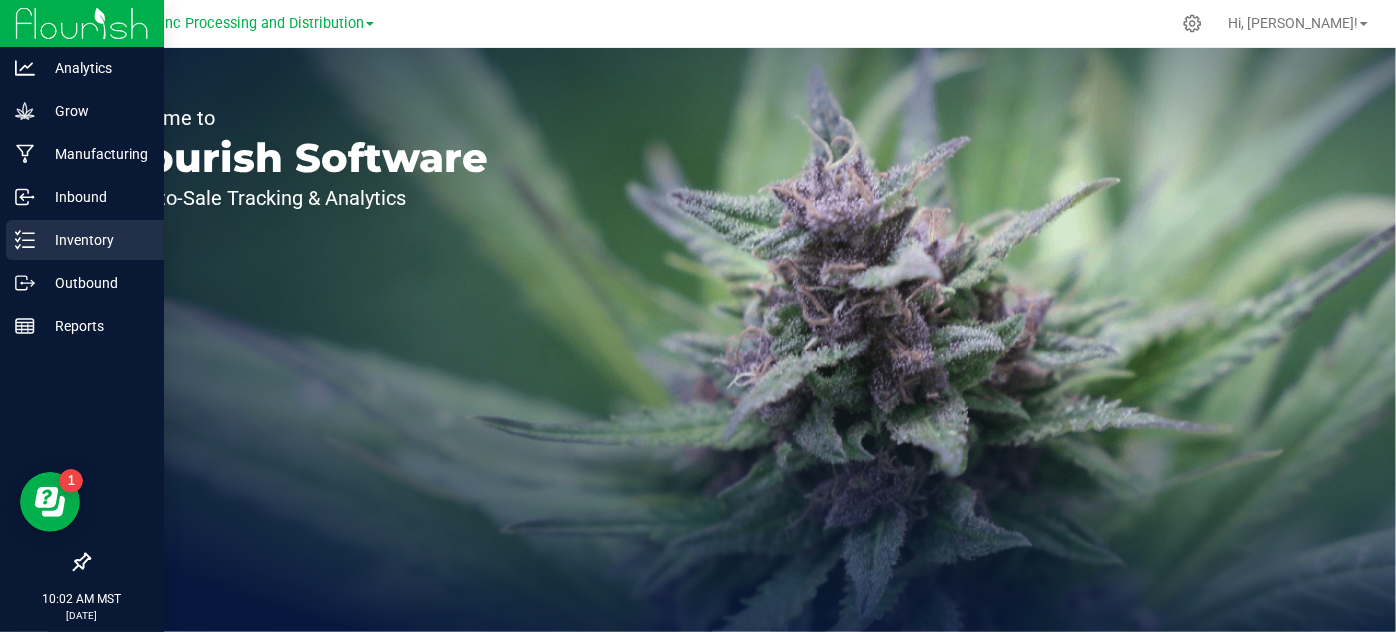 click on "Inventory" at bounding box center [95, 240] 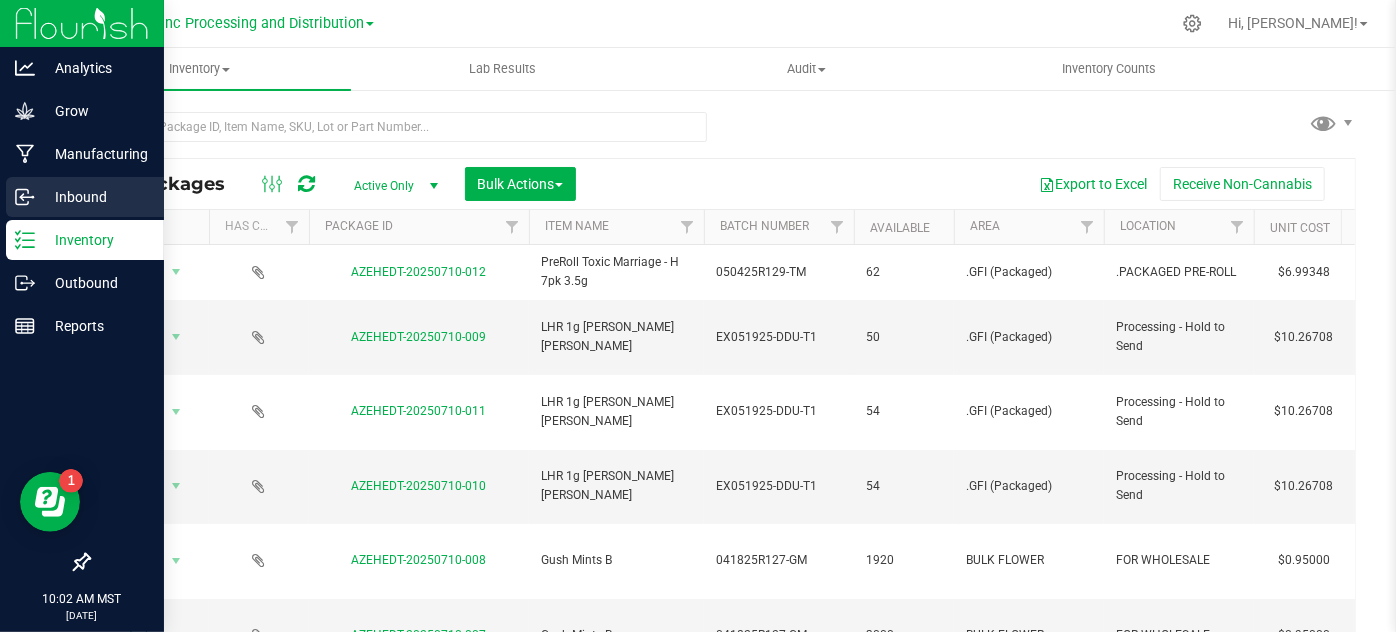 click on "Inbound" at bounding box center [85, 197] 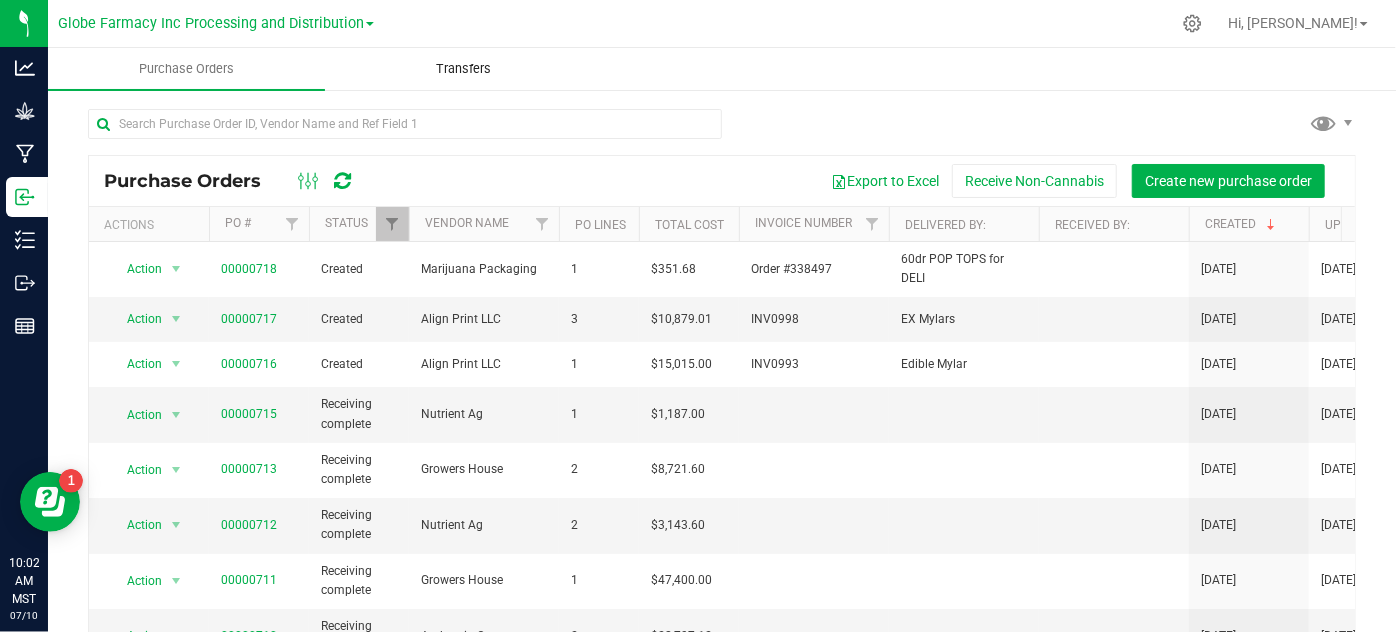 click on "Transfers" at bounding box center (463, 69) 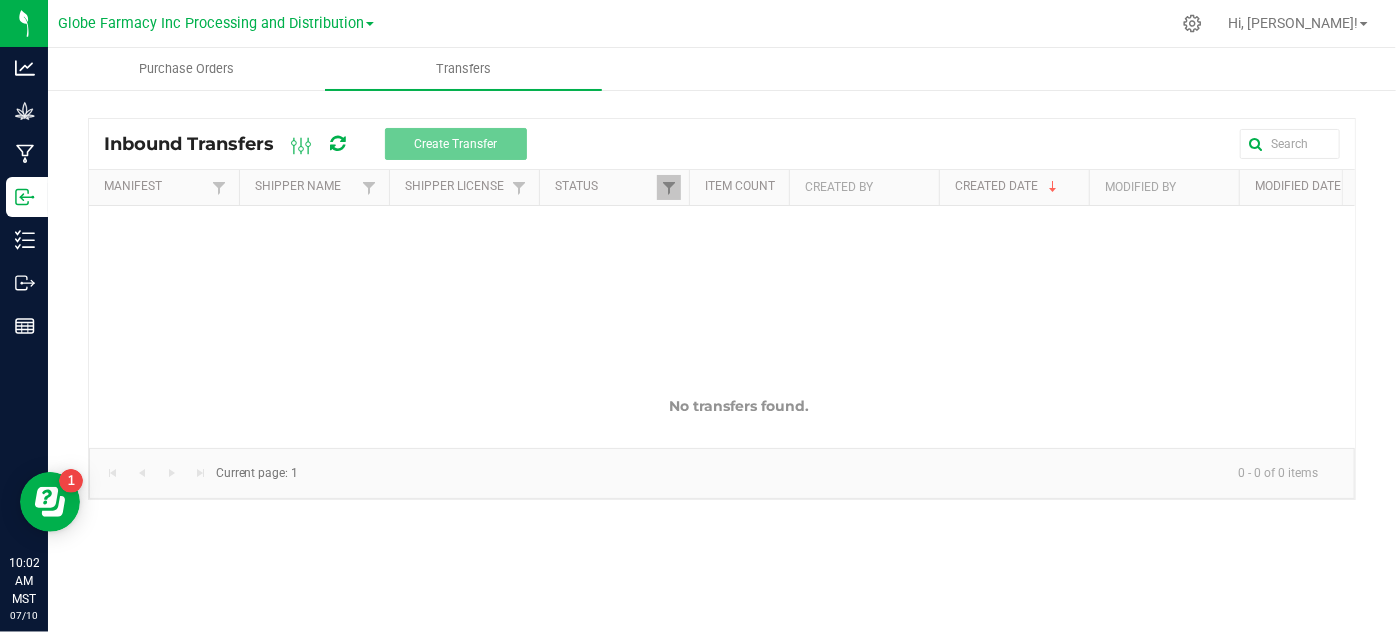 click at bounding box center (370, 24) 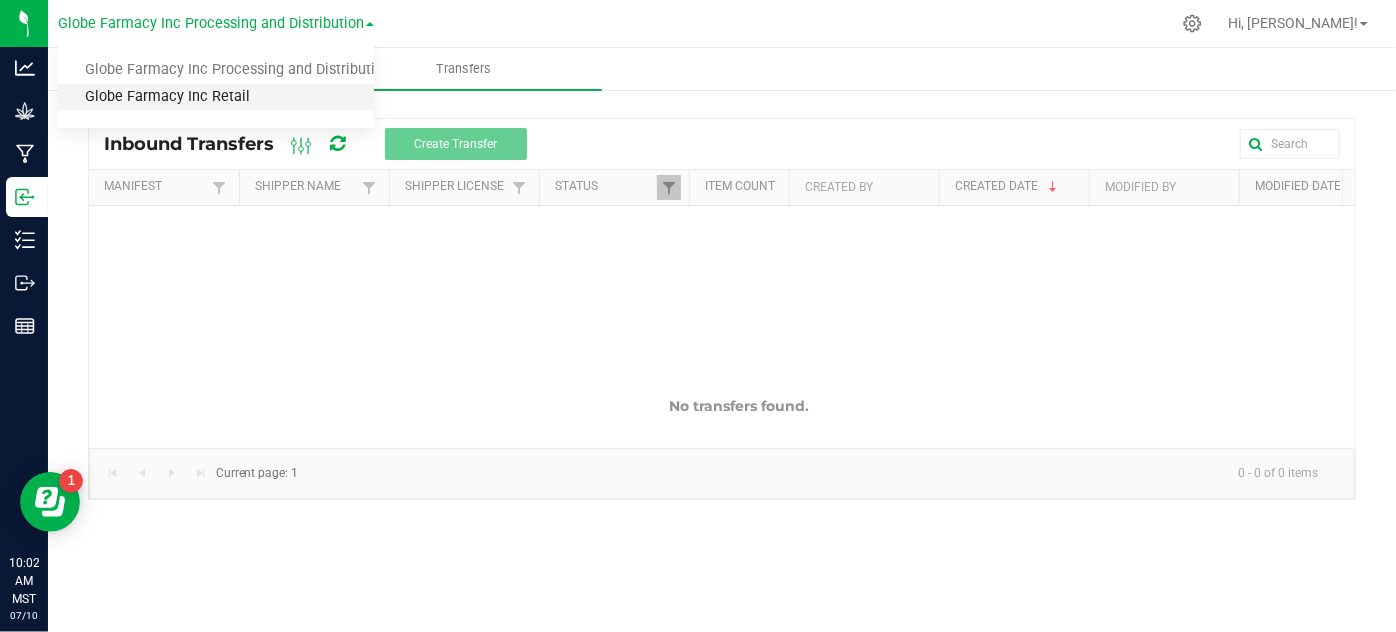 click on "Globe Farmacy Inc Retail" at bounding box center [216, 97] 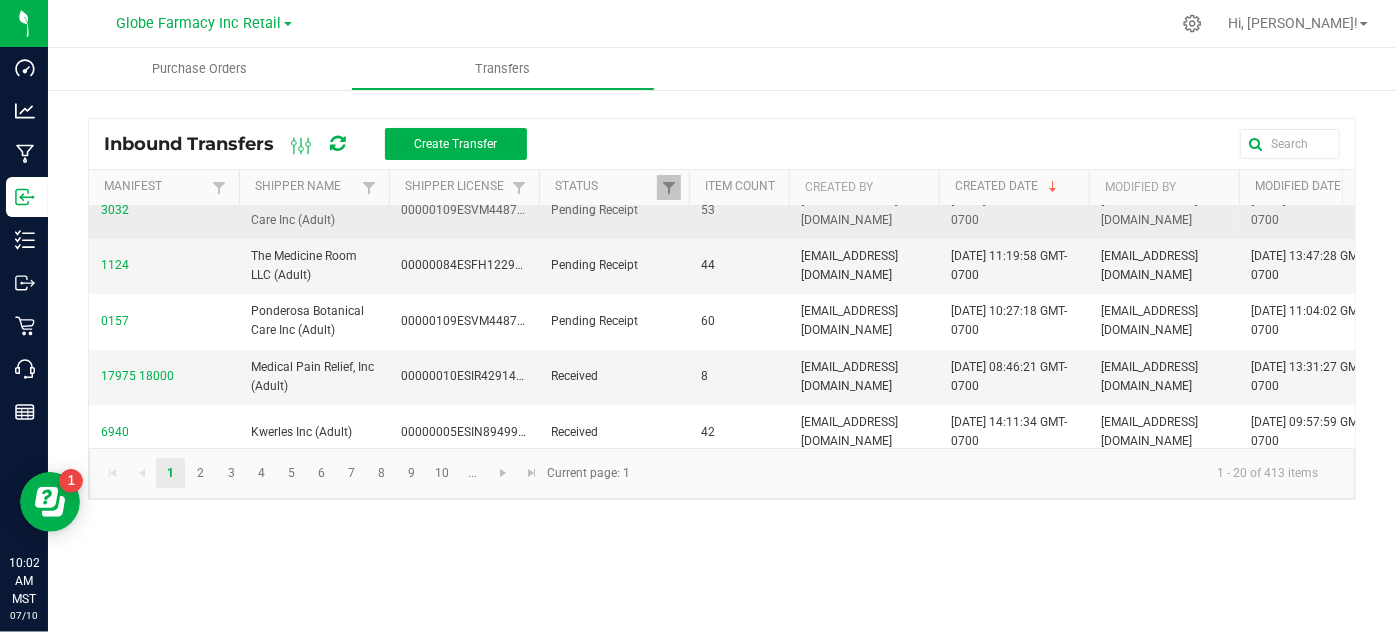 scroll, scrollTop: 272, scrollLeft: 0, axis: vertical 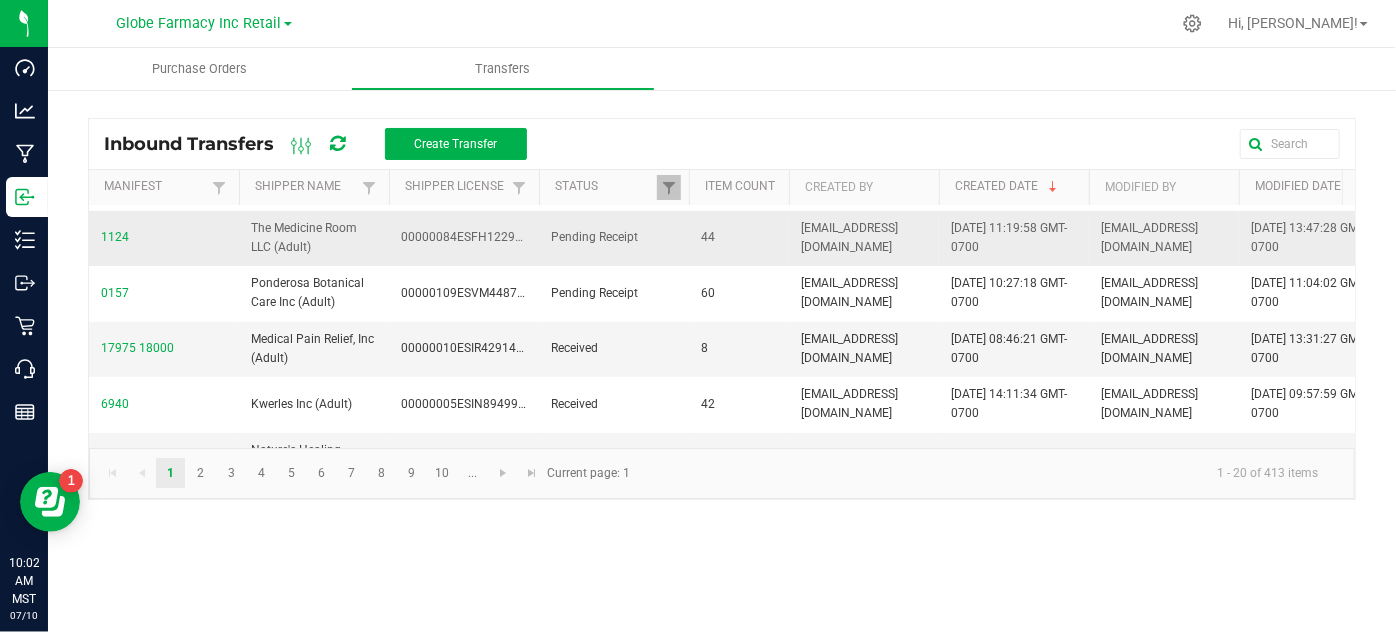 click on "1124" at bounding box center [115, 237] 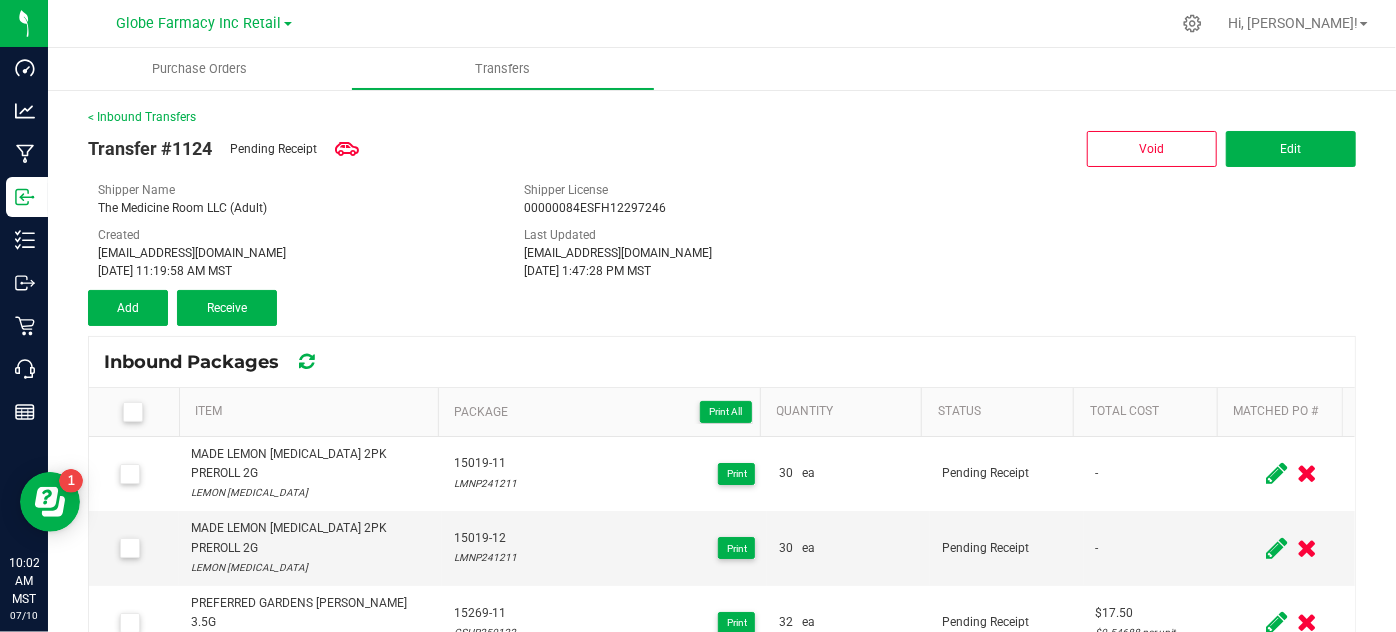 click at bounding box center (132, 412) 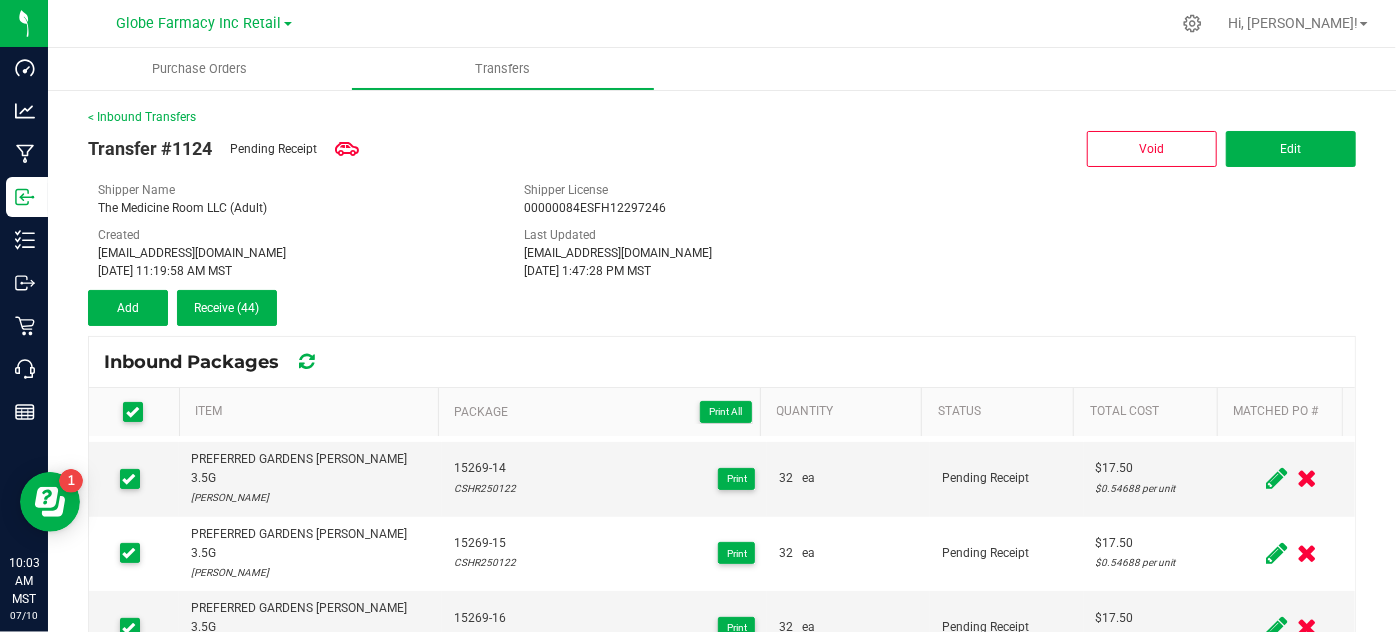 scroll, scrollTop: 363, scrollLeft: 0, axis: vertical 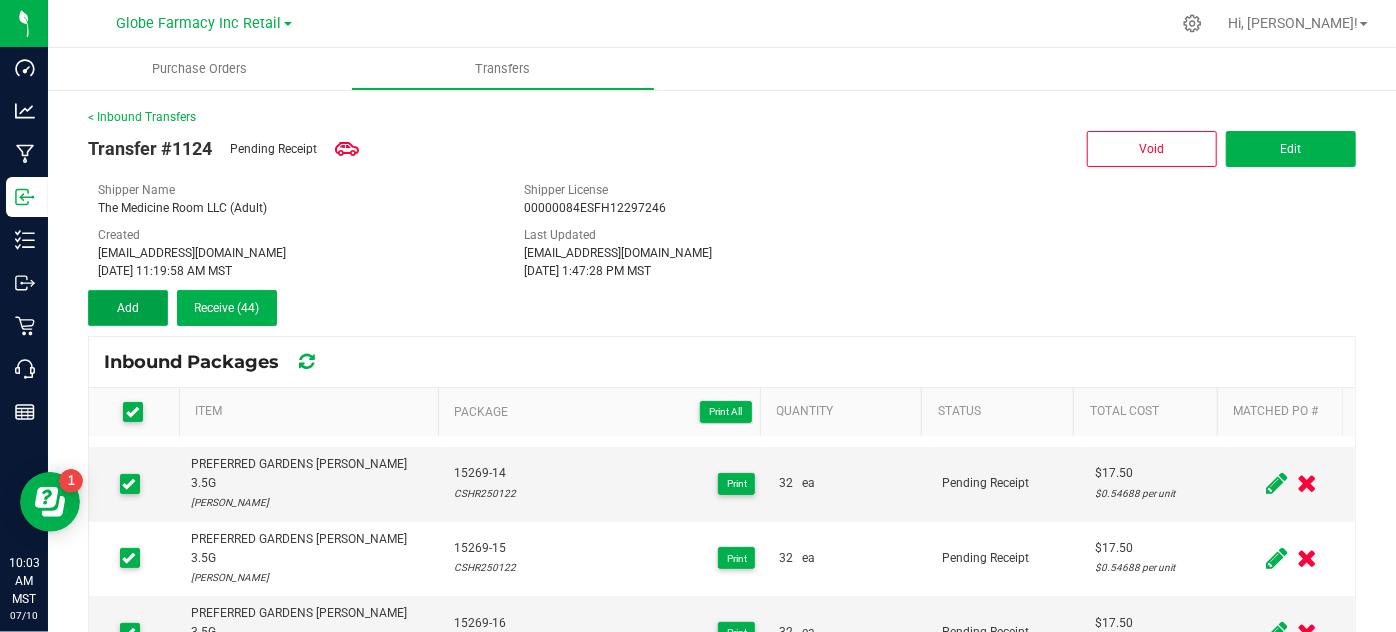 click on "Add" at bounding box center [128, 308] 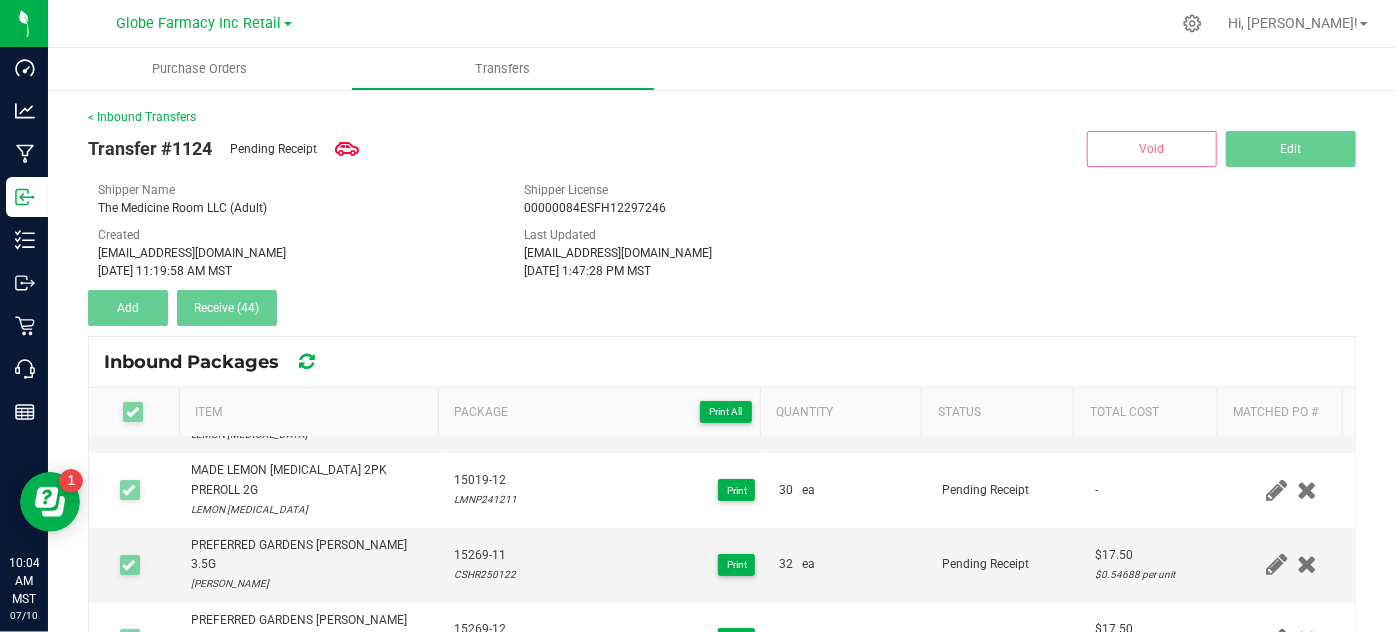 scroll, scrollTop: 0, scrollLeft: 0, axis: both 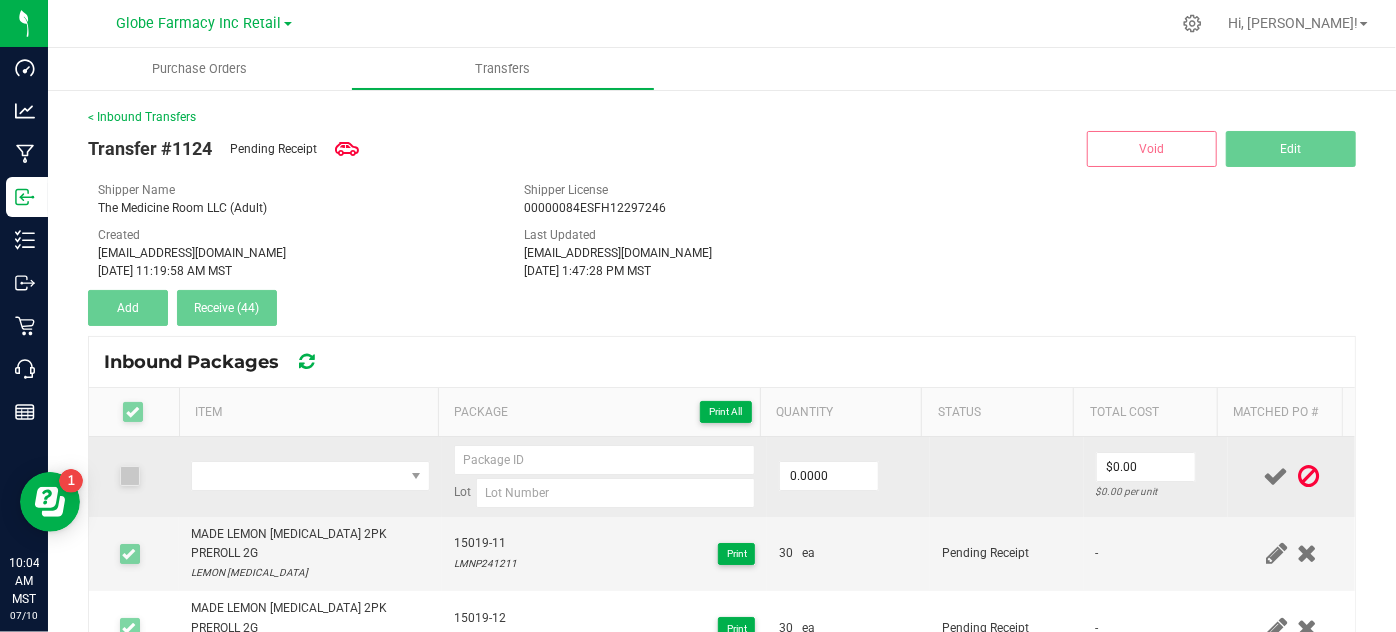 click at bounding box center [1309, 476] 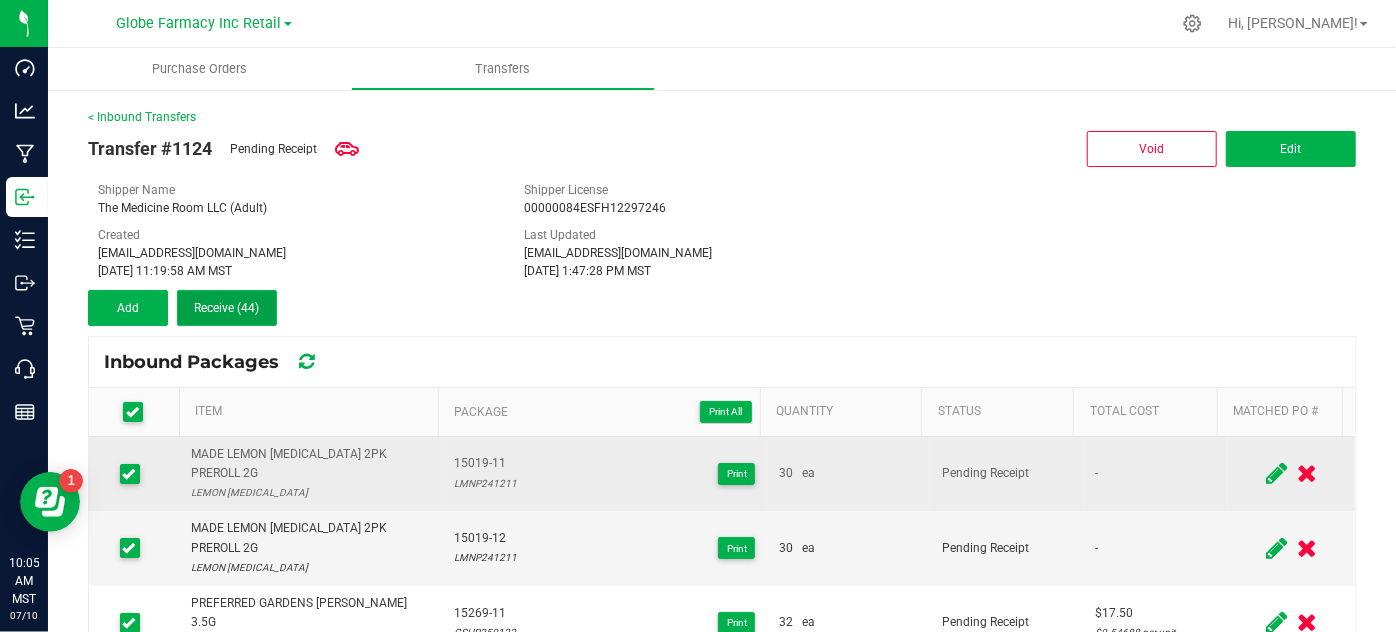 click on "Receive (44)" at bounding box center [227, 308] 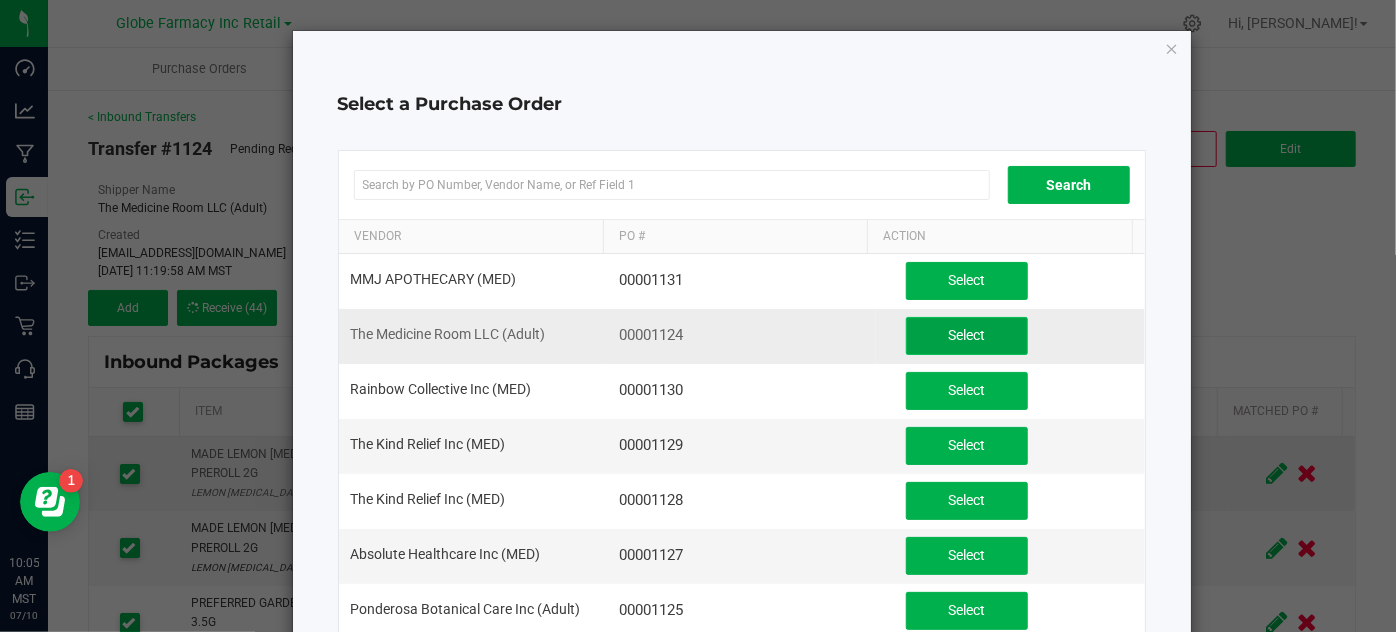 click on "Select" 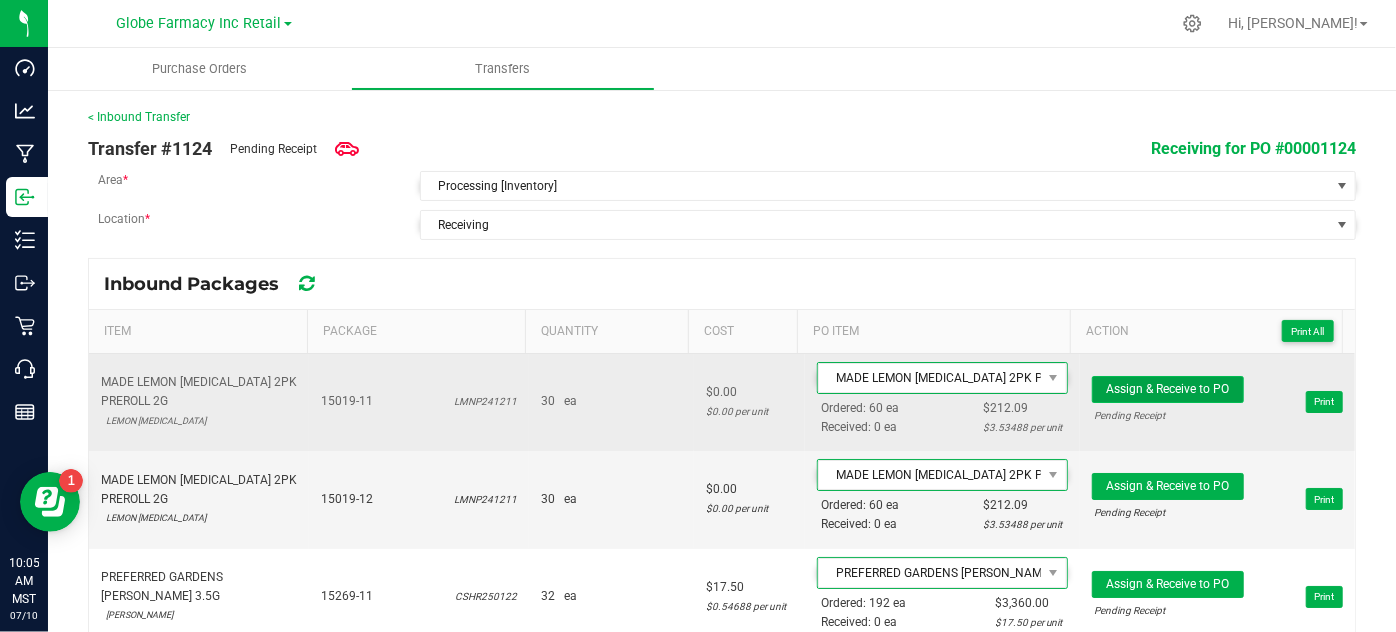 click on "Assign & Receive to PO" at bounding box center [1168, 389] 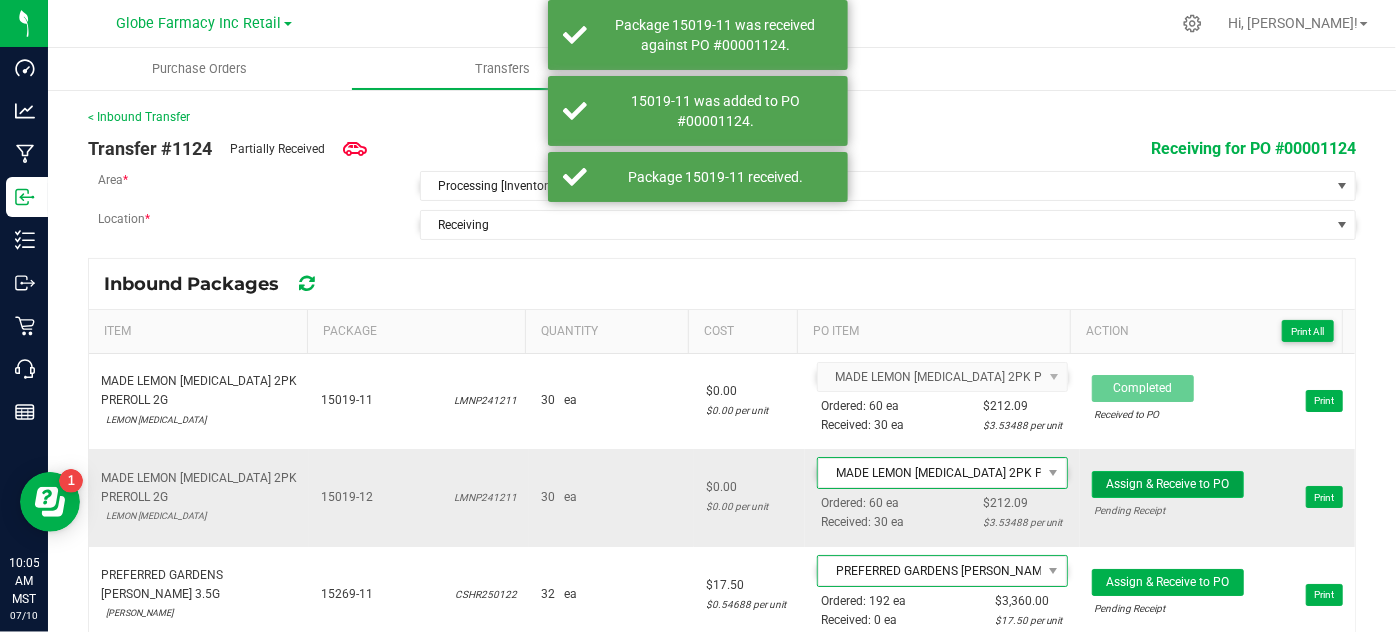 click on "Assign & Receive to PO" at bounding box center [1167, 484] 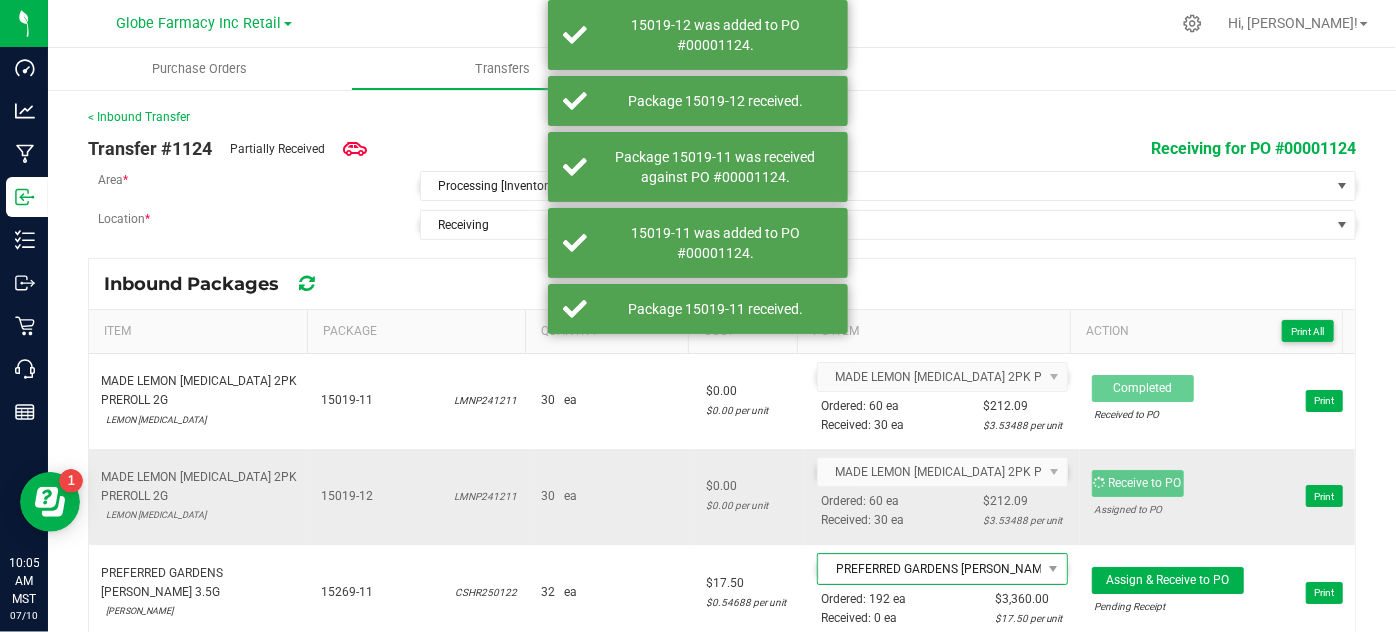 scroll, scrollTop: 90, scrollLeft: 0, axis: vertical 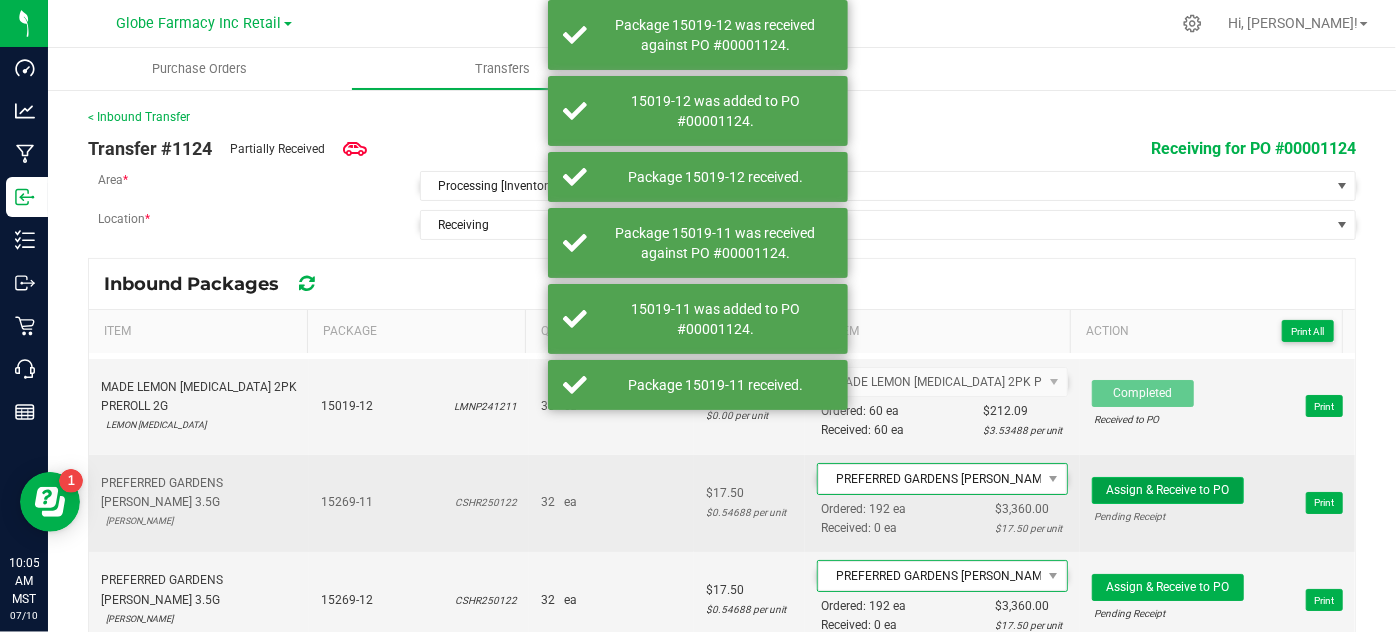 click on "Assign & Receive to PO" at bounding box center [1168, 490] 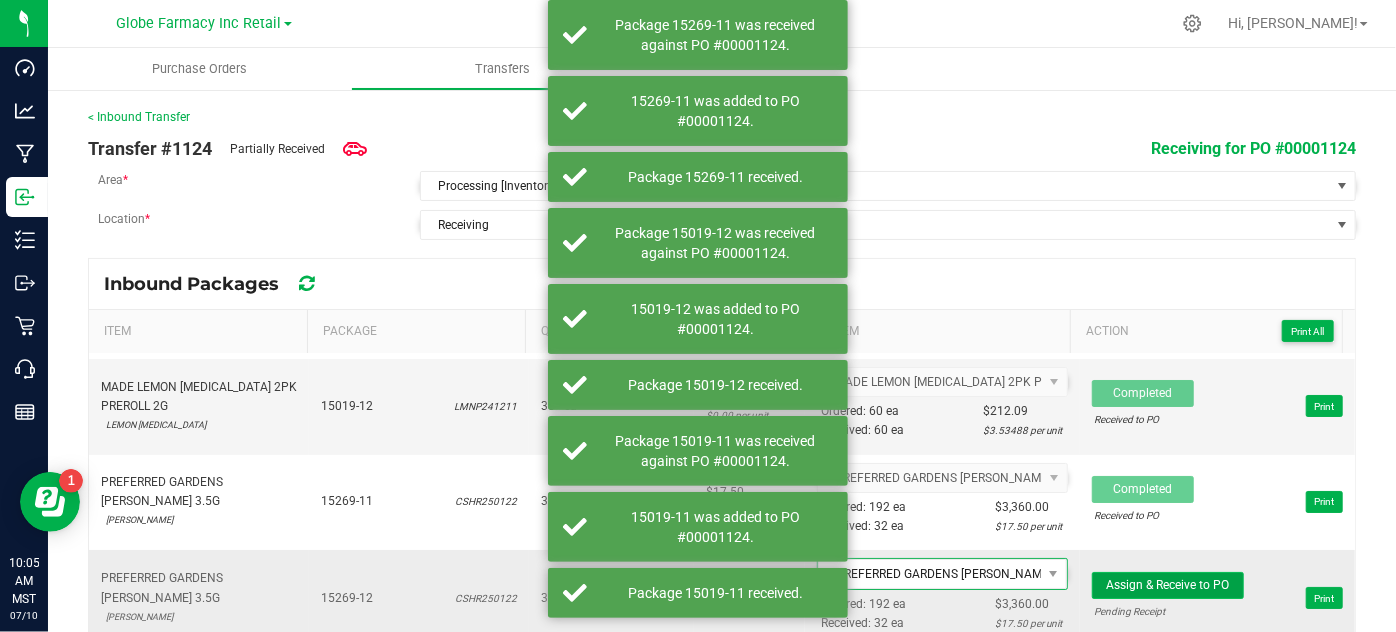 click on "Assign & Receive to PO" at bounding box center (1167, 585) 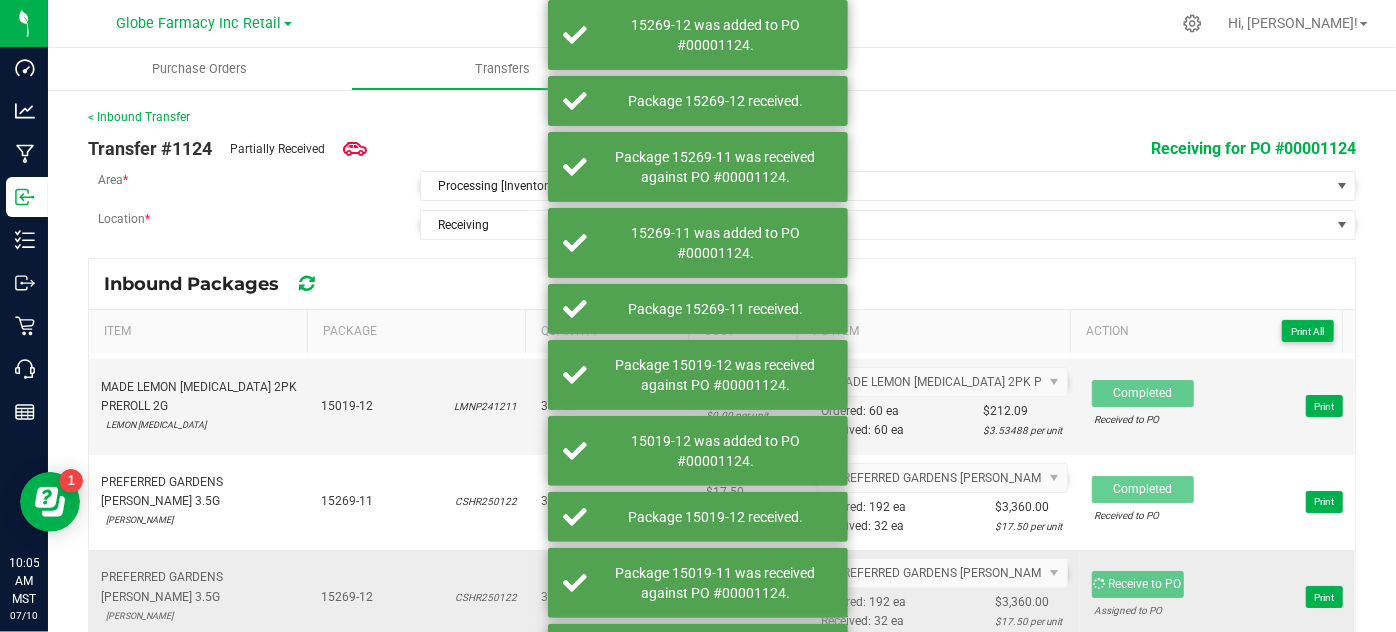 scroll, scrollTop: 181, scrollLeft: 0, axis: vertical 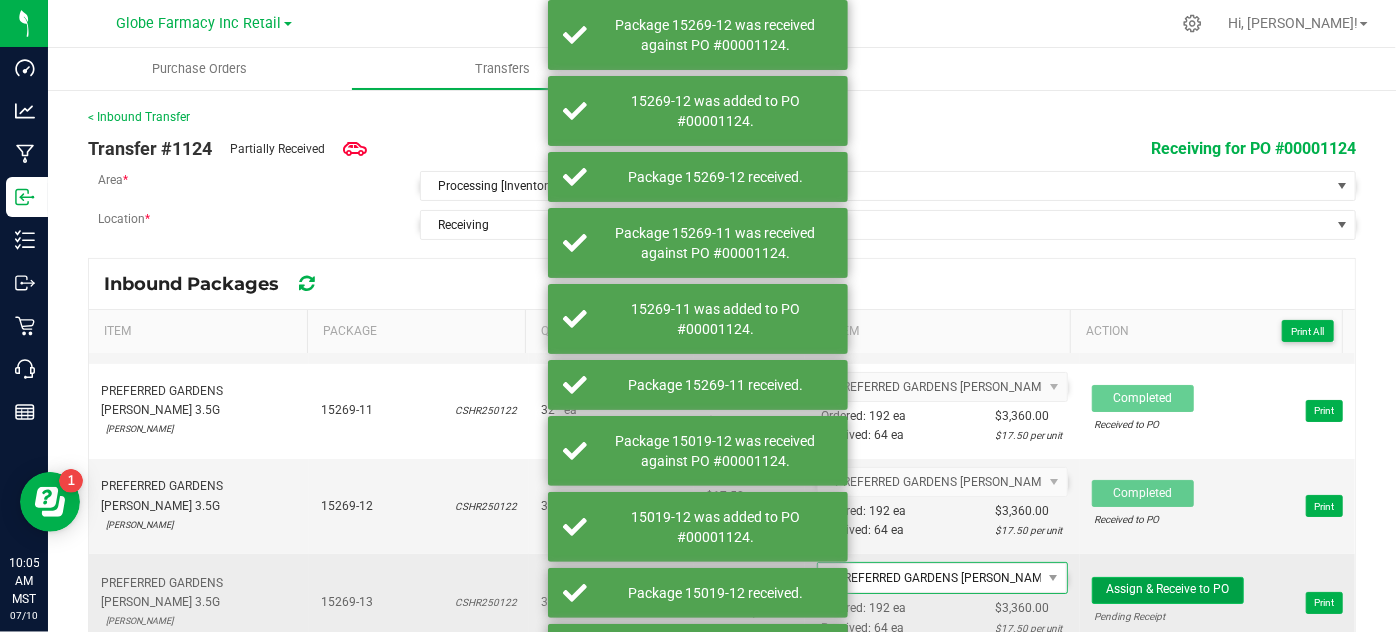 click on "Assign & Receive to PO" at bounding box center [1167, 589] 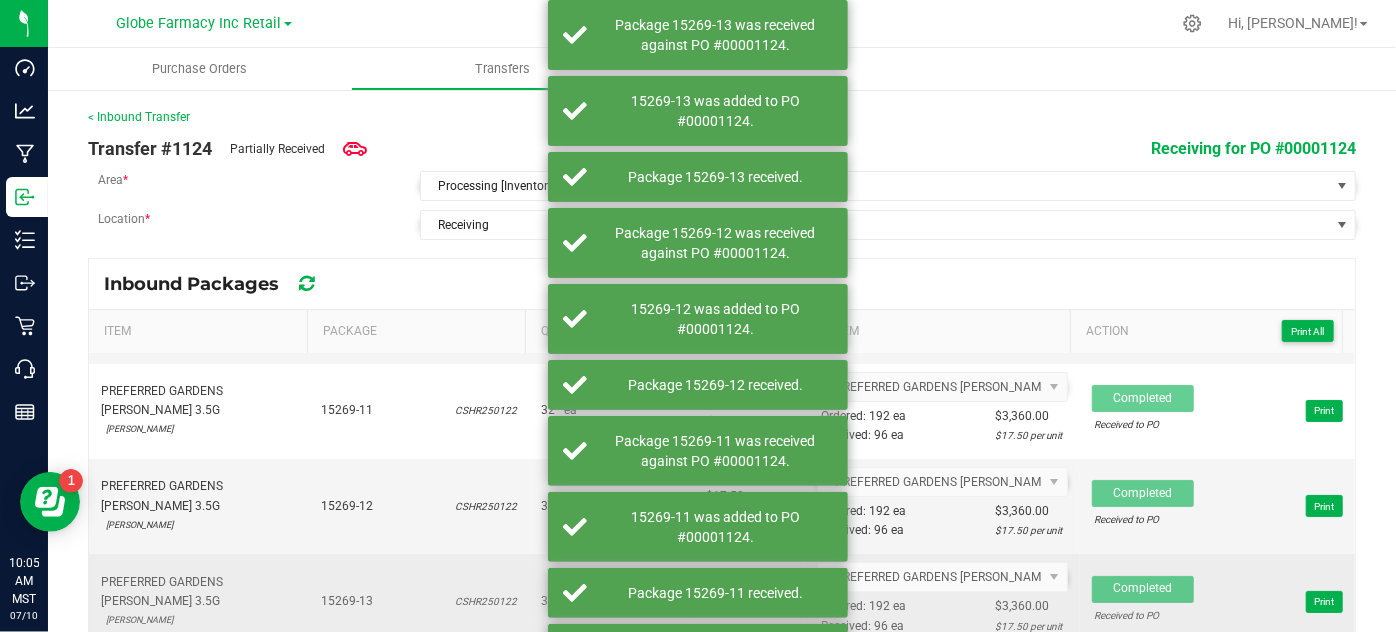 scroll, scrollTop: 272, scrollLeft: 0, axis: vertical 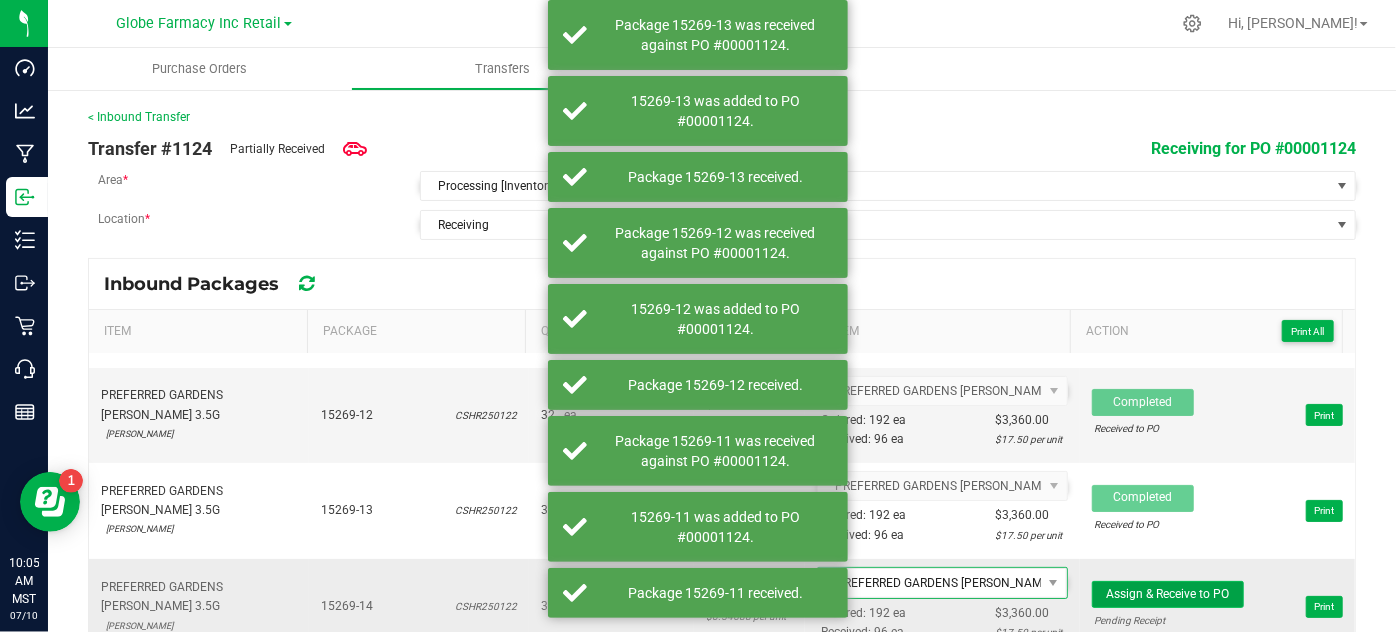 click on "Assign & Receive to PO" at bounding box center (1167, 594) 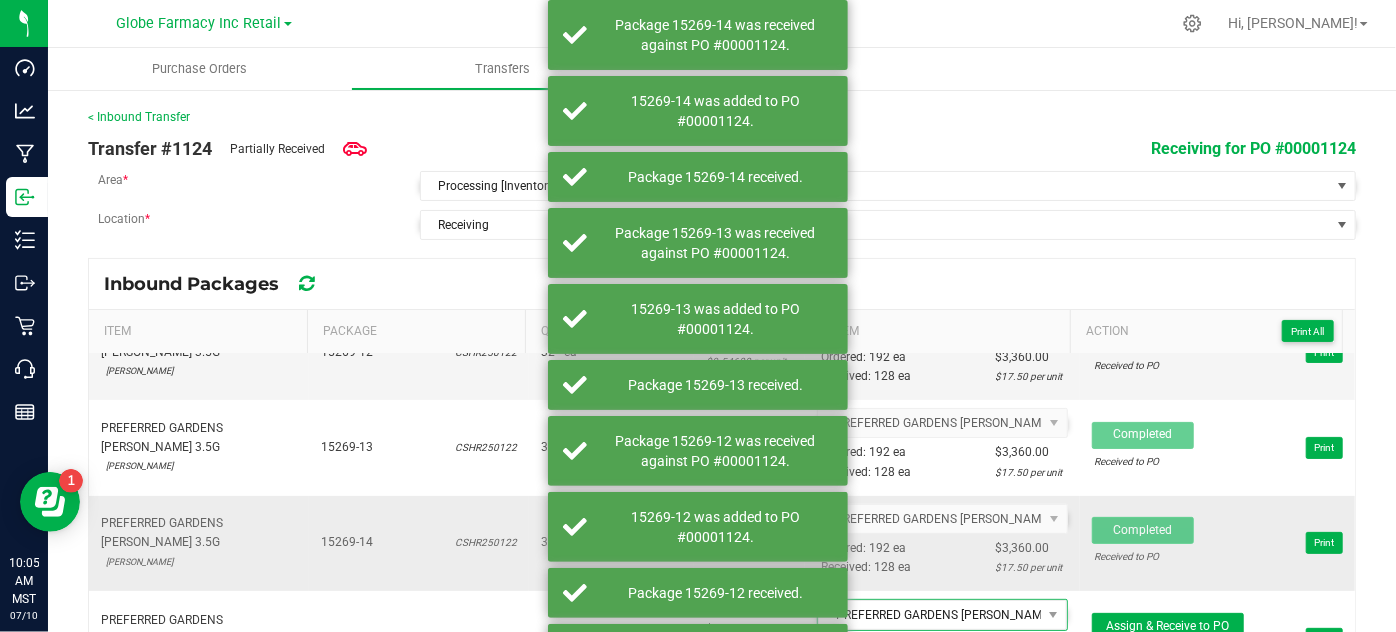 scroll, scrollTop: 363, scrollLeft: 0, axis: vertical 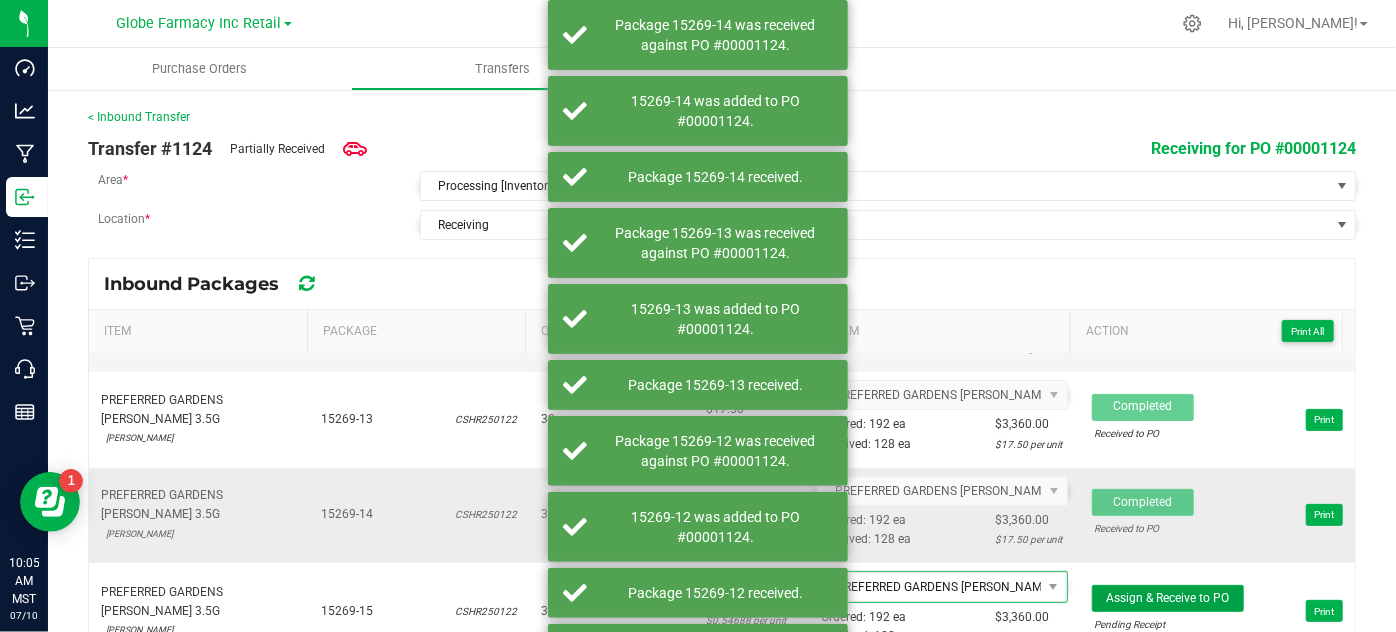click on "Assign & Receive to PO" at bounding box center [1167, 598] 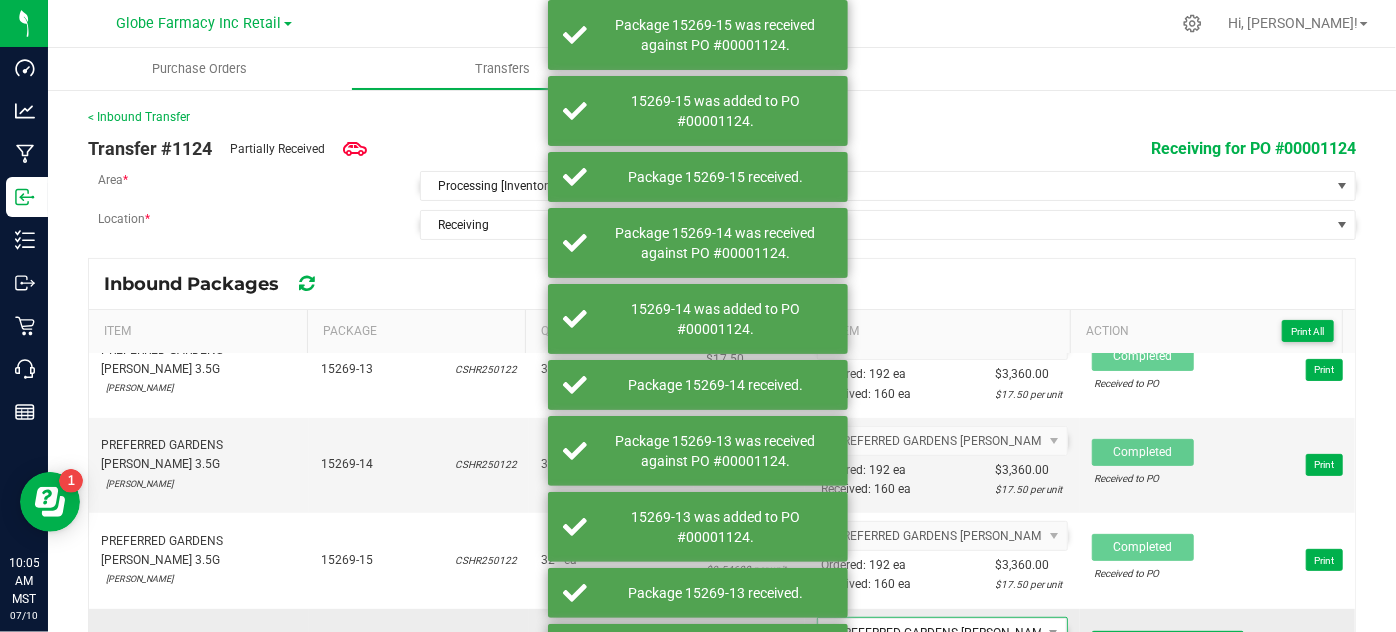 scroll, scrollTop: 454, scrollLeft: 0, axis: vertical 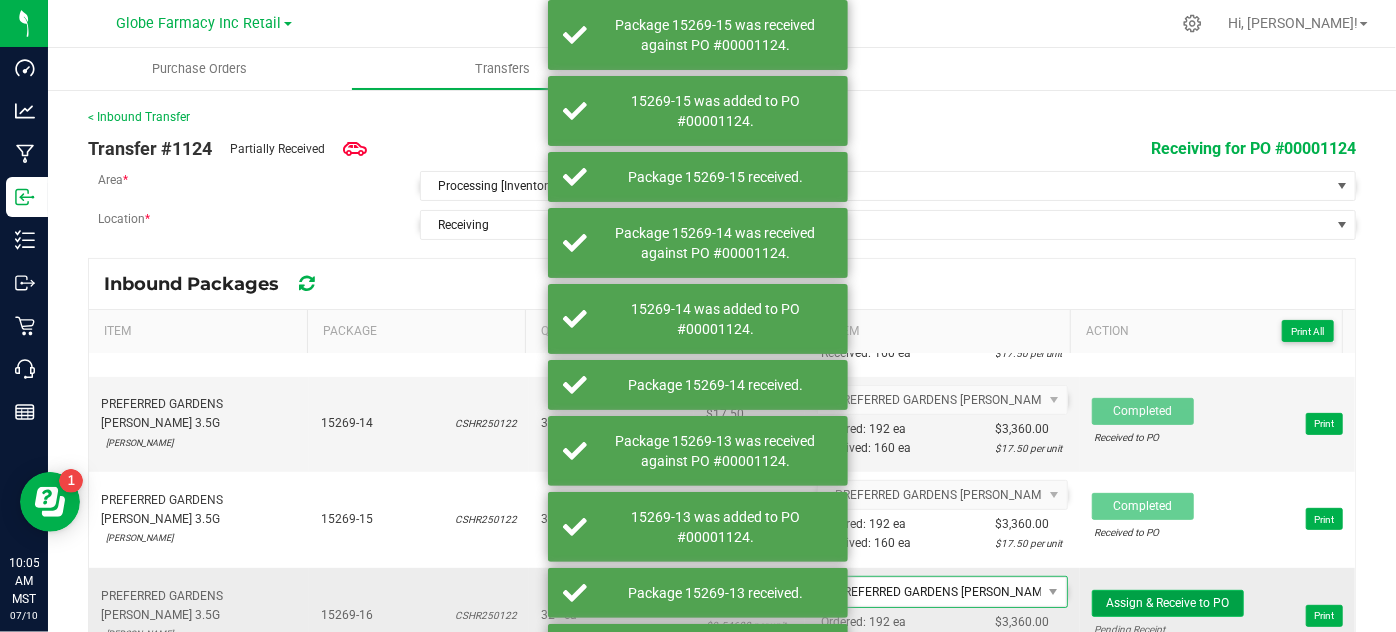 click on "Assign & Receive to PO" at bounding box center (1168, 603) 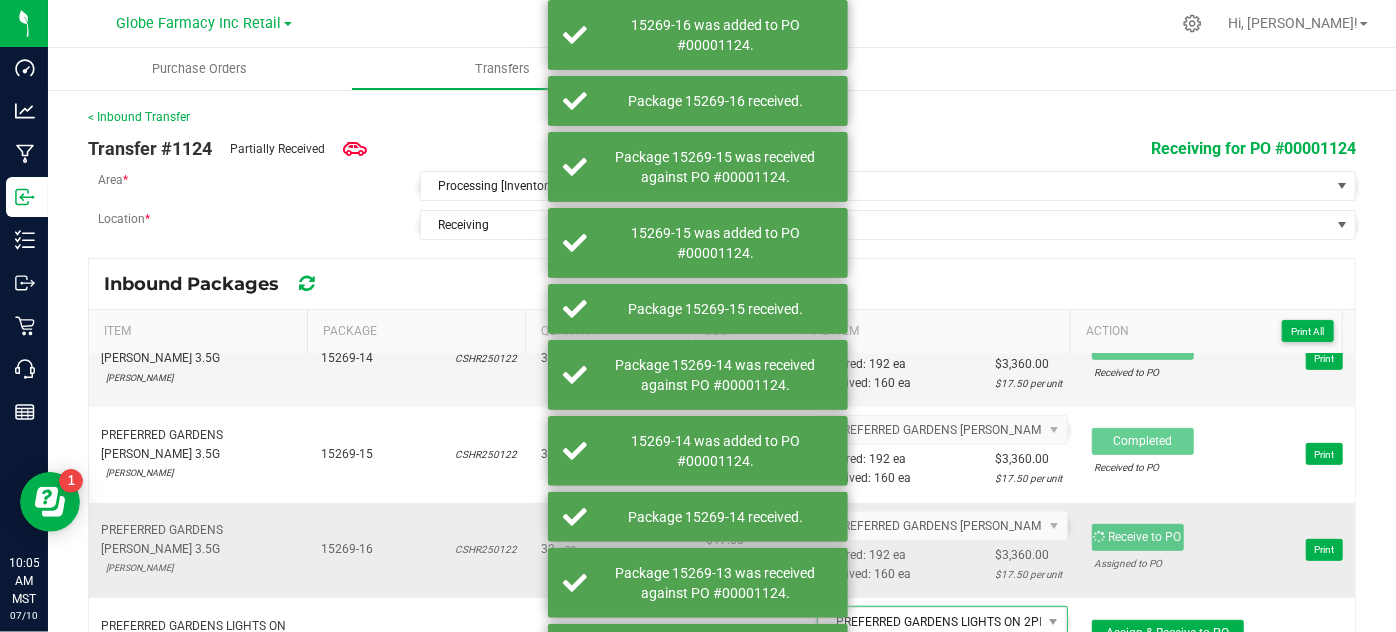 scroll, scrollTop: 545, scrollLeft: 0, axis: vertical 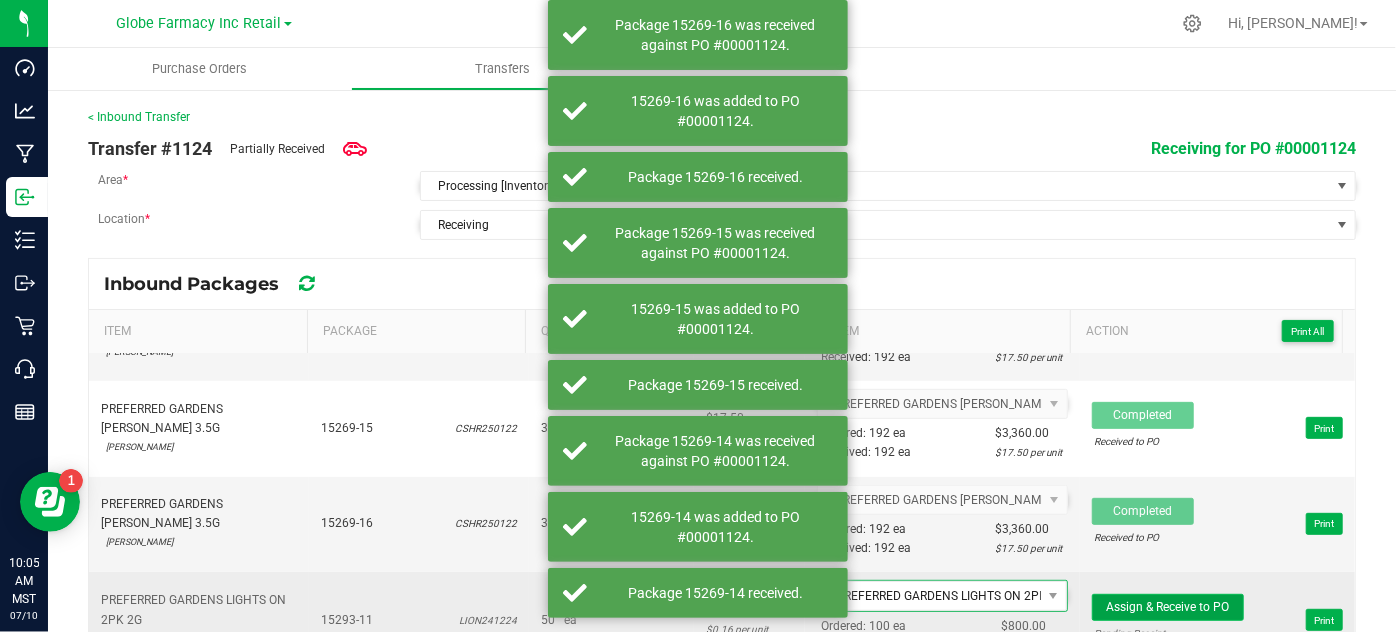 click on "Assign & Receive to PO" at bounding box center [1167, 607] 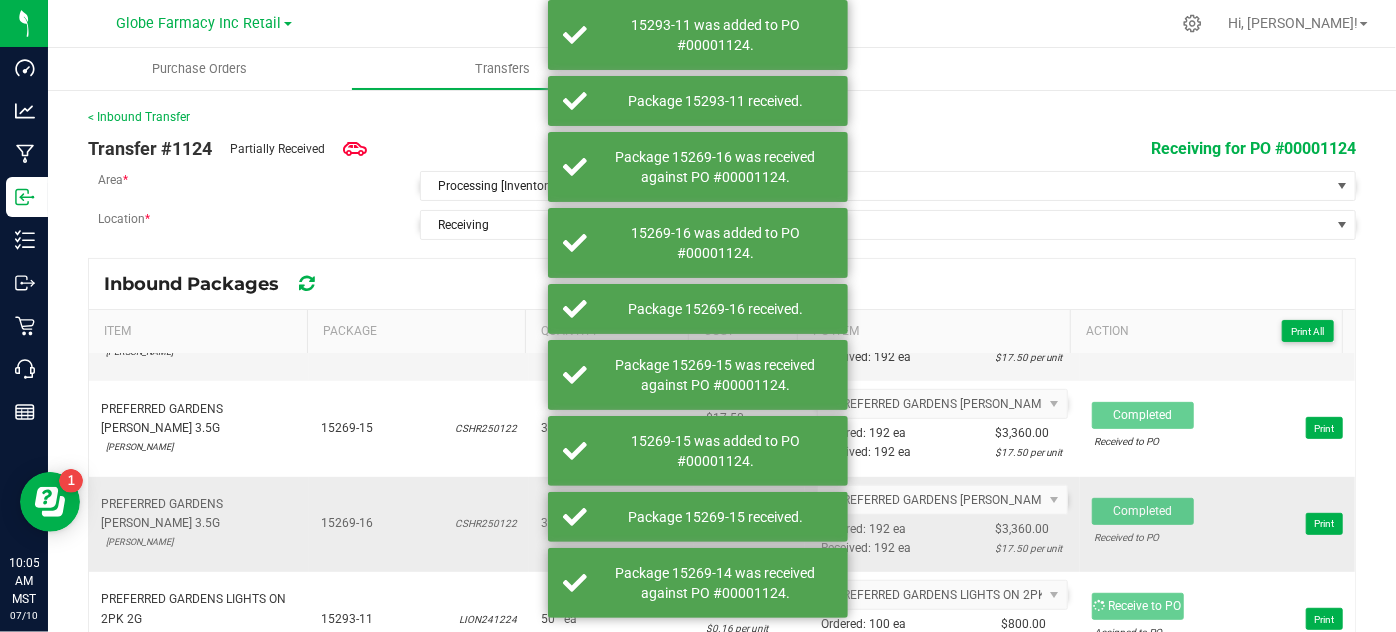 scroll, scrollTop: 636, scrollLeft: 0, axis: vertical 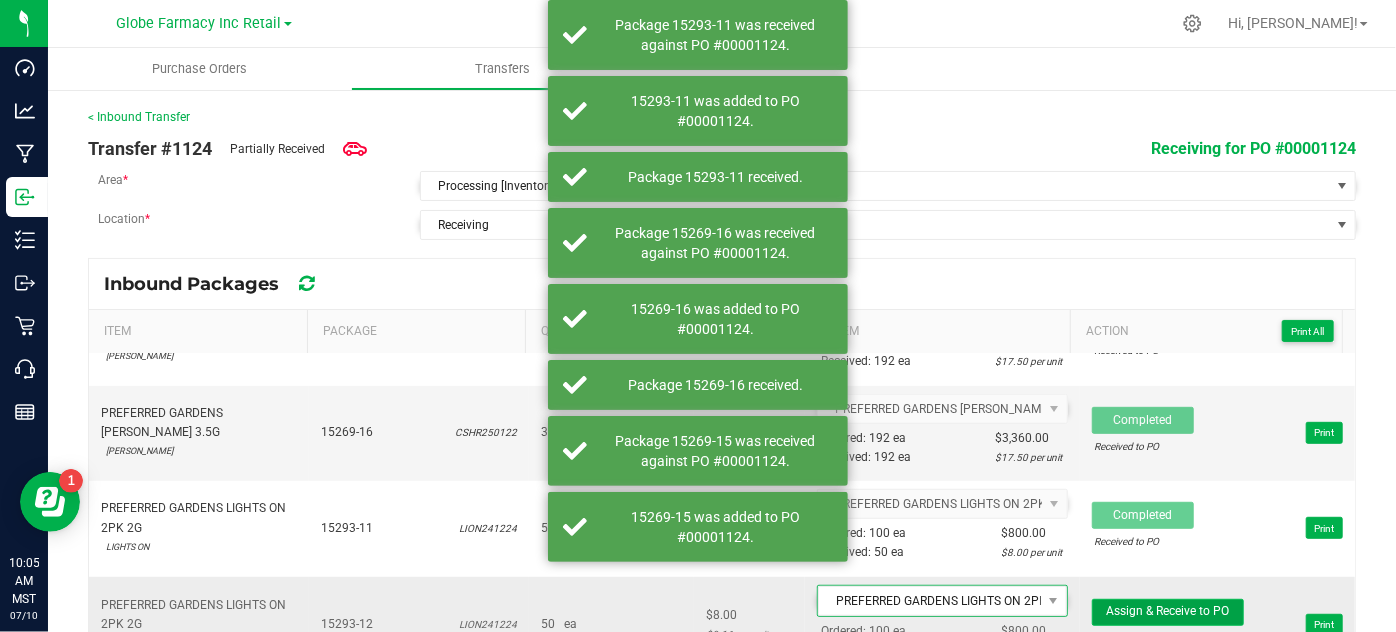 click on "Assign & Receive to PO" at bounding box center [1167, 611] 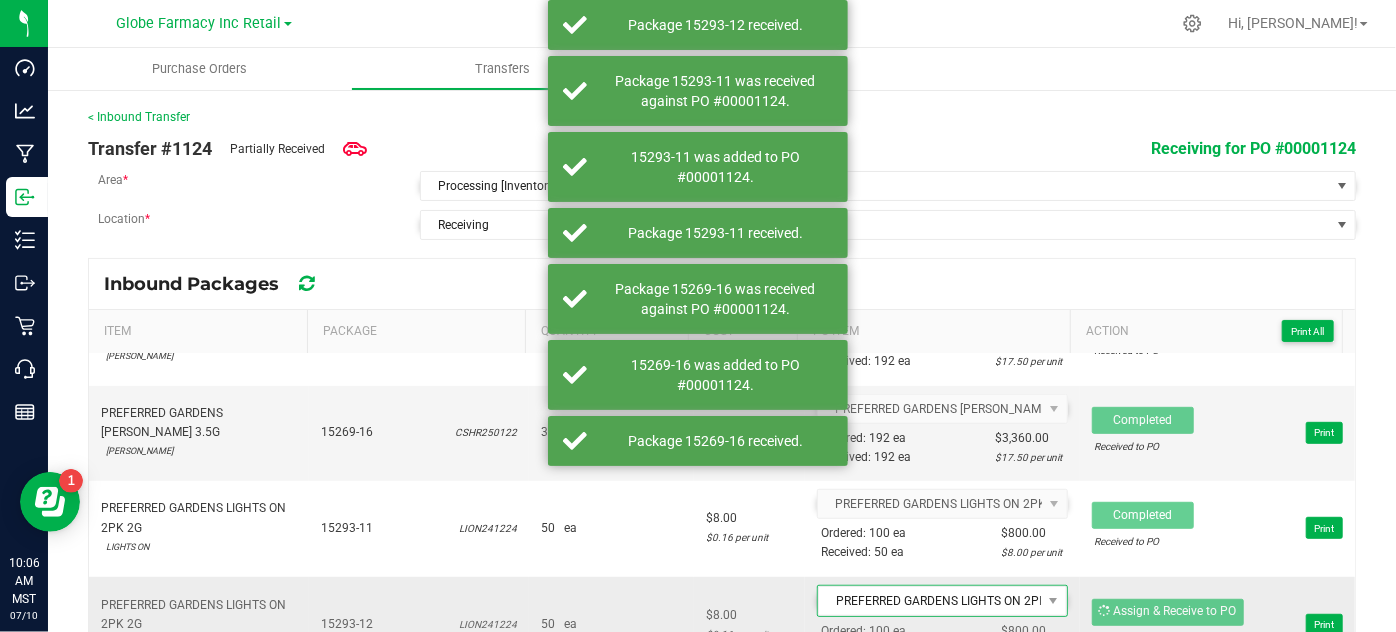 scroll, scrollTop: 727, scrollLeft: 0, axis: vertical 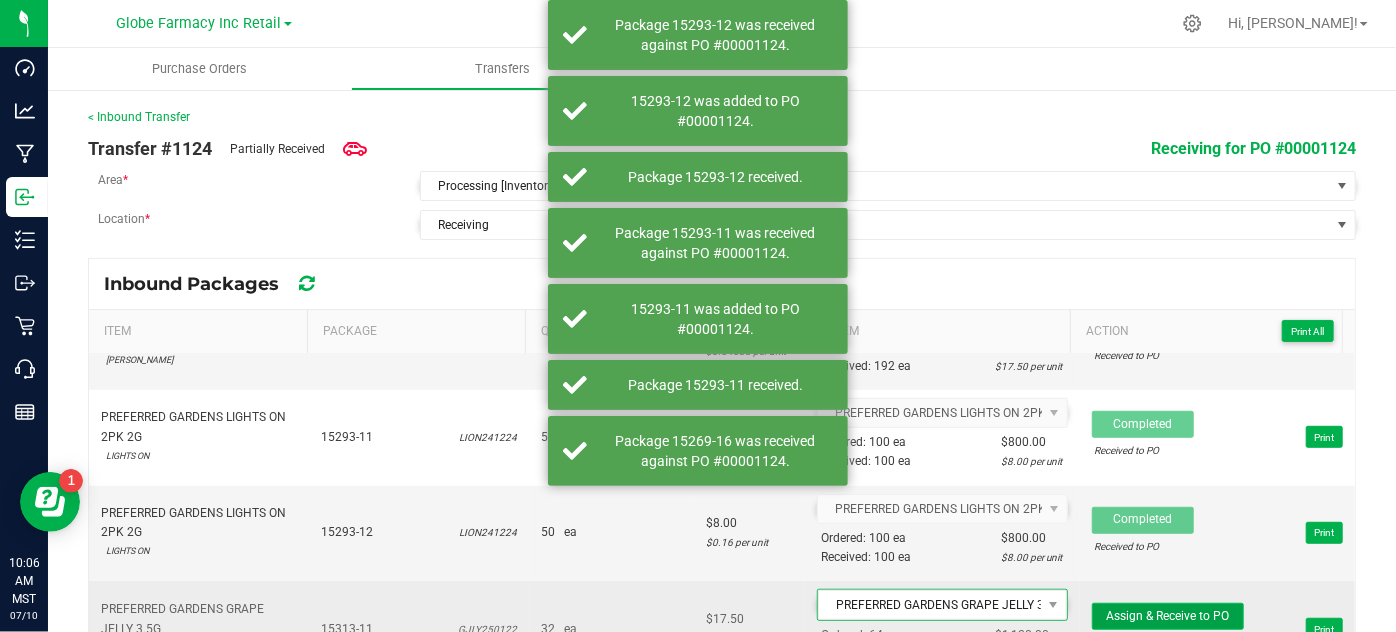 click on "Assign & Receive to PO" at bounding box center [1167, 616] 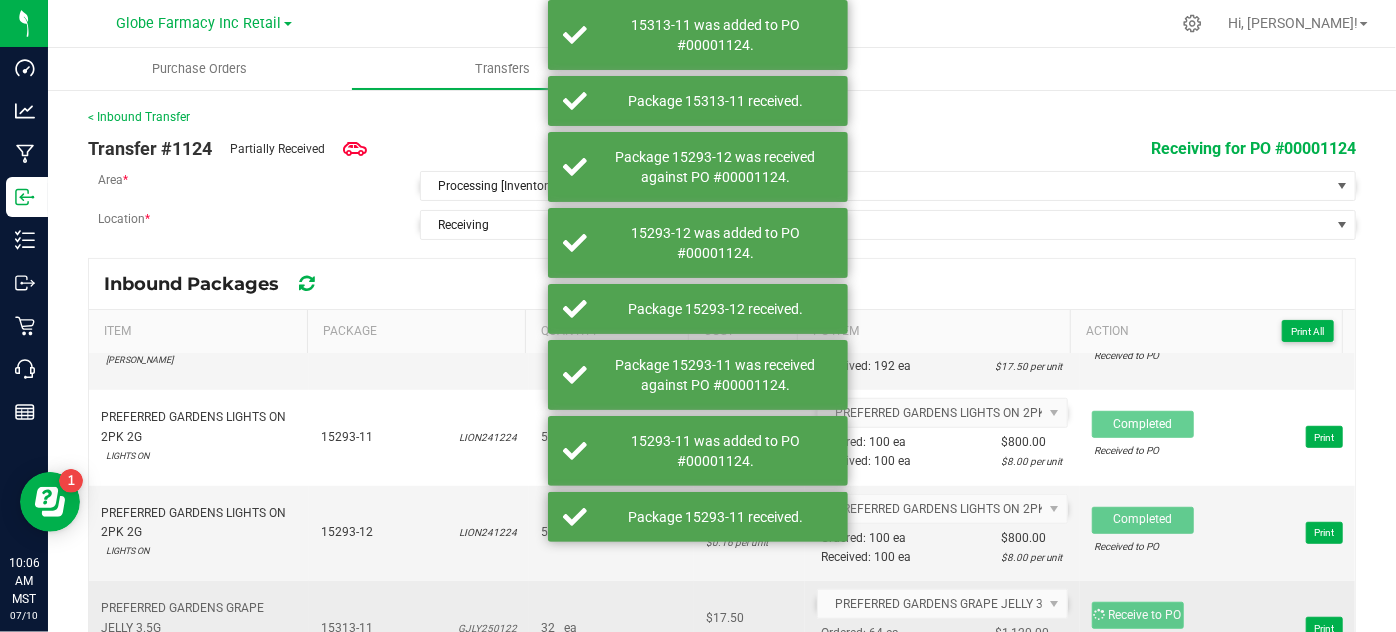 scroll, scrollTop: 818, scrollLeft: 0, axis: vertical 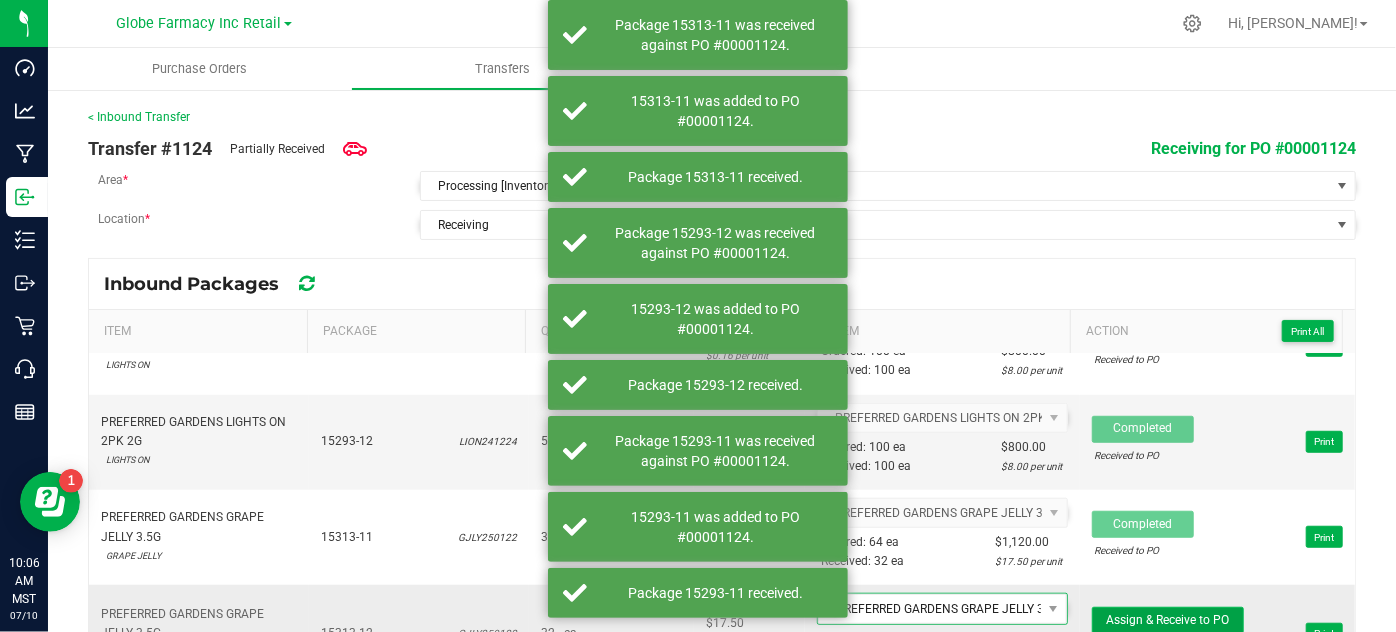 click on "Assign & Receive to PO" at bounding box center (1167, 620) 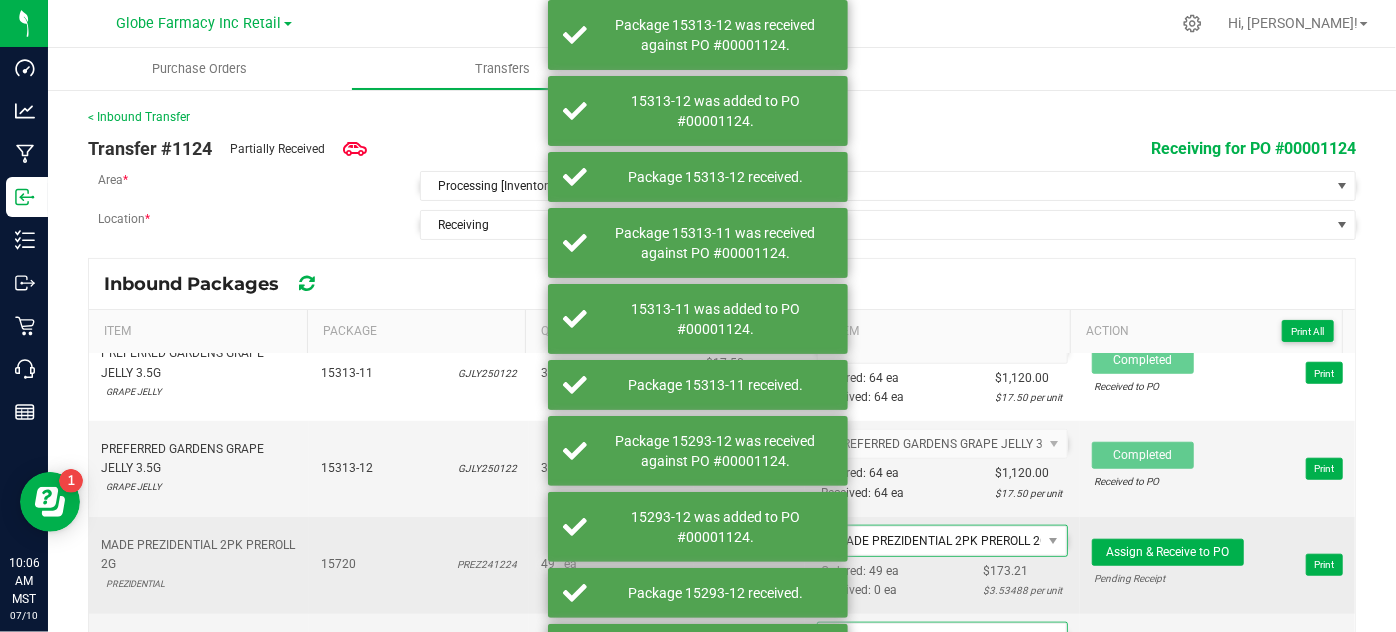 scroll, scrollTop: 1000, scrollLeft: 0, axis: vertical 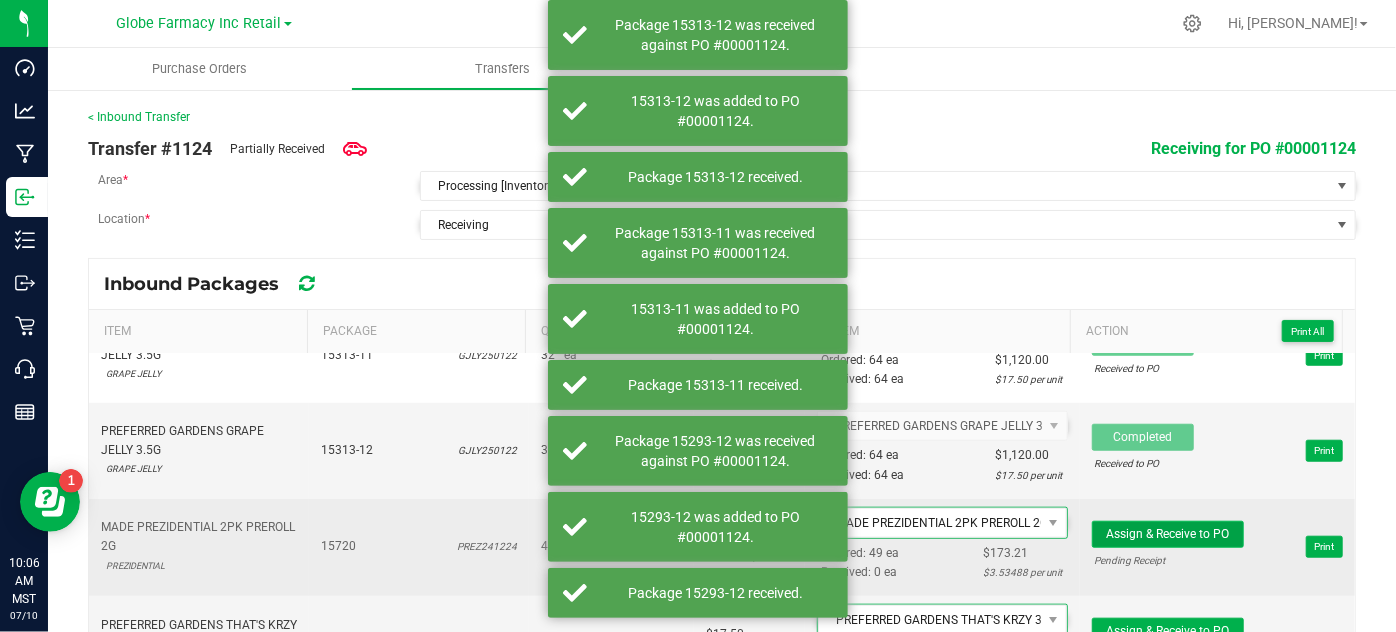 click on "Assign & Receive to PO" at bounding box center (1167, 534) 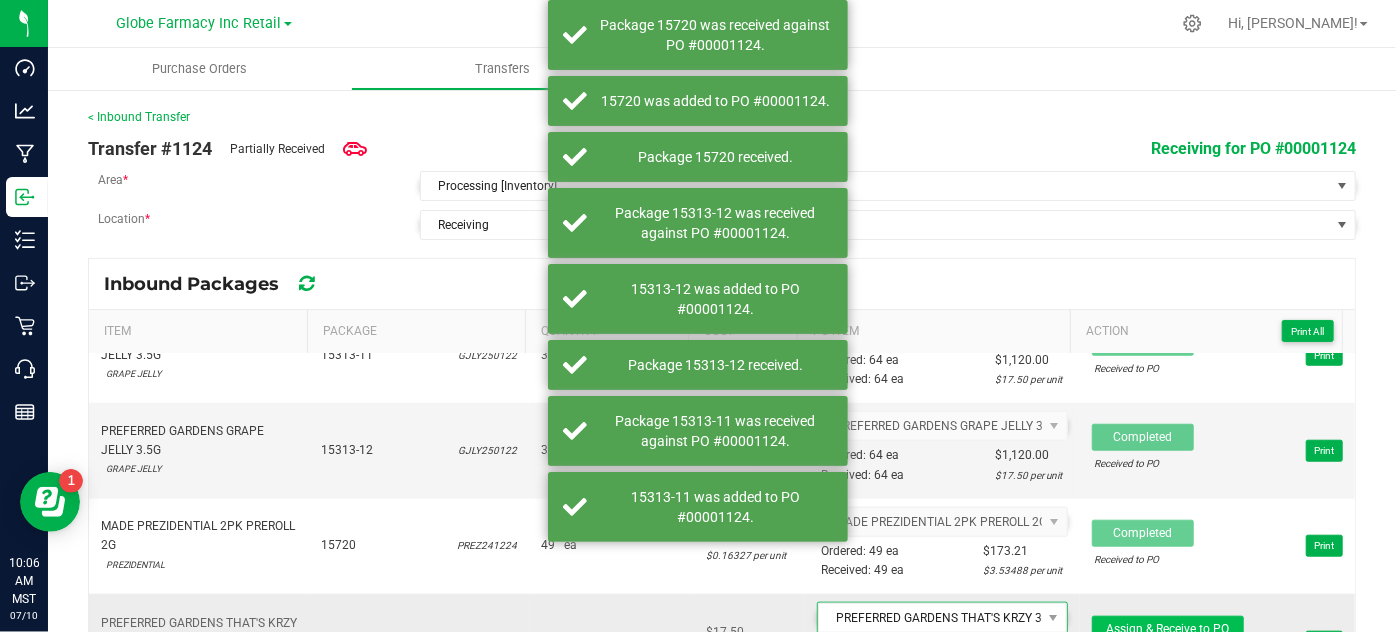 scroll, scrollTop: 1090, scrollLeft: 0, axis: vertical 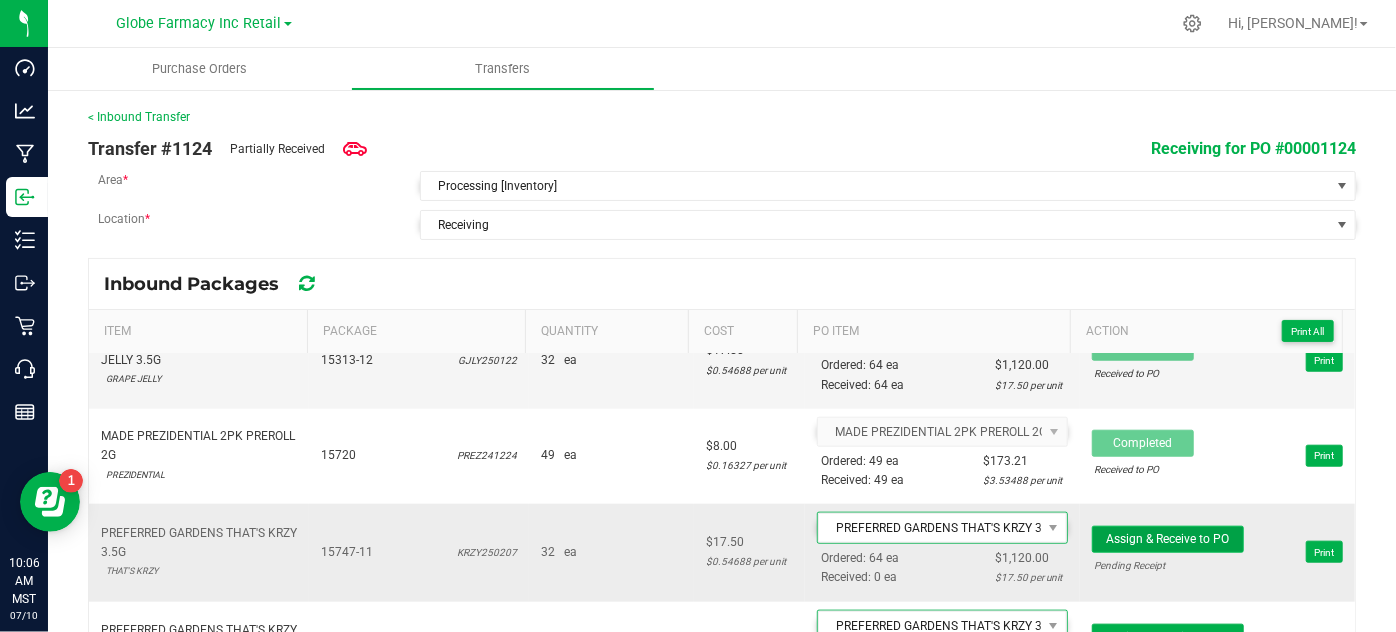 click on "Assign & Receive to PO" at bounding box center [1167, 539] 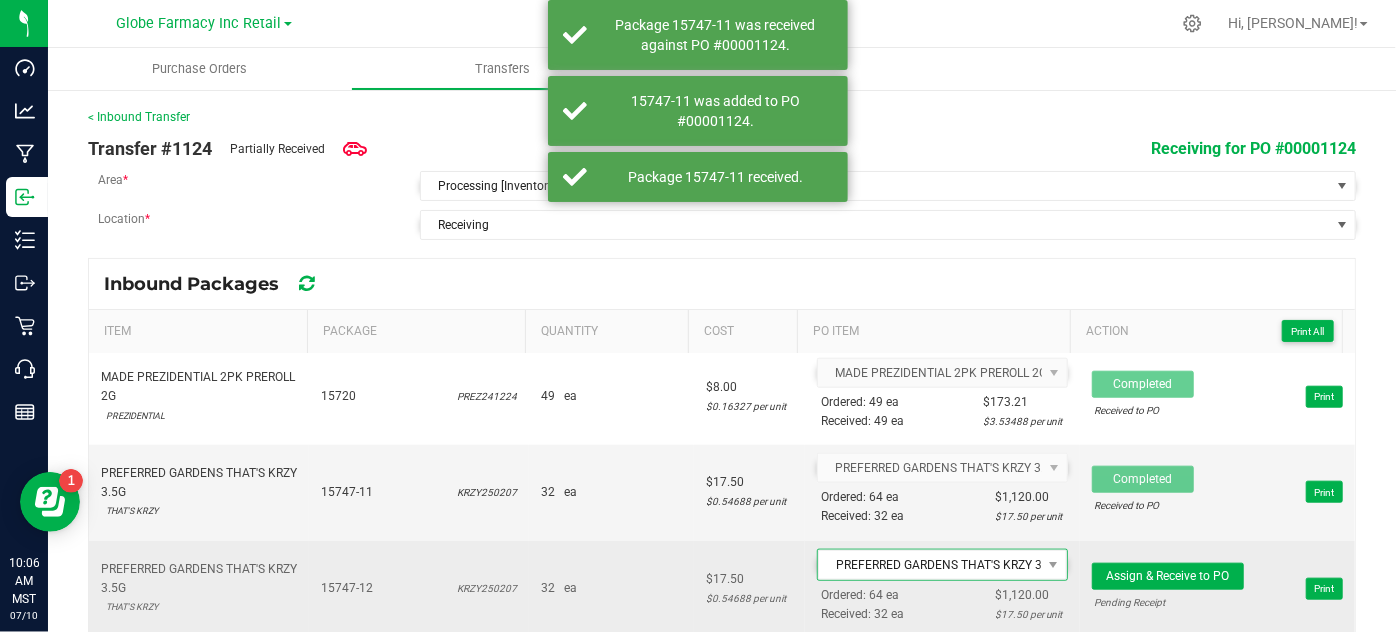 scroll, scrollTop: 1181, scrollLeft: 0, axis: vertical 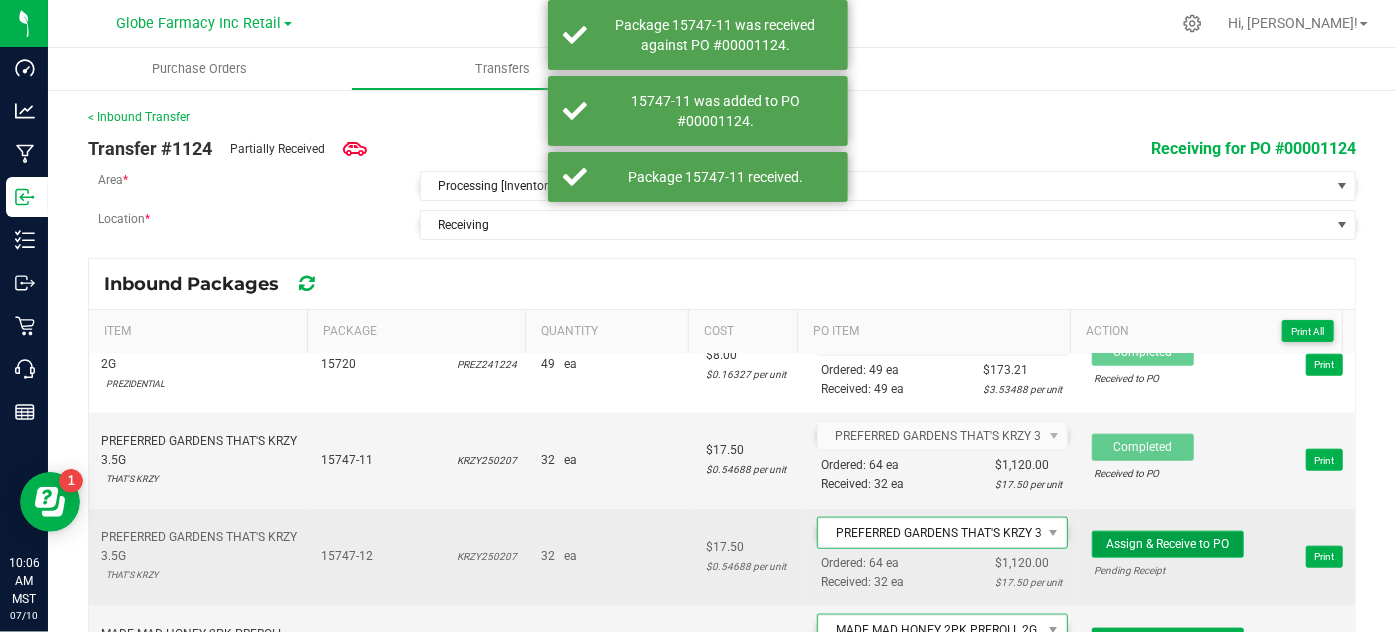 click on "Assign & Receive to PO" at bounding box center [1167, 544] 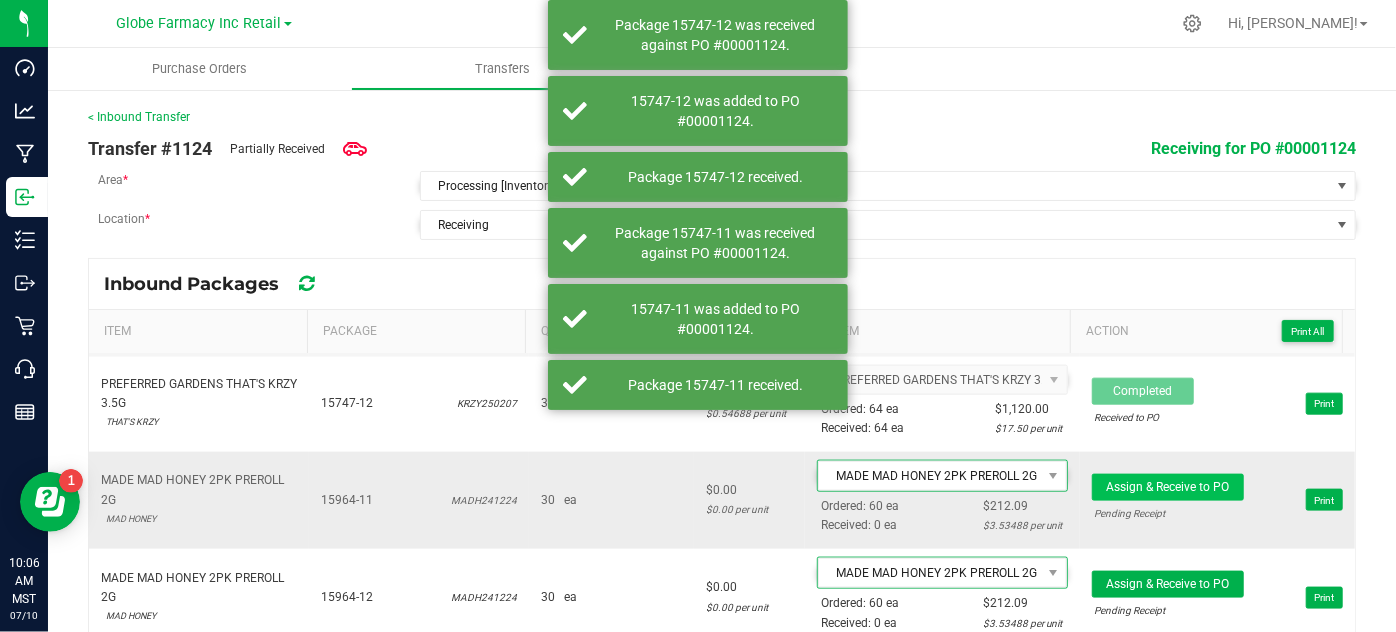 scroll, scrollTop: 1363, scrollLeft: 0, axis: vertical 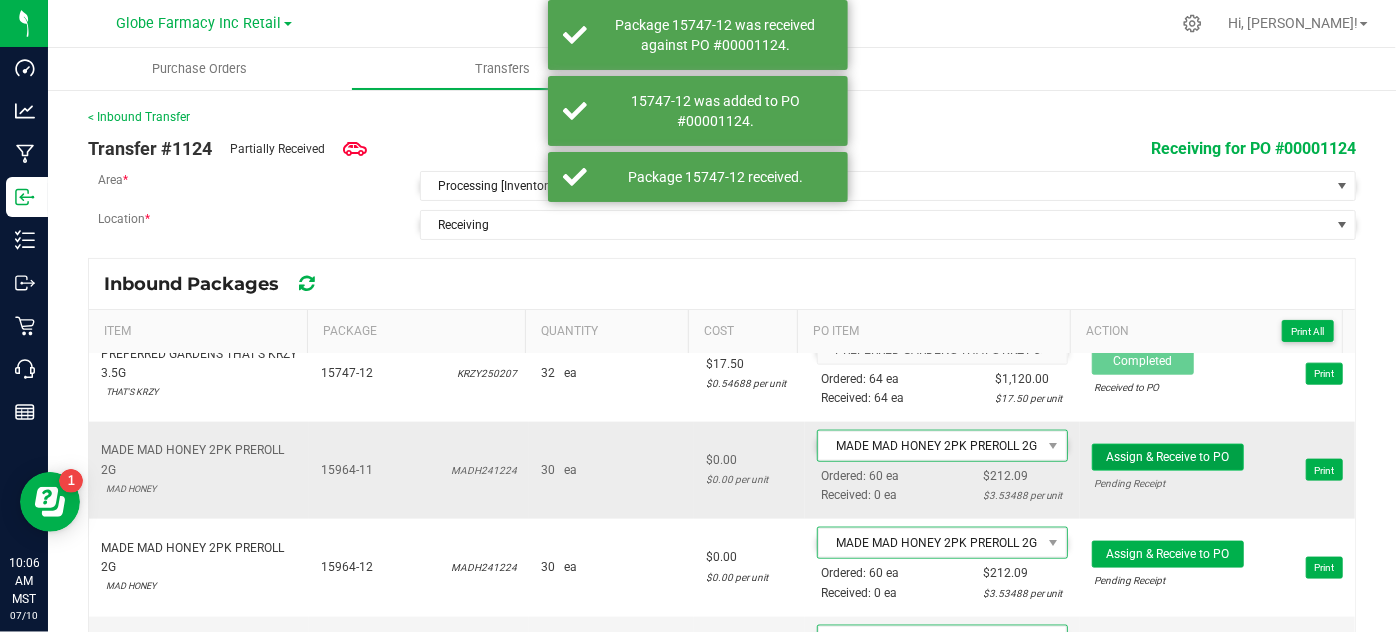 click on "Assign & Receive to PO" at bounding box center (1167, 457) 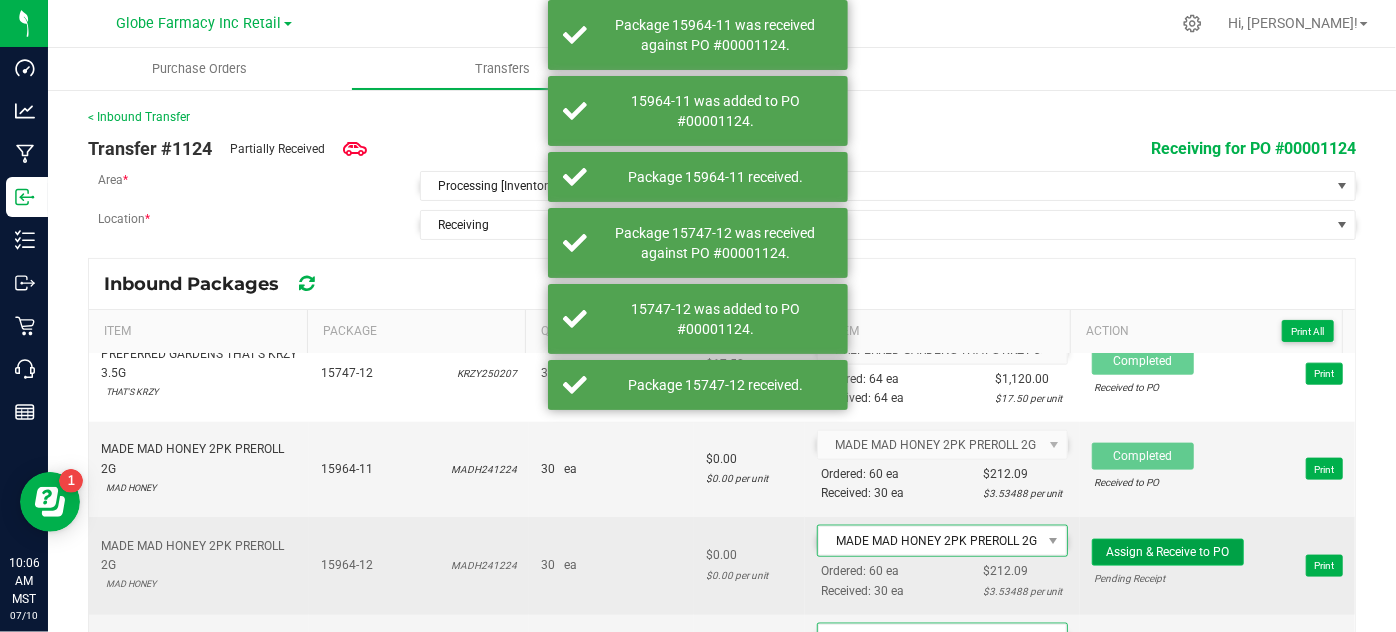 click on "Assign & Receive to PO" at bounding box center [1167, 552] 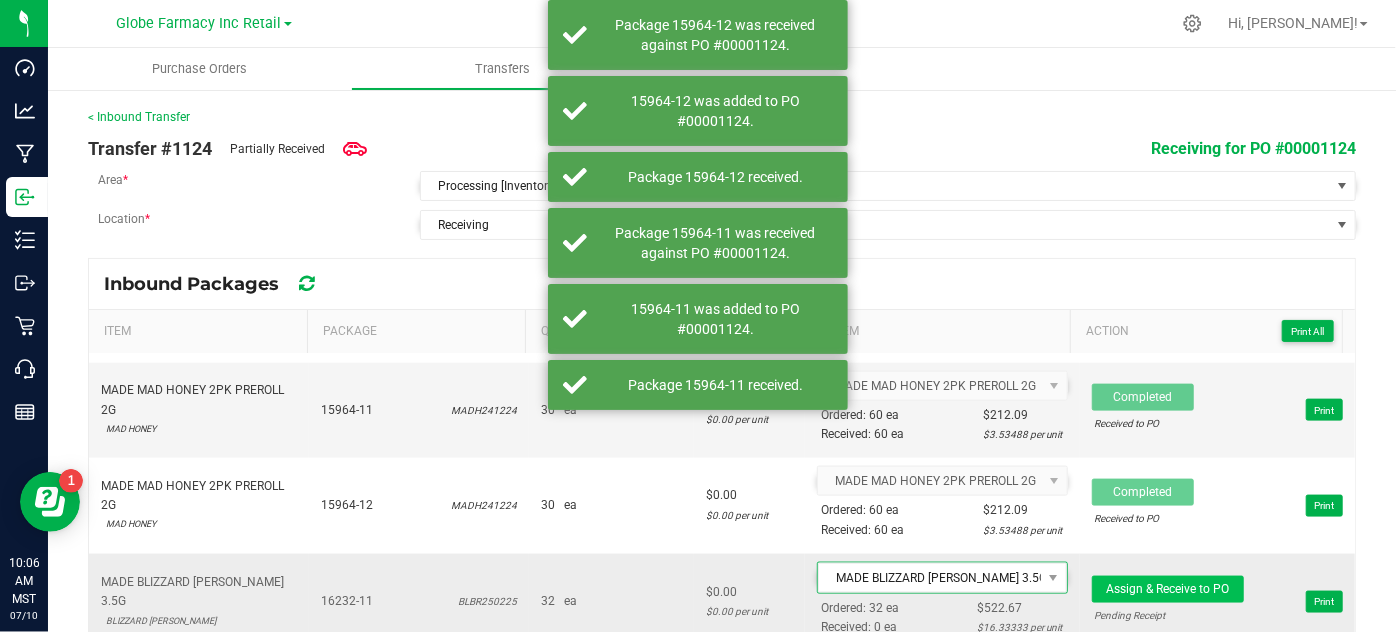 scroll, scrollTop: 1454, scrollLeft: 0, axis: vertical 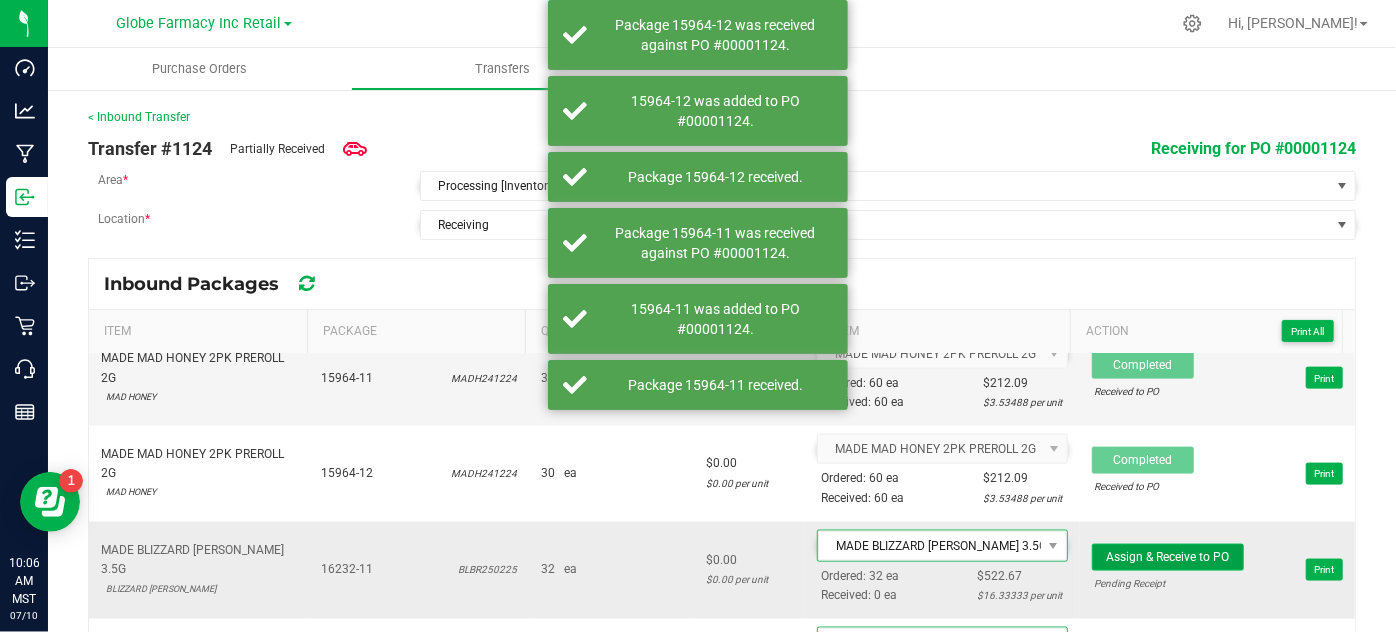 click on "Assign & Receive to PO" at bounding box center [1168, 557] 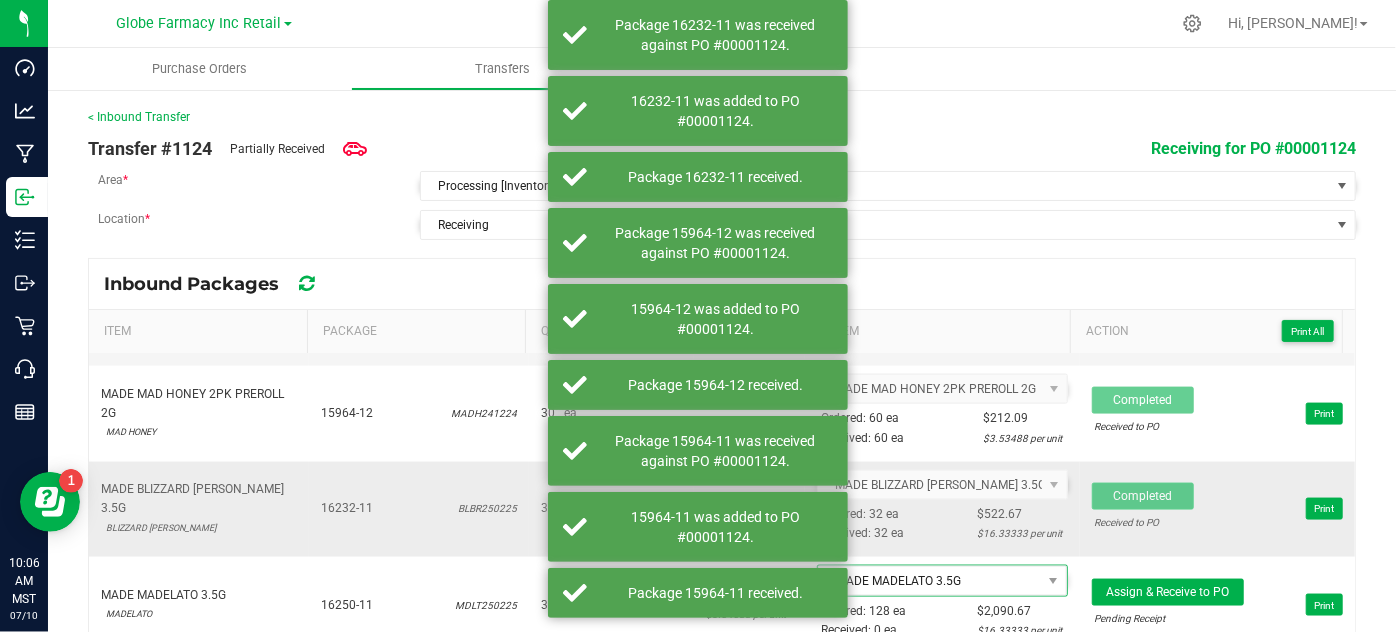 scroll, scrollTop: 1545, scrollLeft: 0, axis: vertical 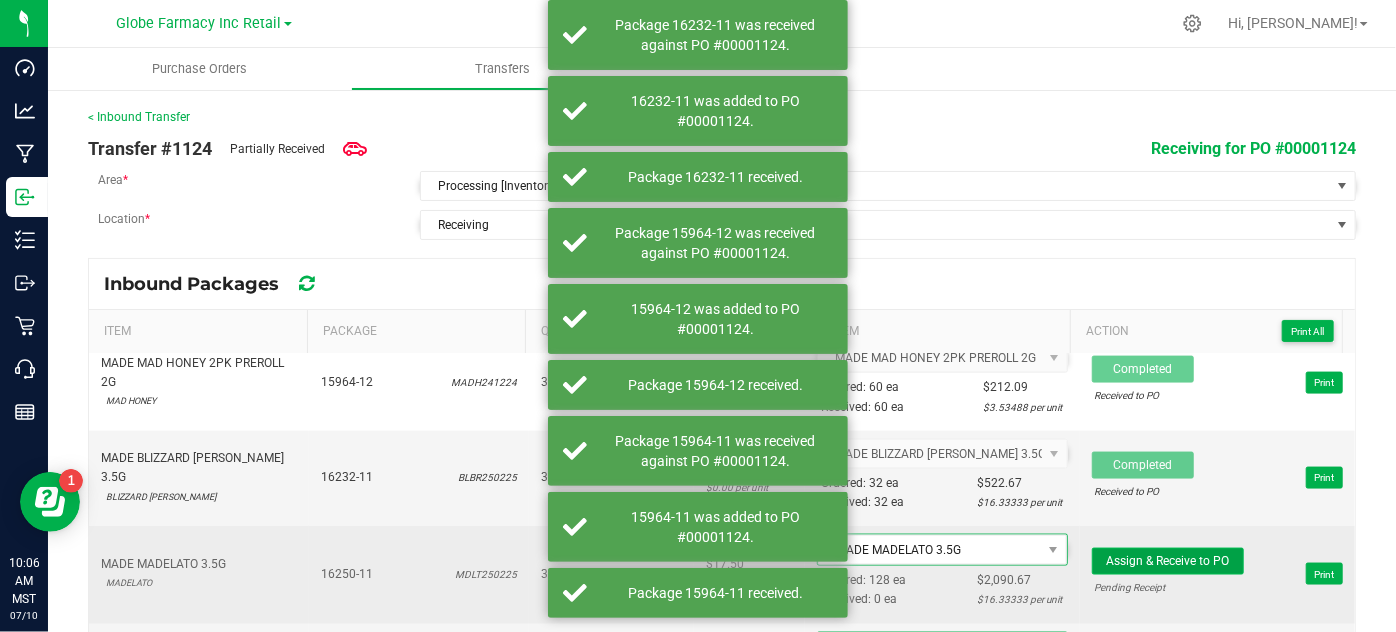click on "Assign & Receive to PO" at bounding box center (1168, 561) 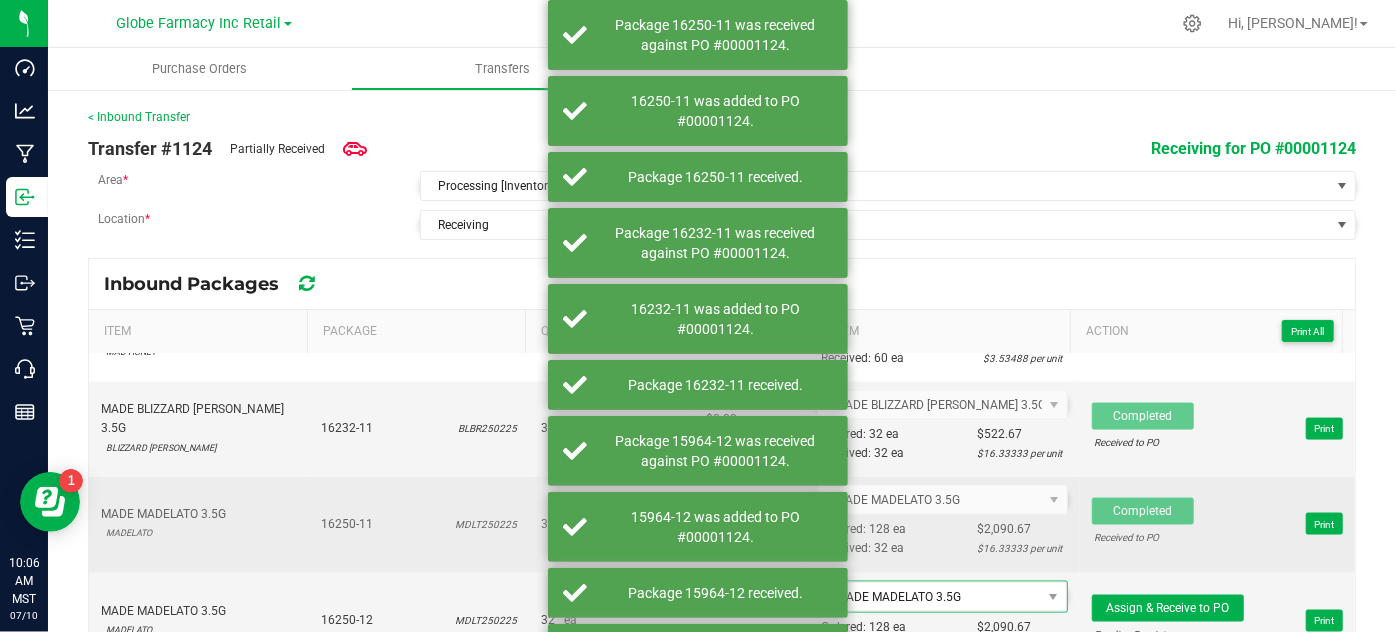 scroll, scrollTop: 1636, scrollLeft: 0, axis: vertical 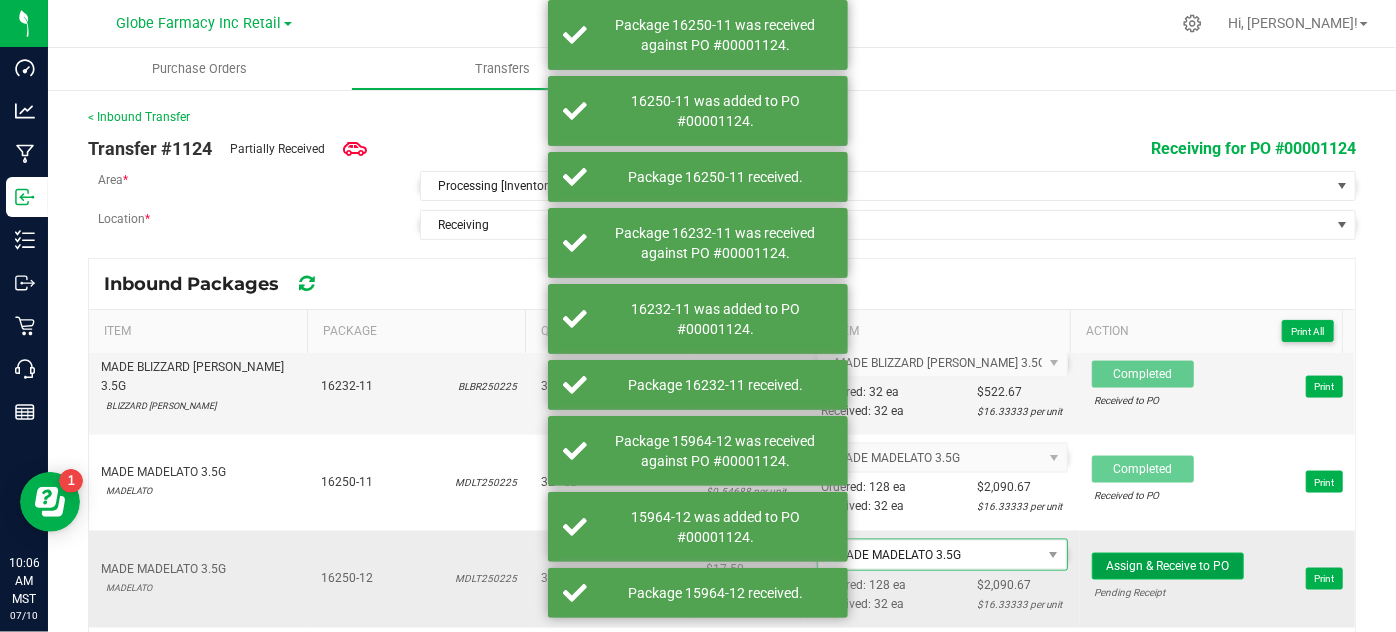 click on "Assign & Receive to PO" at bounding box center (1168, 566) 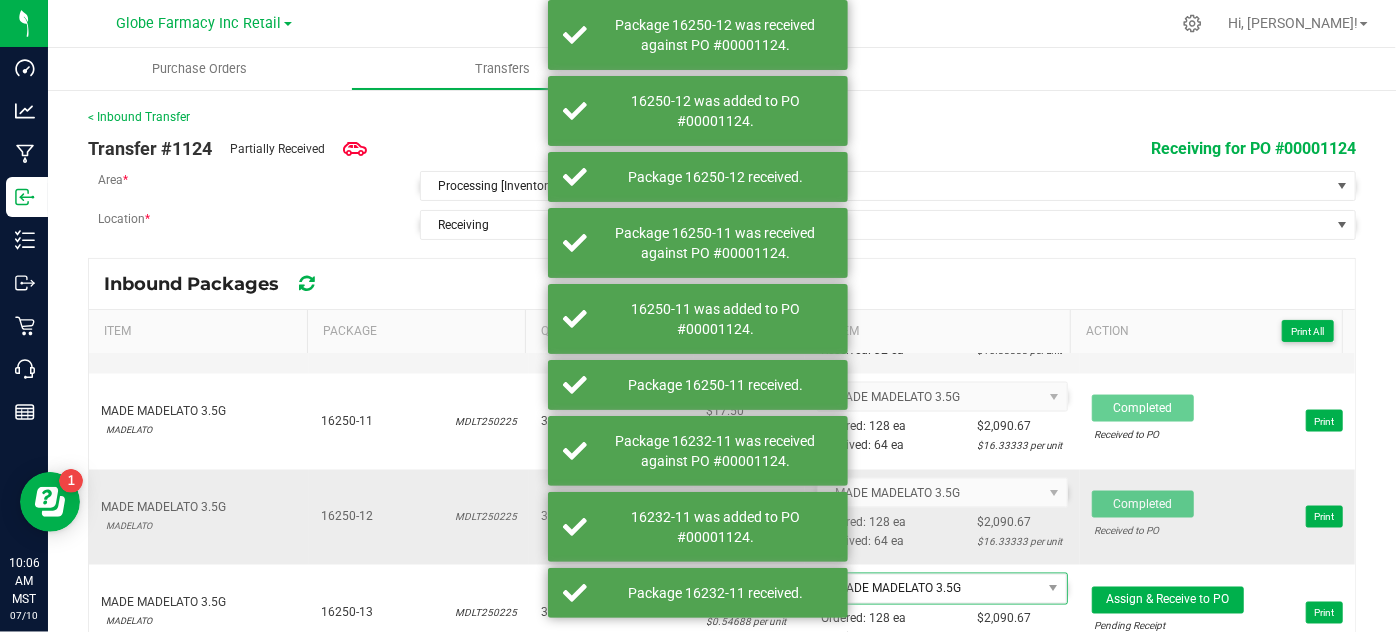 scroll, scrollTop: 1727, scrollLeft: 0, axis: vertical 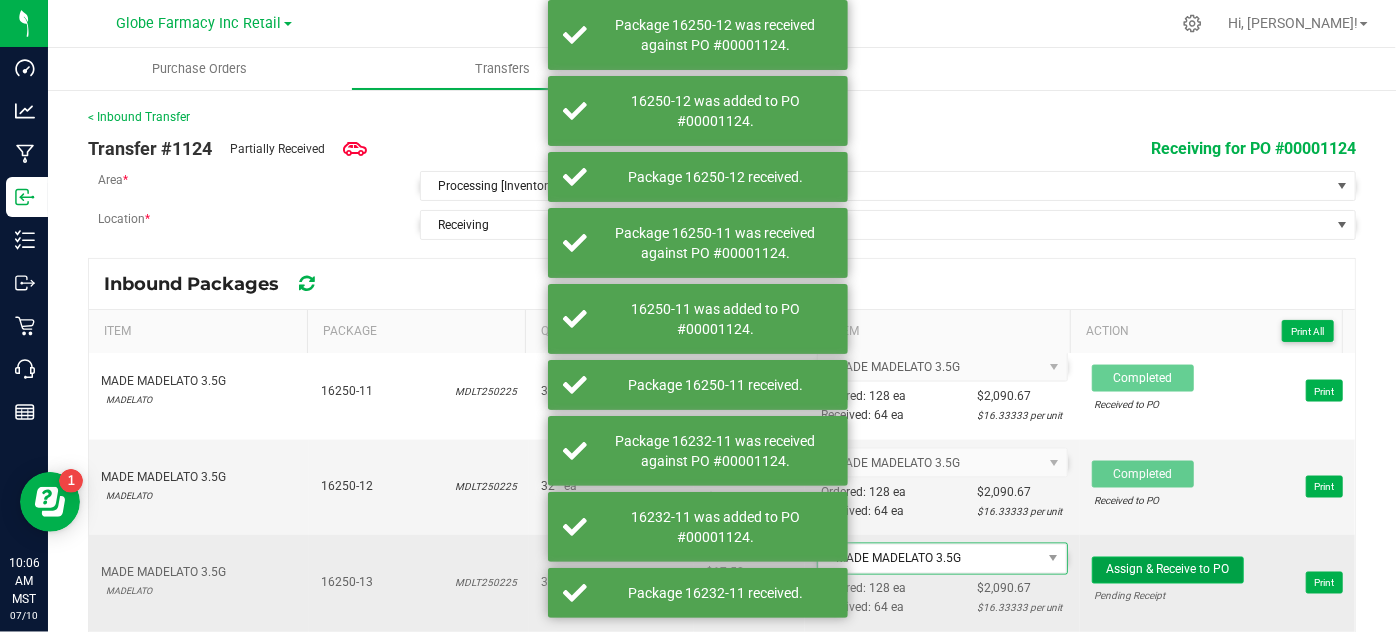 click on "Assign & Receive to PO" at bounding box center (1167, 570) 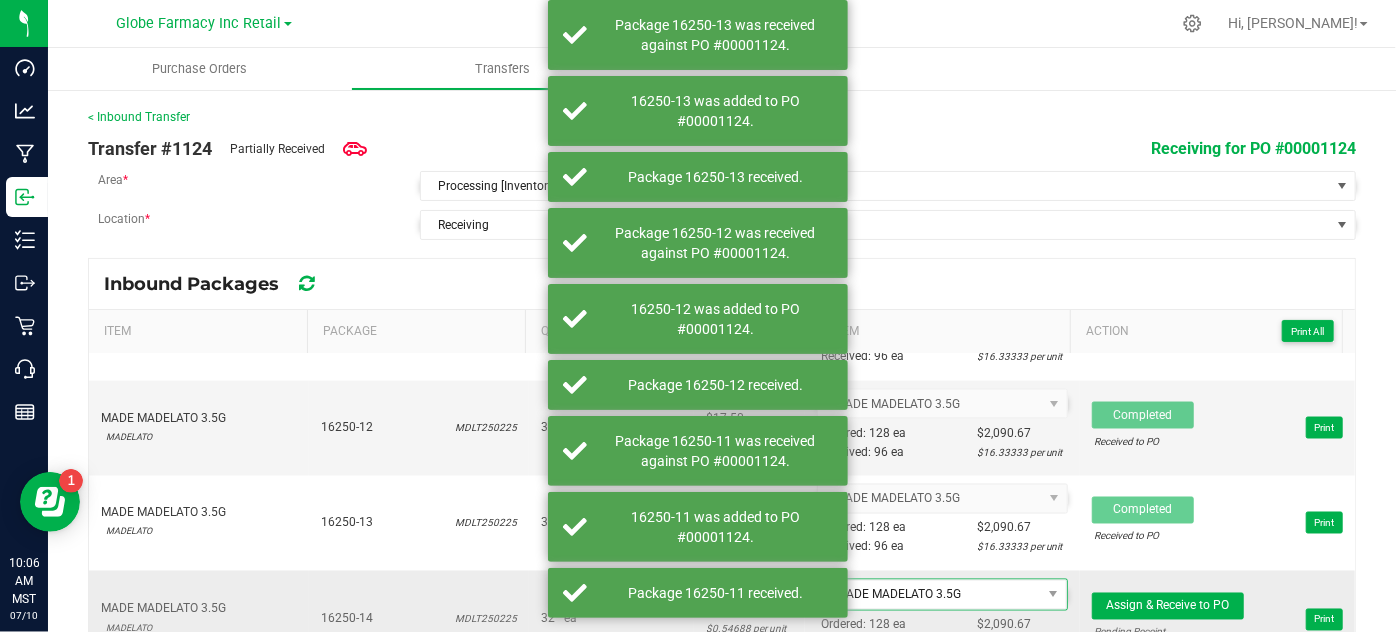 scroll, scrollTop: 1818, scrollLeft: 0, axis: vertical 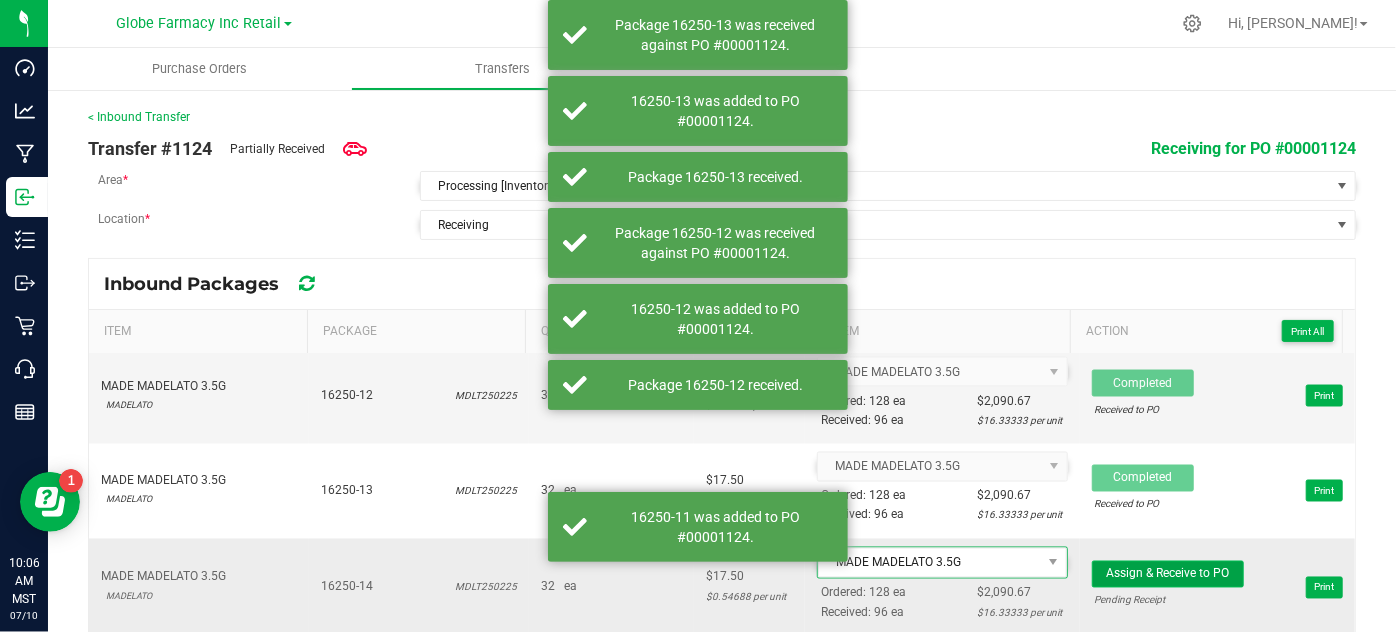 click on "Assign & Receive to PO" at bounding box center [1167, 574] 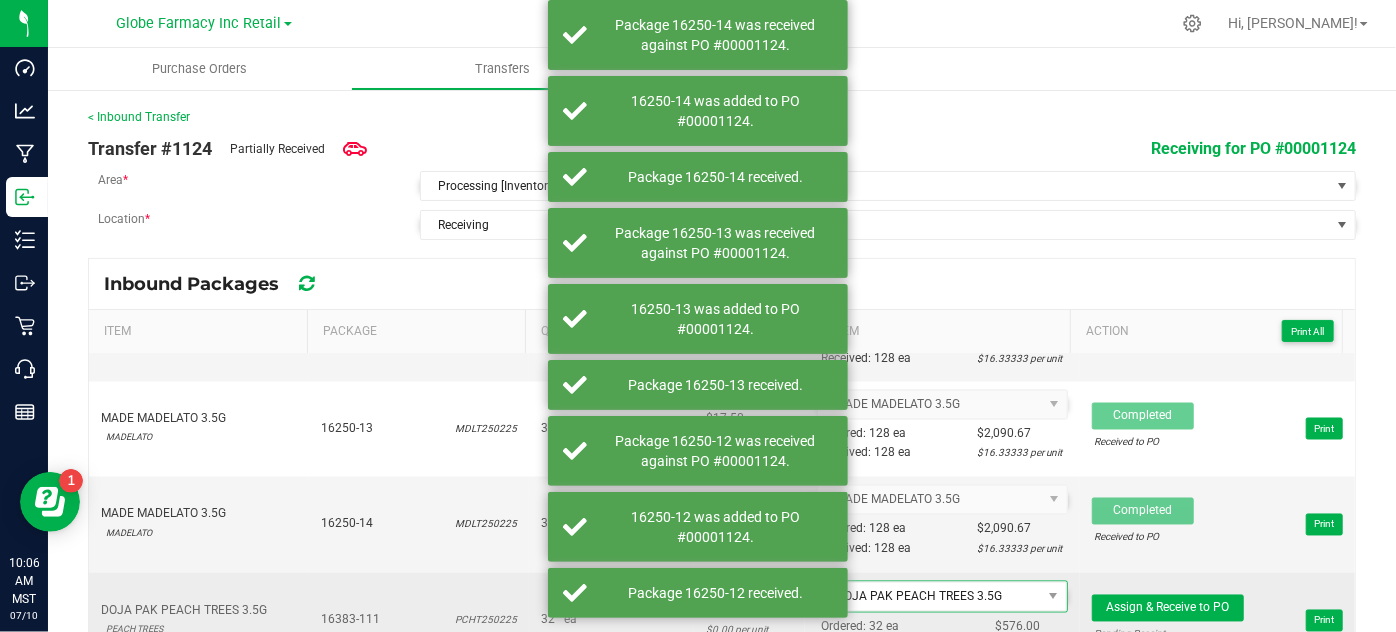 scroll, scrollTop: 1909, scrollLeft: 0, axis: vertical 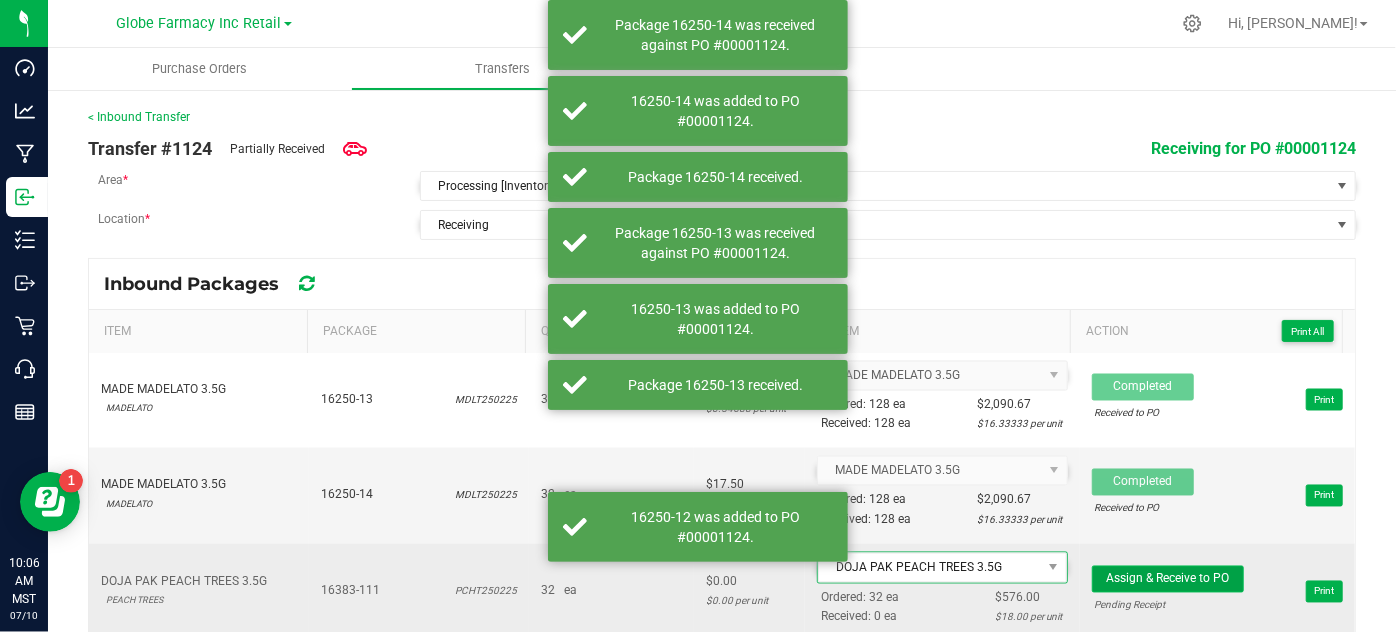 click on "Assign & Receive to PO" at bounding box center [1167, 579] 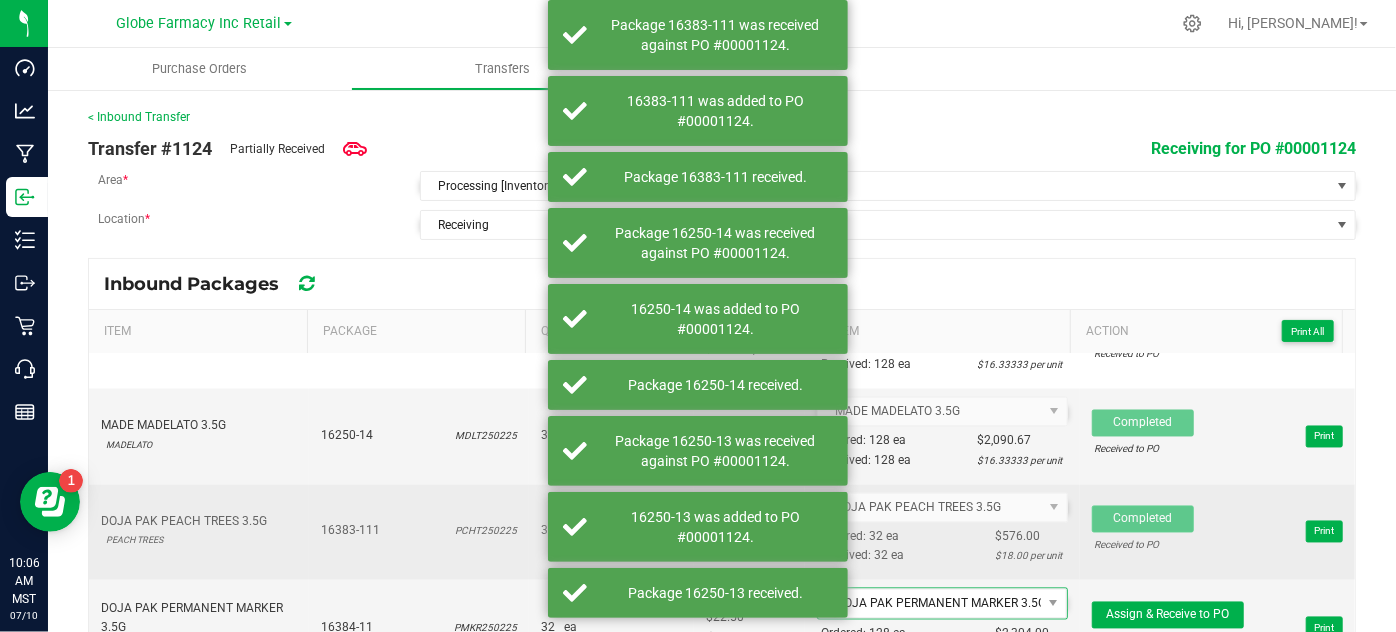 scroll, scrollTop: 2000, scrollLeft: 0, axis: vertical 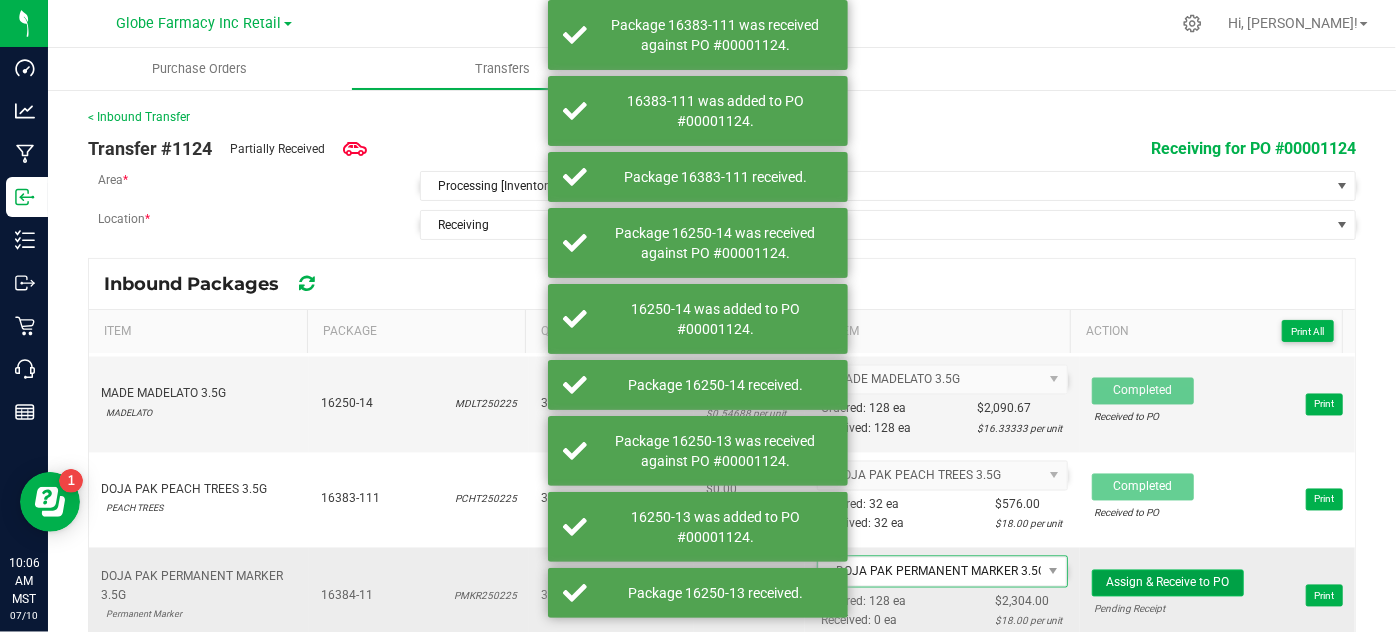 click on "Assign & Receive to PO" at bounding box center [1168, 583] 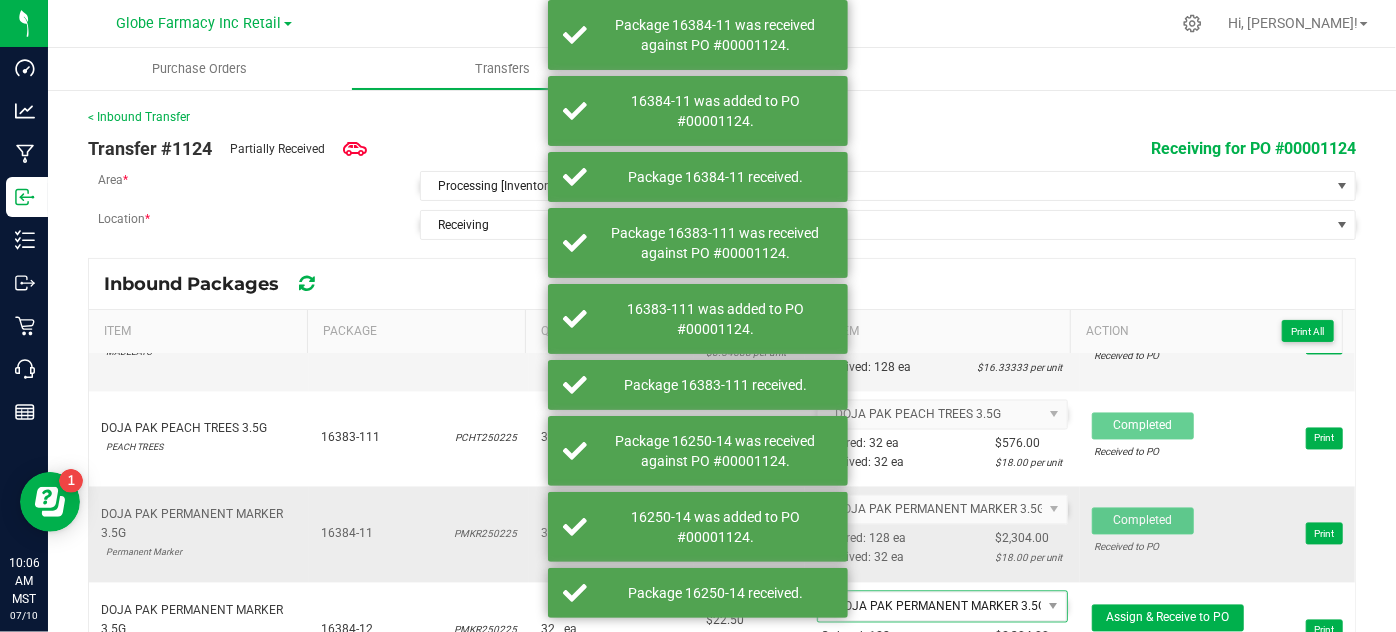 scroll, scrollTop: 2090, scrollLeft: 0, axis: vertical 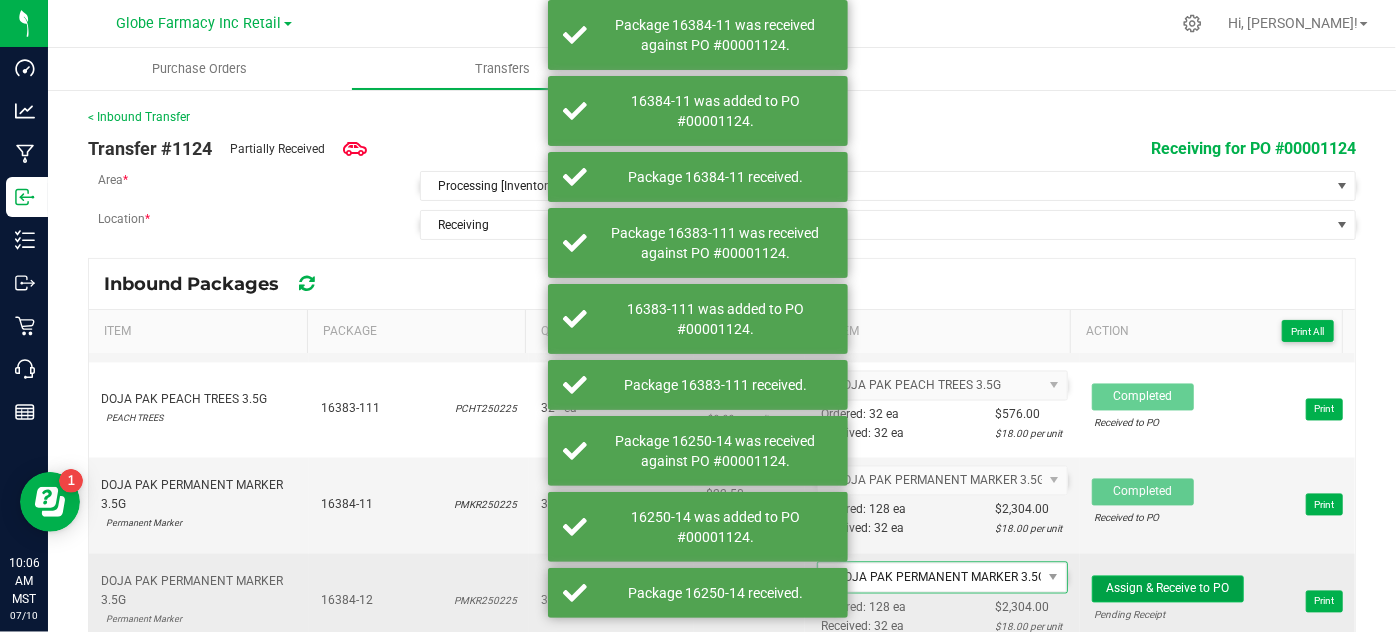 click on "Assign & Receive to PO" at bounding box center (1167, 589) 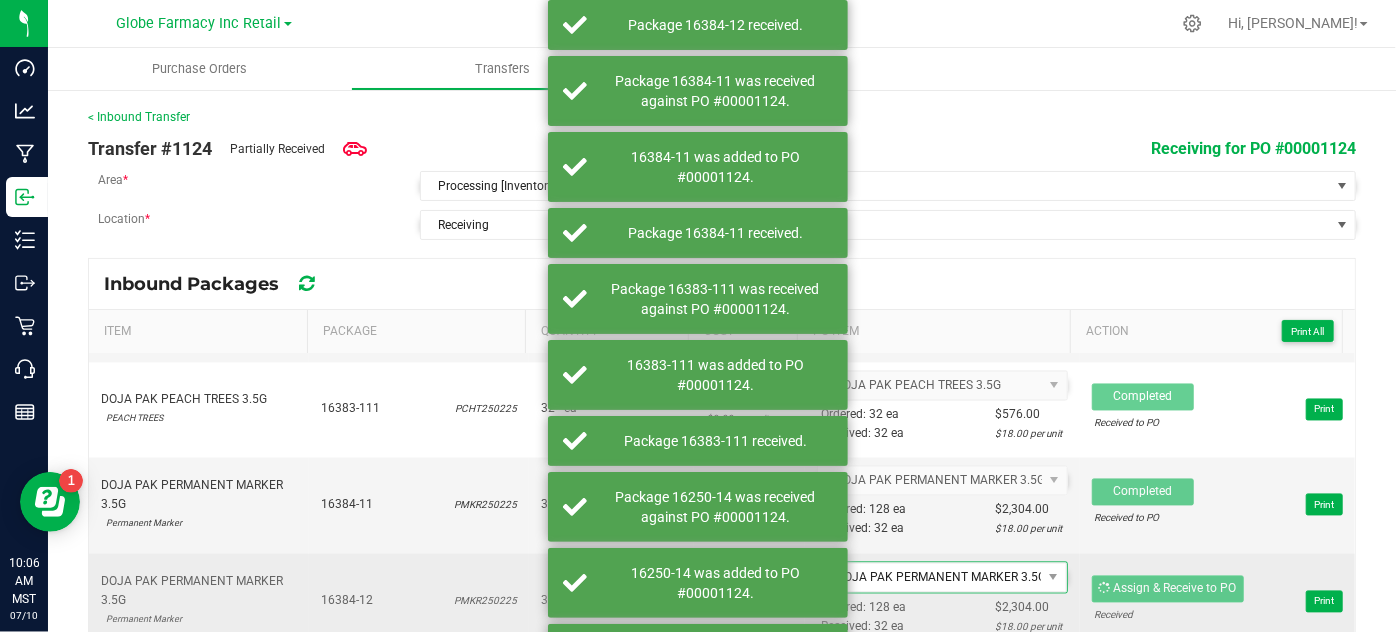 scroll, scrollTop: 2181, scrollLeft: 0, axis: vertical 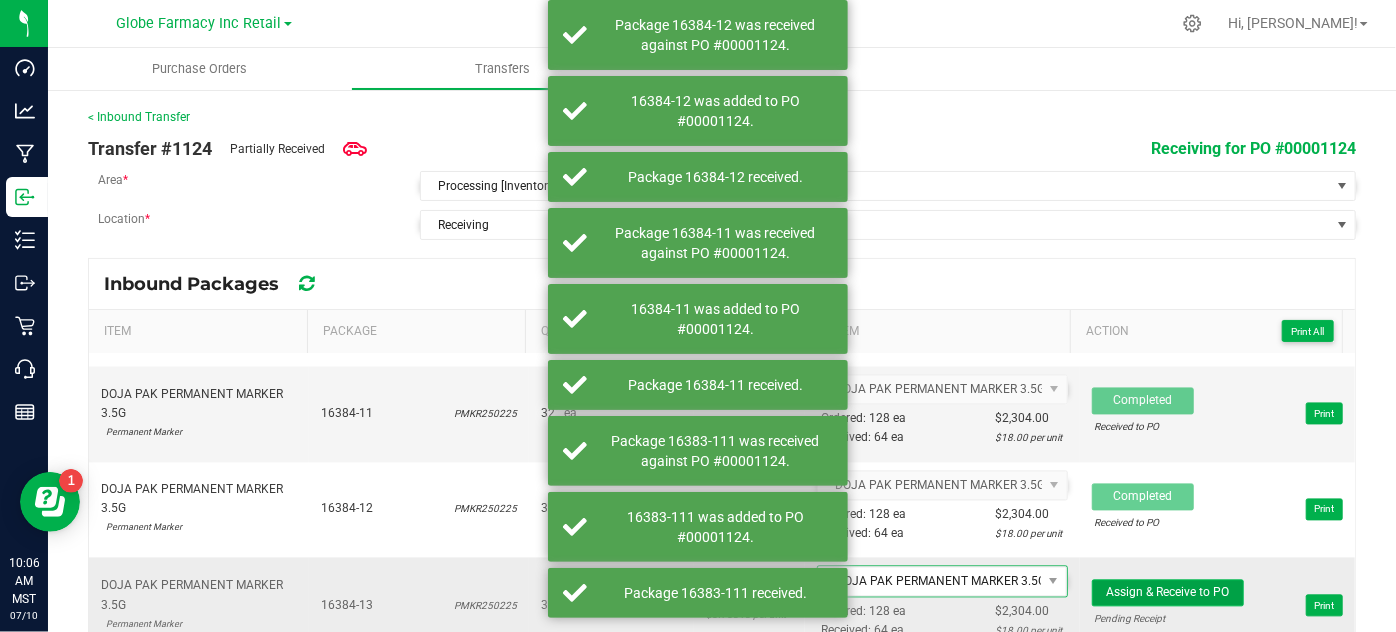 click on "Assign & Receive to PO" at bounding box center (1168, 593) 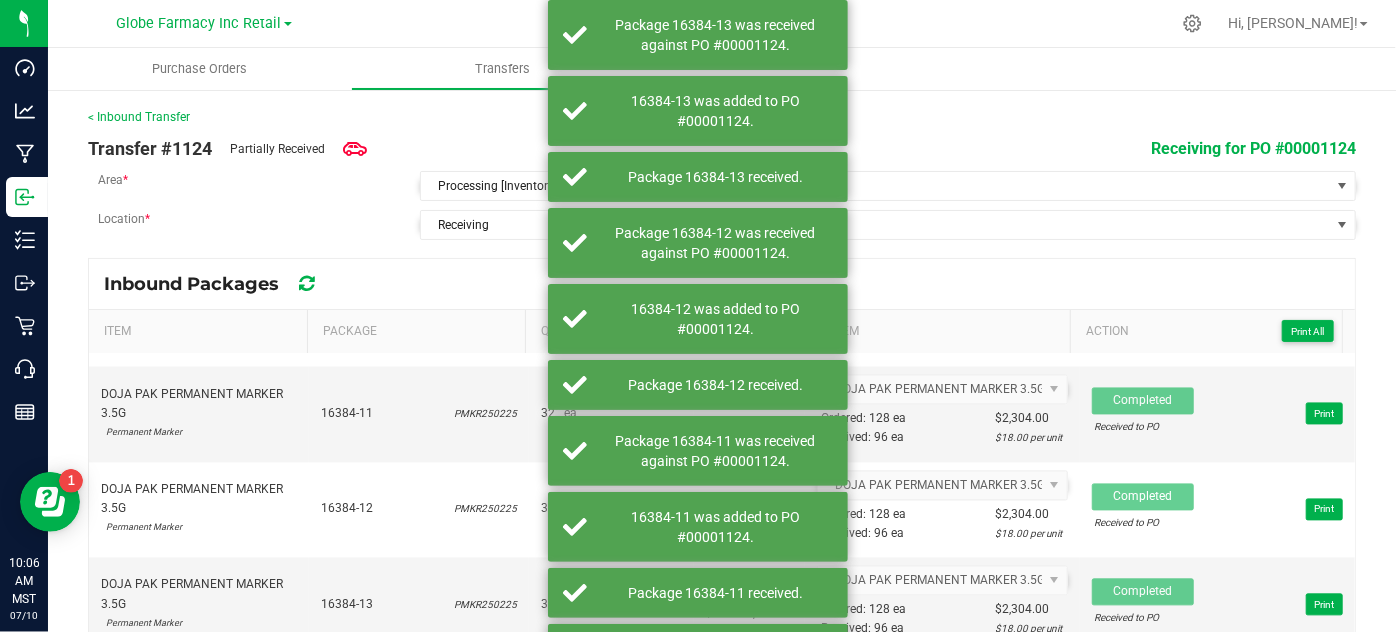 scroll, scrollTop: 2272, scrollLeft: 0, axis: vertical 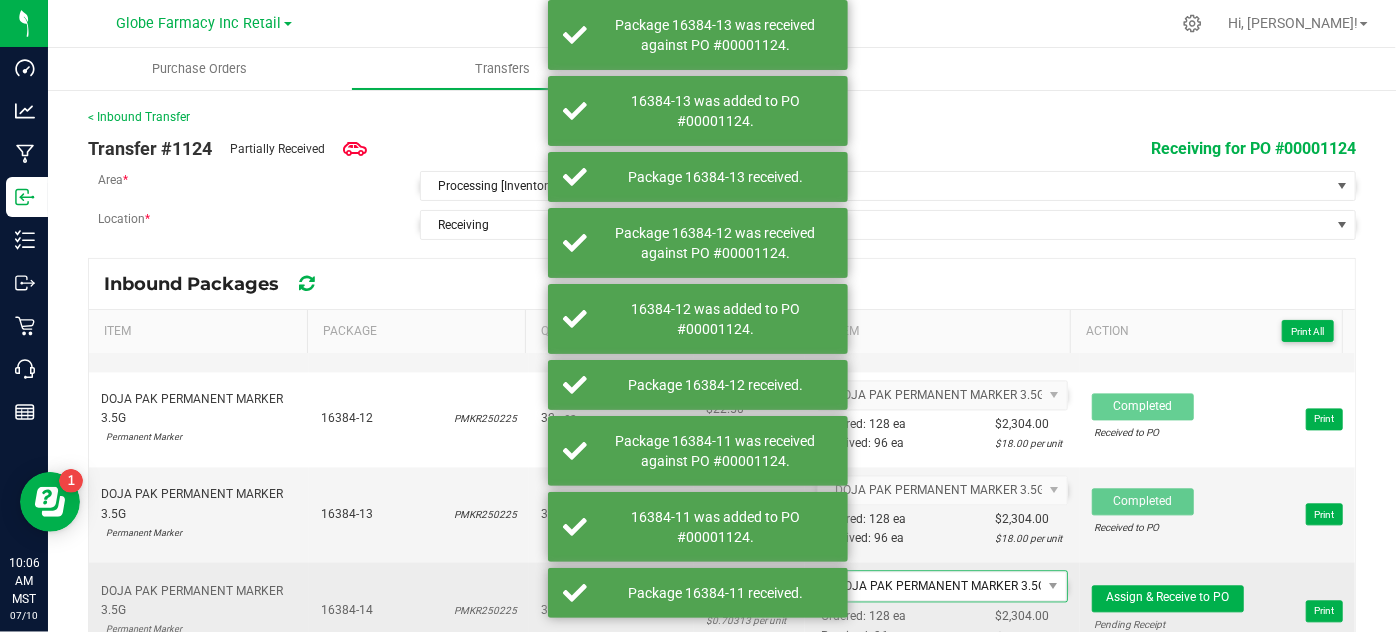 click on "Assign & Receive to PO   Pending Receipt   Print" at bounding box center (1217, 610) 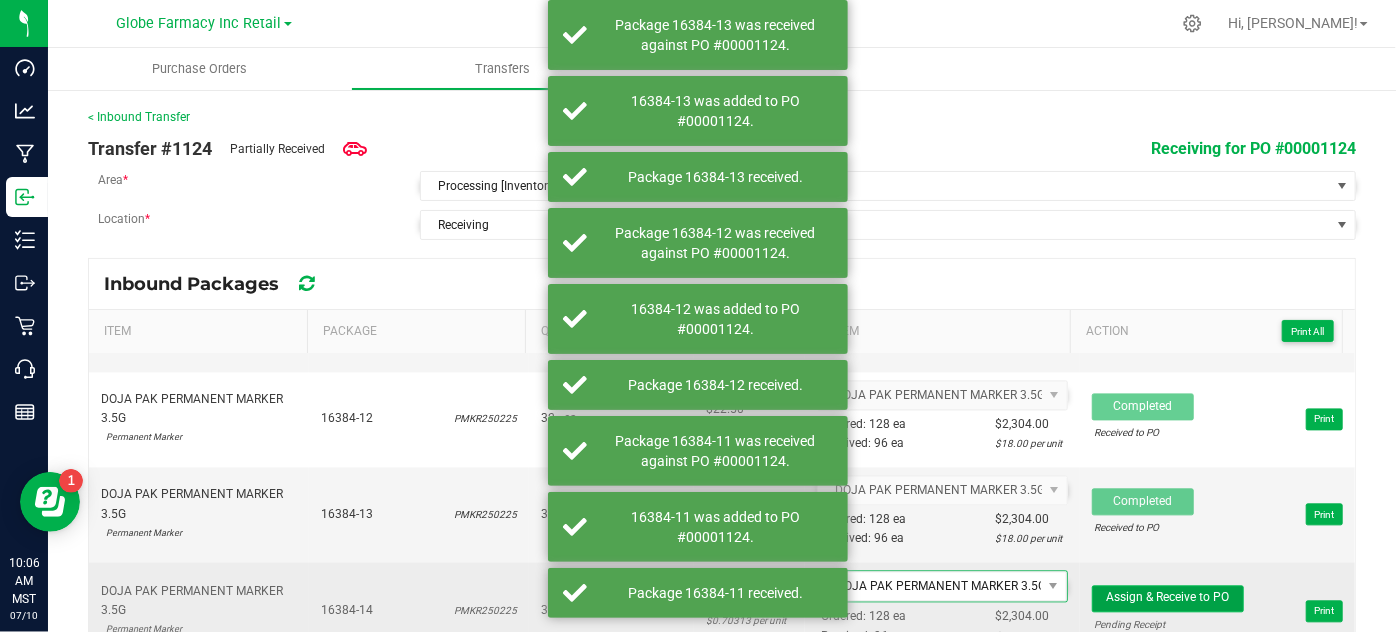 click on "Assign & Receive to PO" at bounding box center (1168, 598) 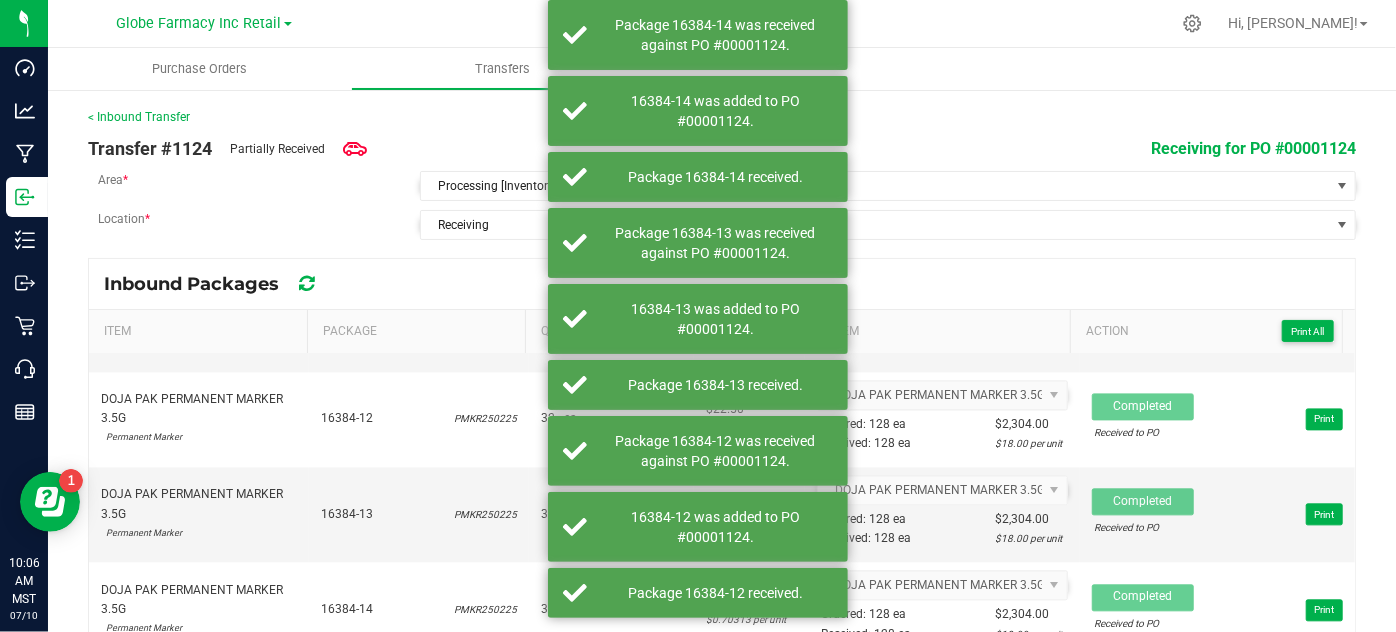 scroll, scrollTop: 2363, scrollLeft: 0, axis: vertical 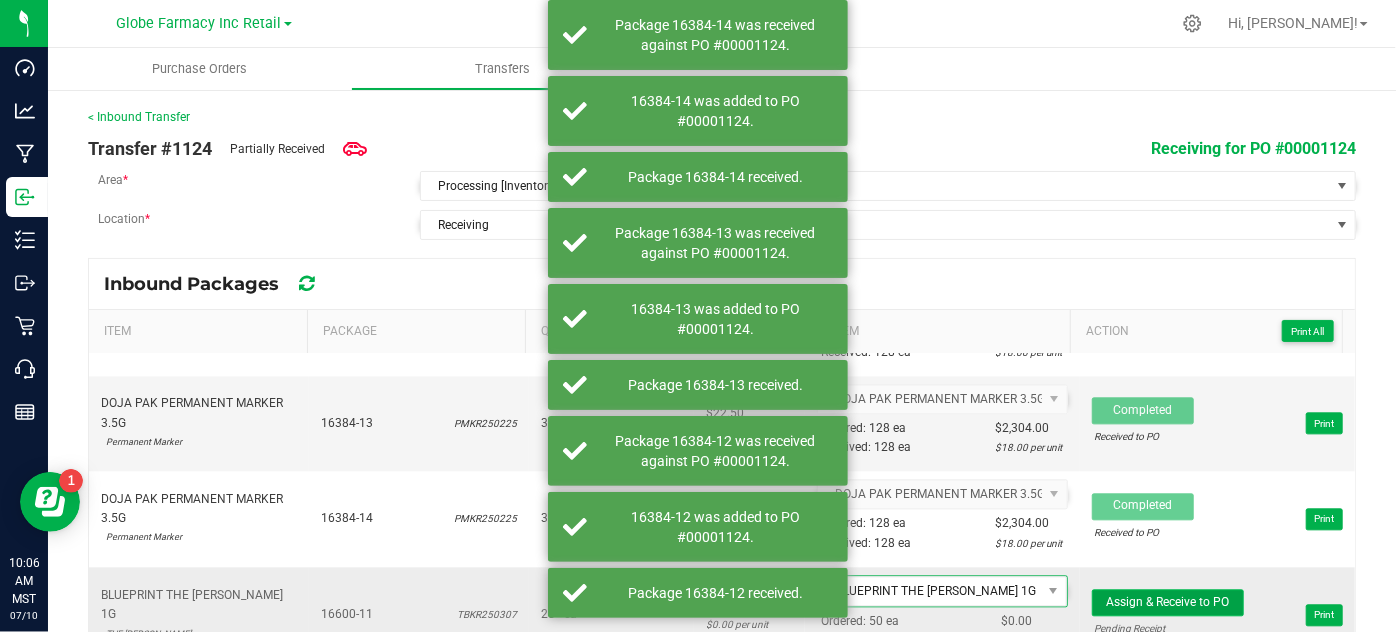 click on "Assign & Receive to PO" at bounding box center (1167, 602) 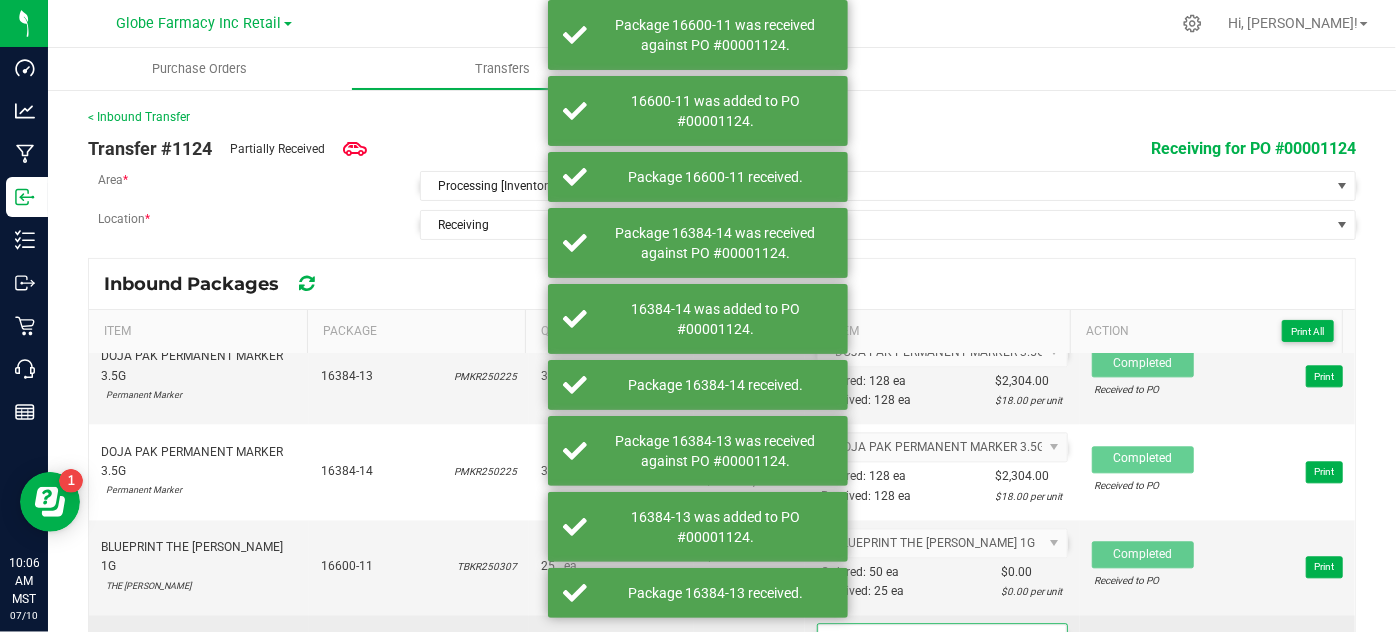scroll, scrollTop: 2454, scrollLeft: 0, axis: vertical 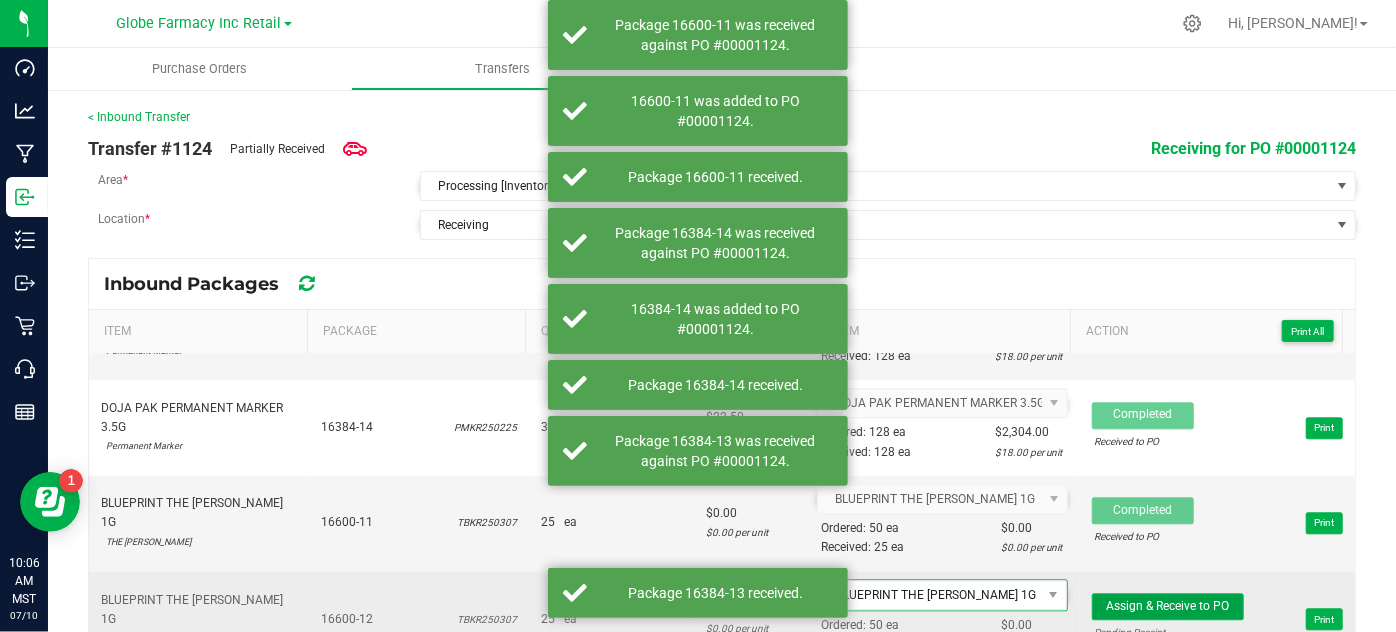 click on "Assign & Receive to PO" at bounding box center [1167, 606] 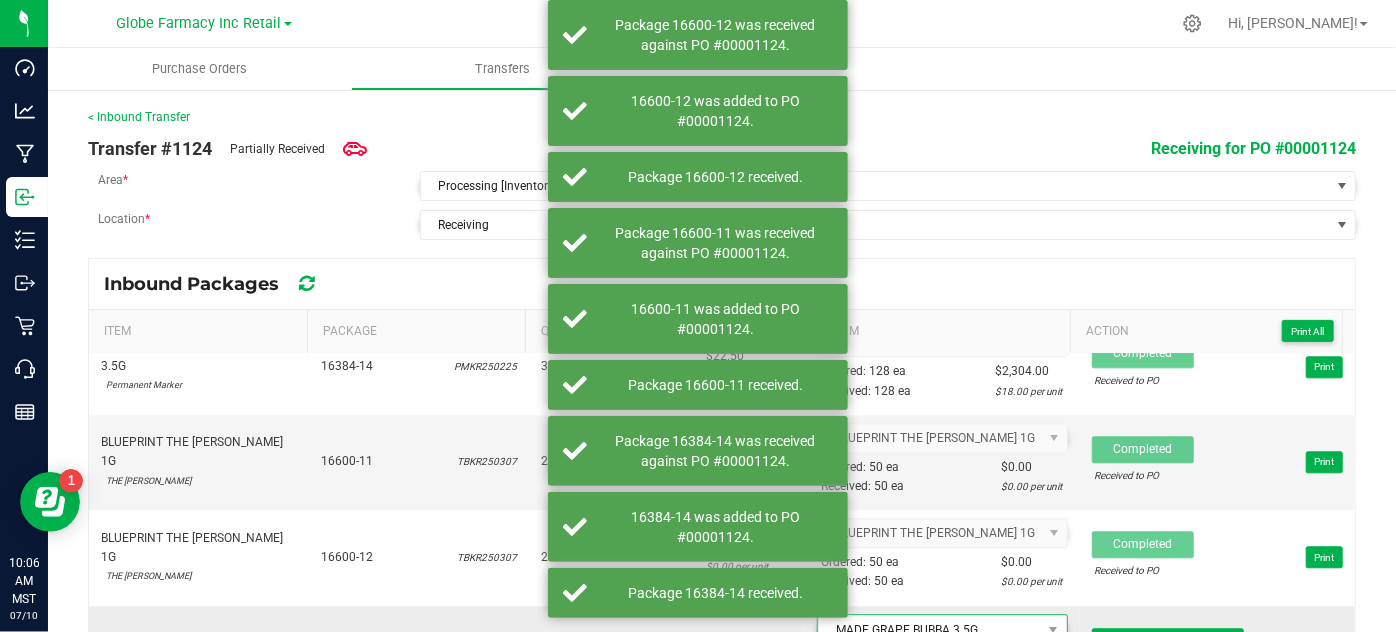 scroll, scrollTop: 2545, scrollLeft: 0, axis: vertical 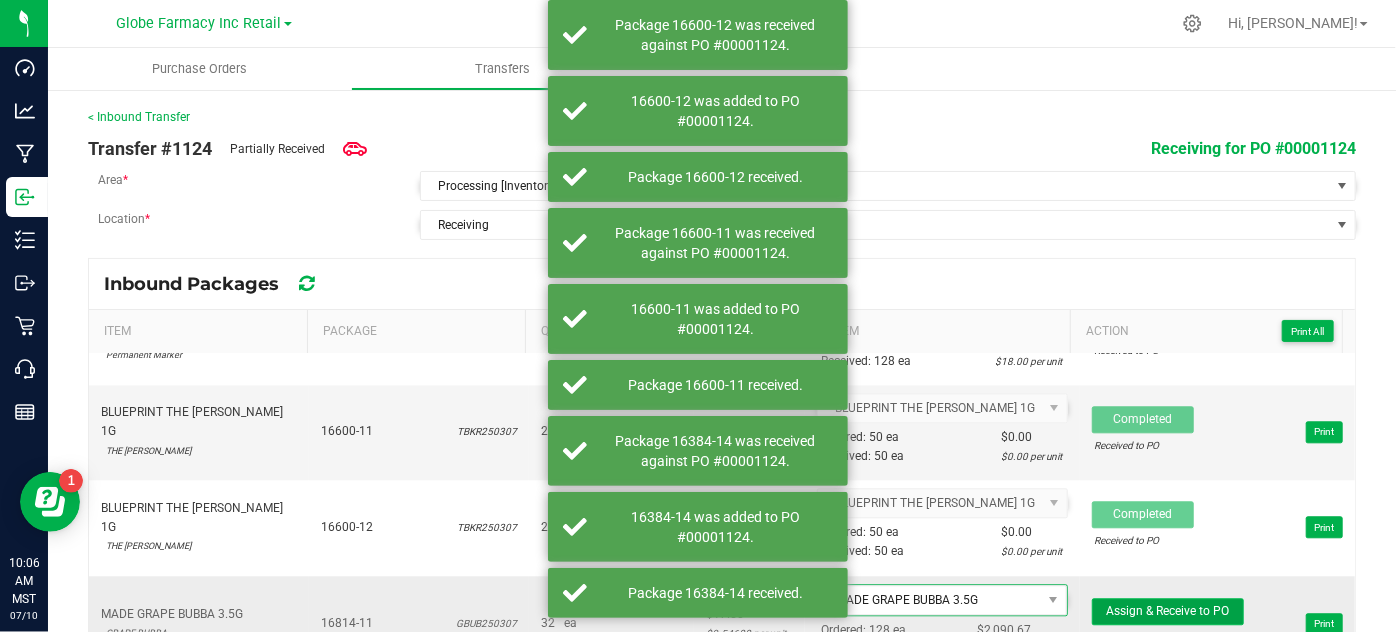 click on "Assign & Receive to PO" at bounding box center [1167, 611] 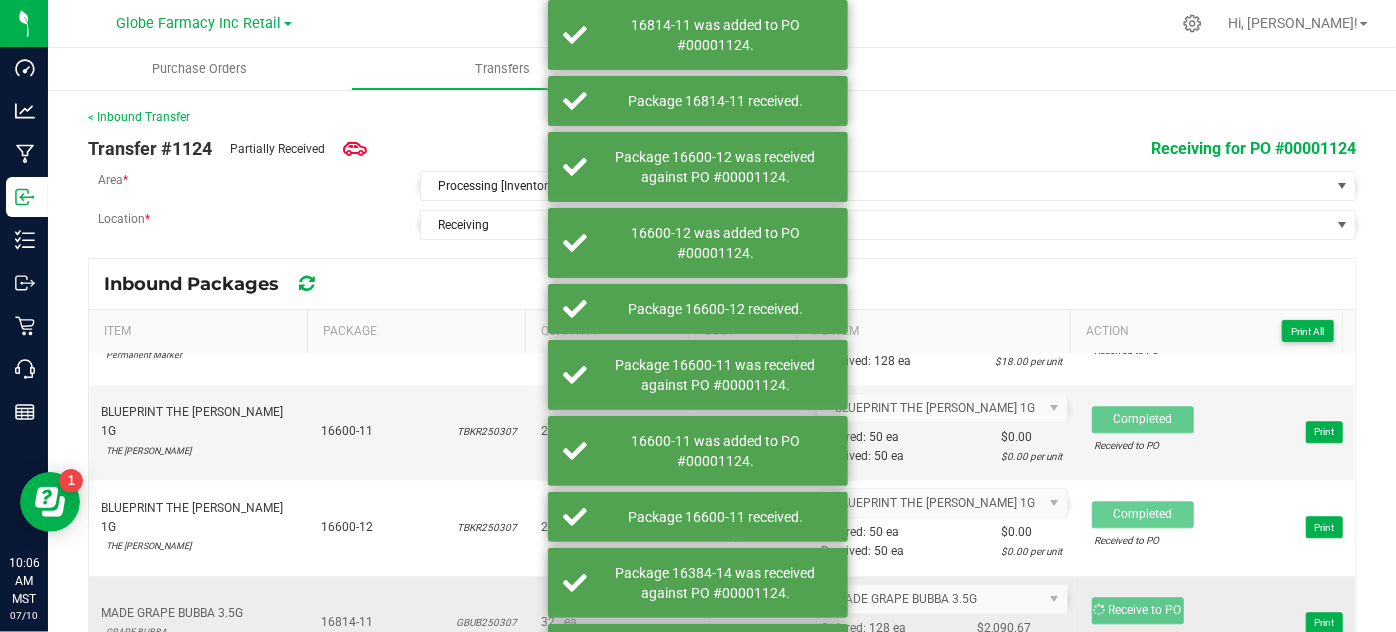 scroll, scrollTop: 2636, scrollLeft: 0, axis: vertical 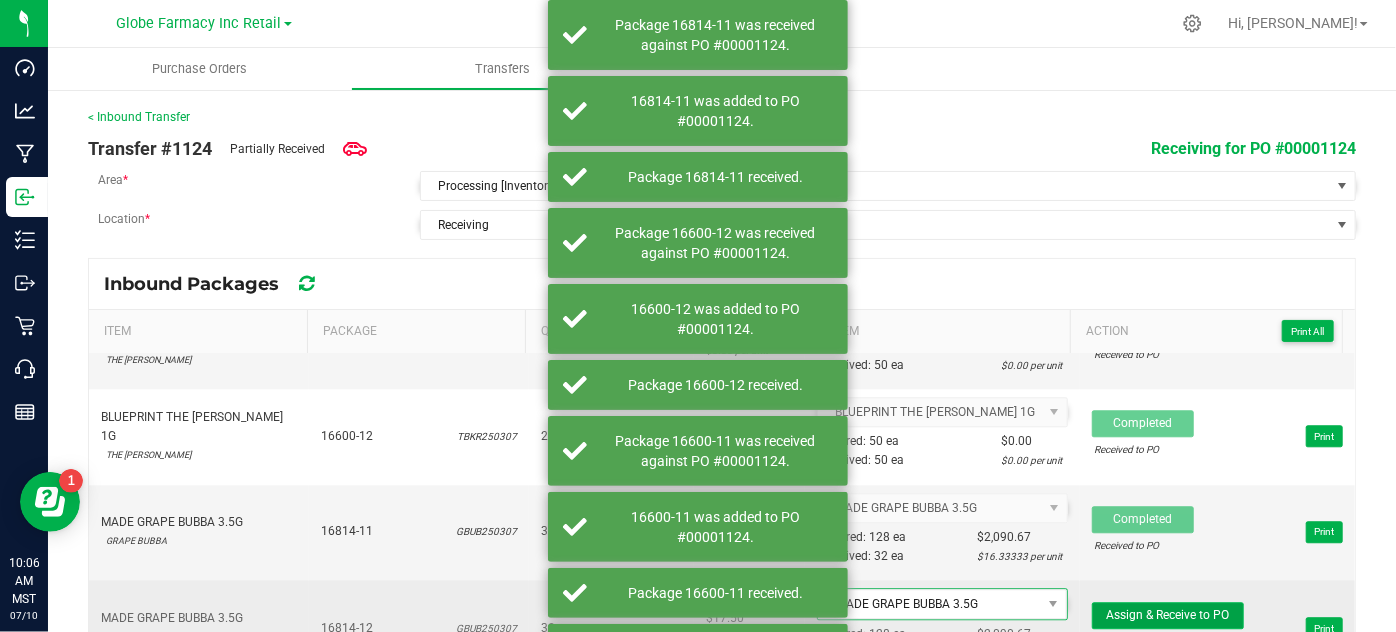 click on "Assign & Receive to PO" at bounding box center (1168, 615) 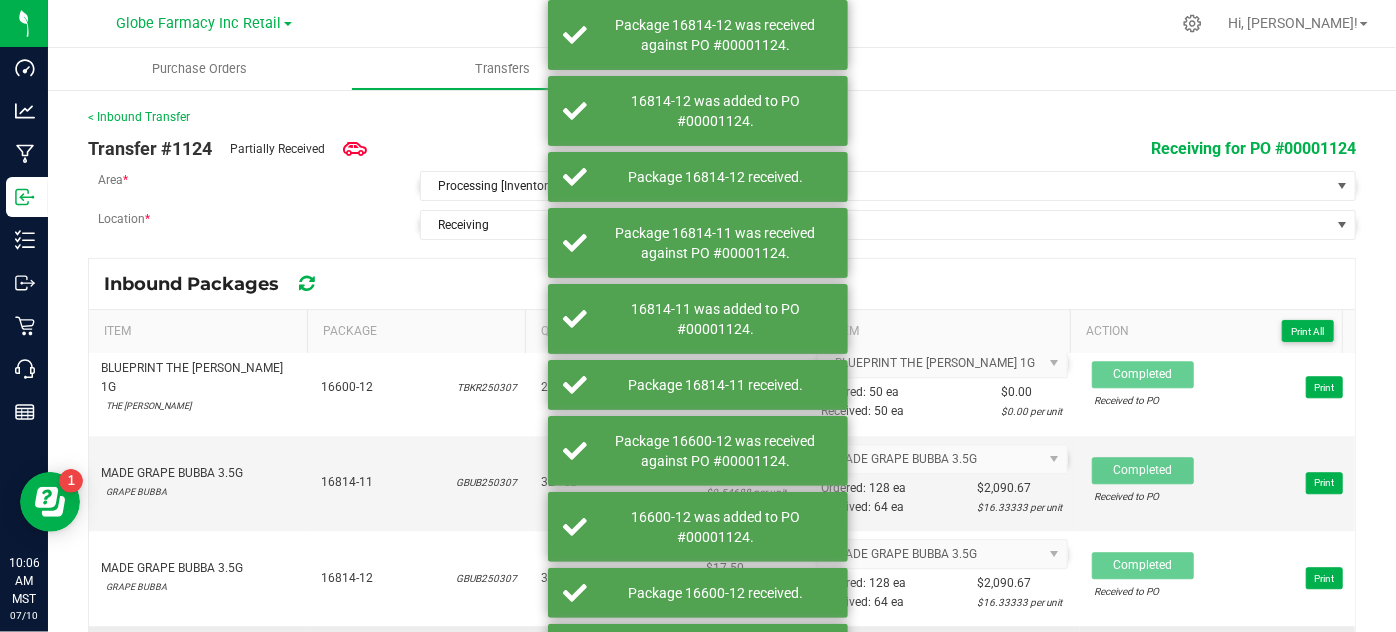 scroll, scrollTop: 2727, scrollLeft: 0, axis: vertical 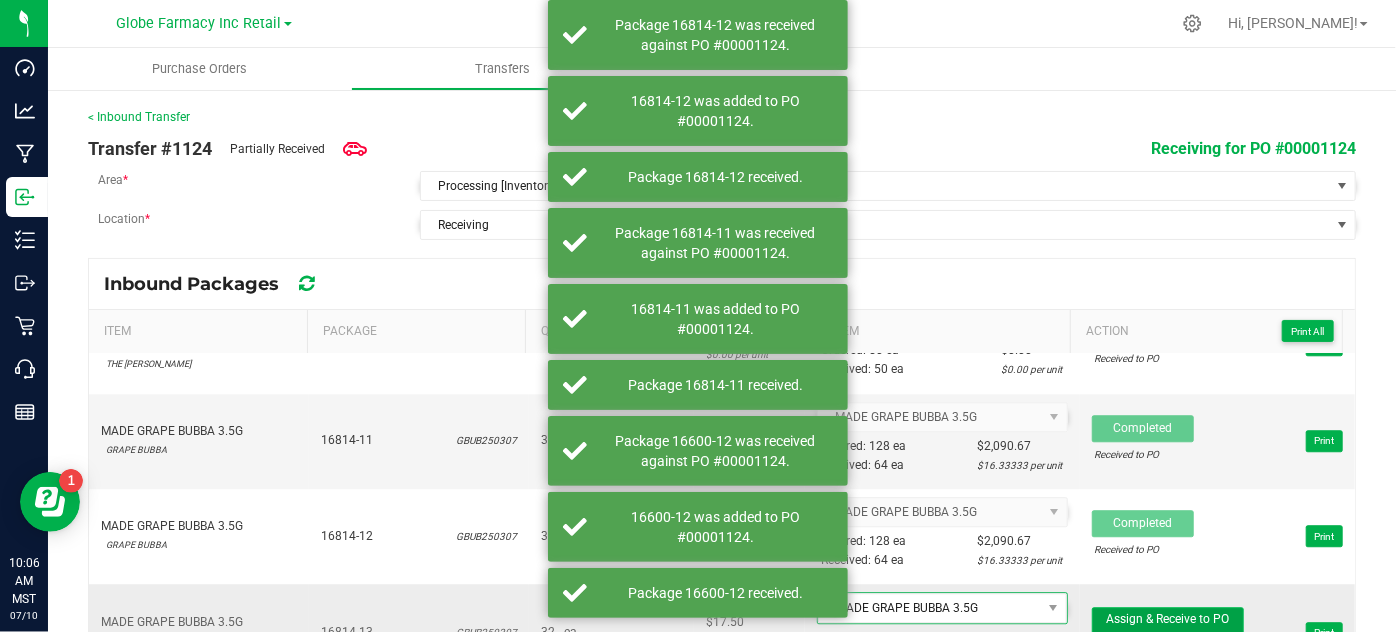 click on "Assign & Receive to PO" at bounding box center [1167, 619] 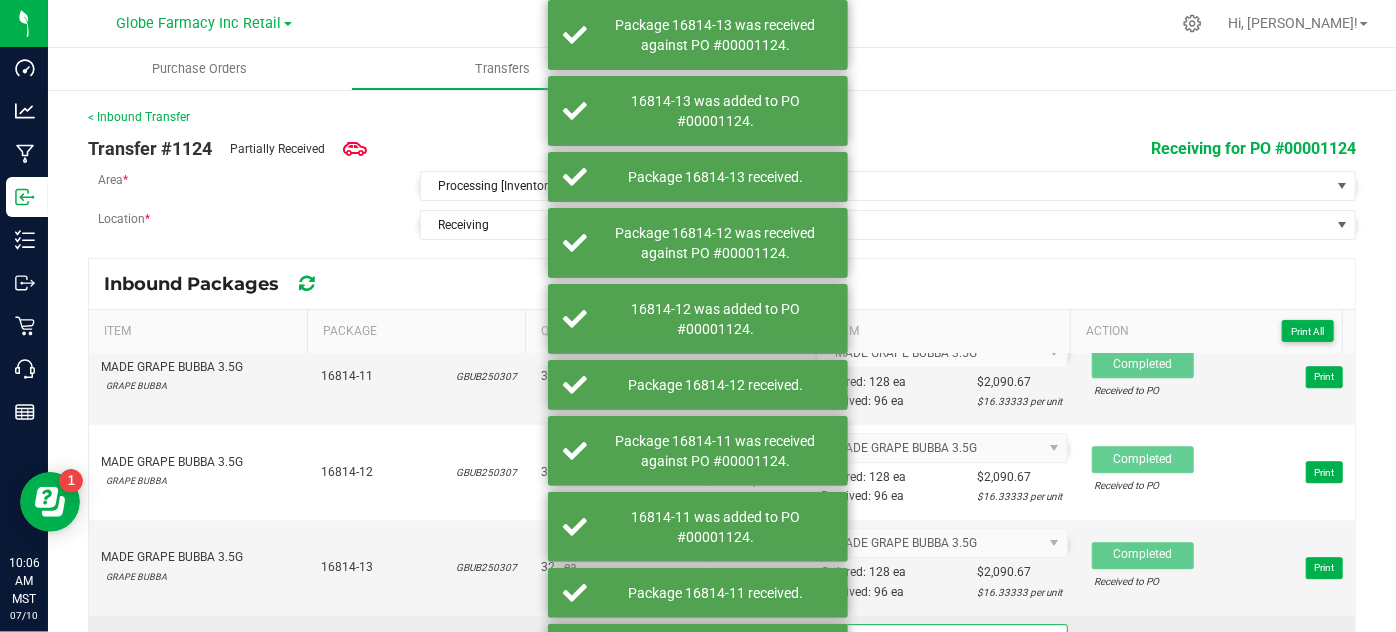 scroll, scrollTop: 2818, scrollLeft: 0, axis: vertical 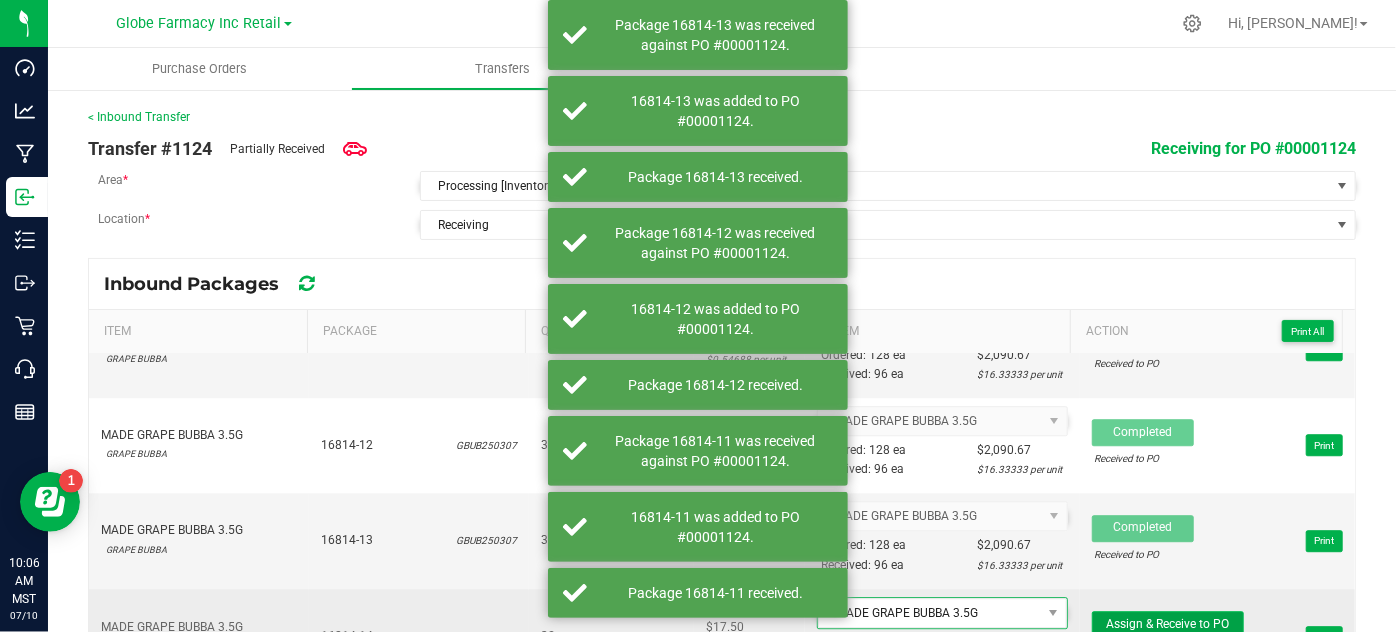click on "Assign & Receive to PO" at bounding box center [1167, 624] 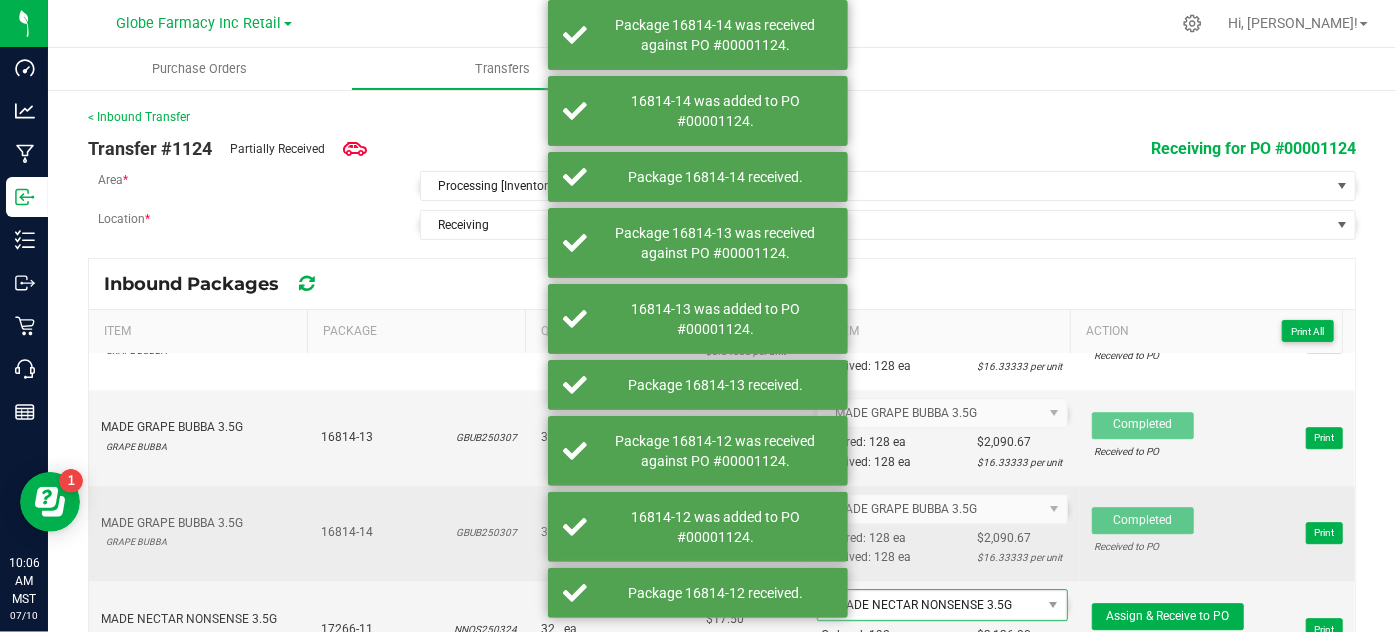 scroll, scrollTop: 3000, scrollLeft: 0, axis: vertical 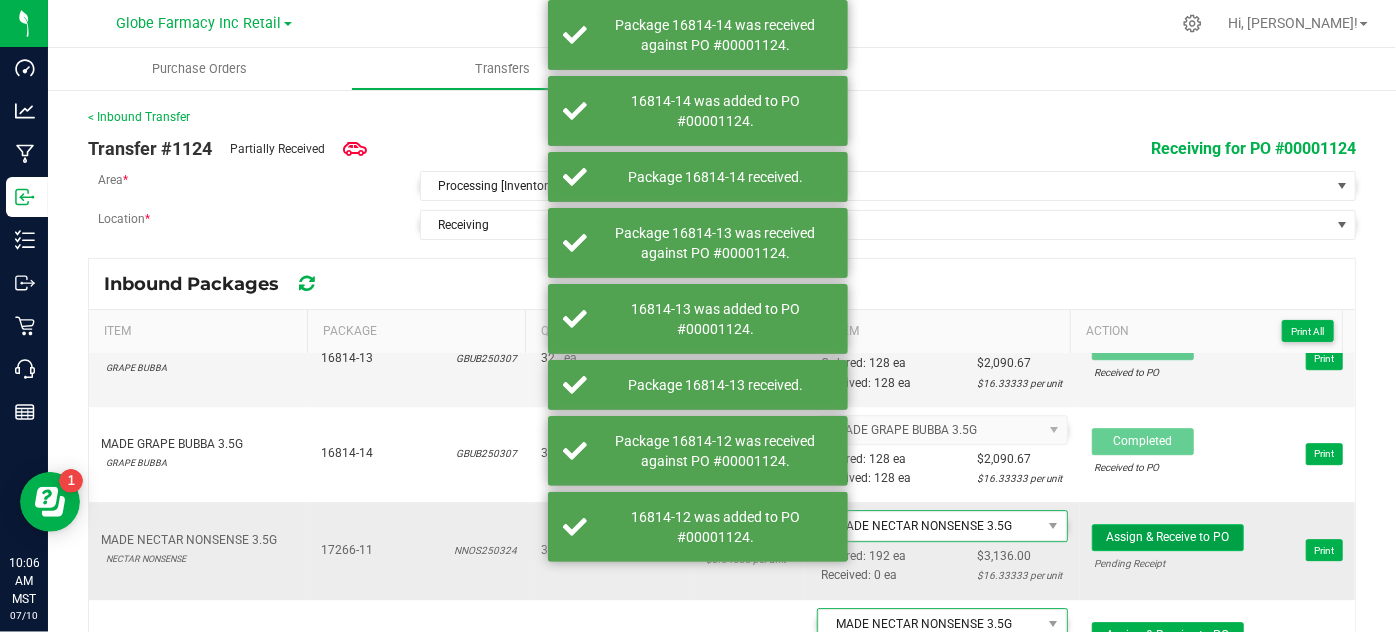 click on "Assign & Receive to PO" at bounding box center (1168, 537) 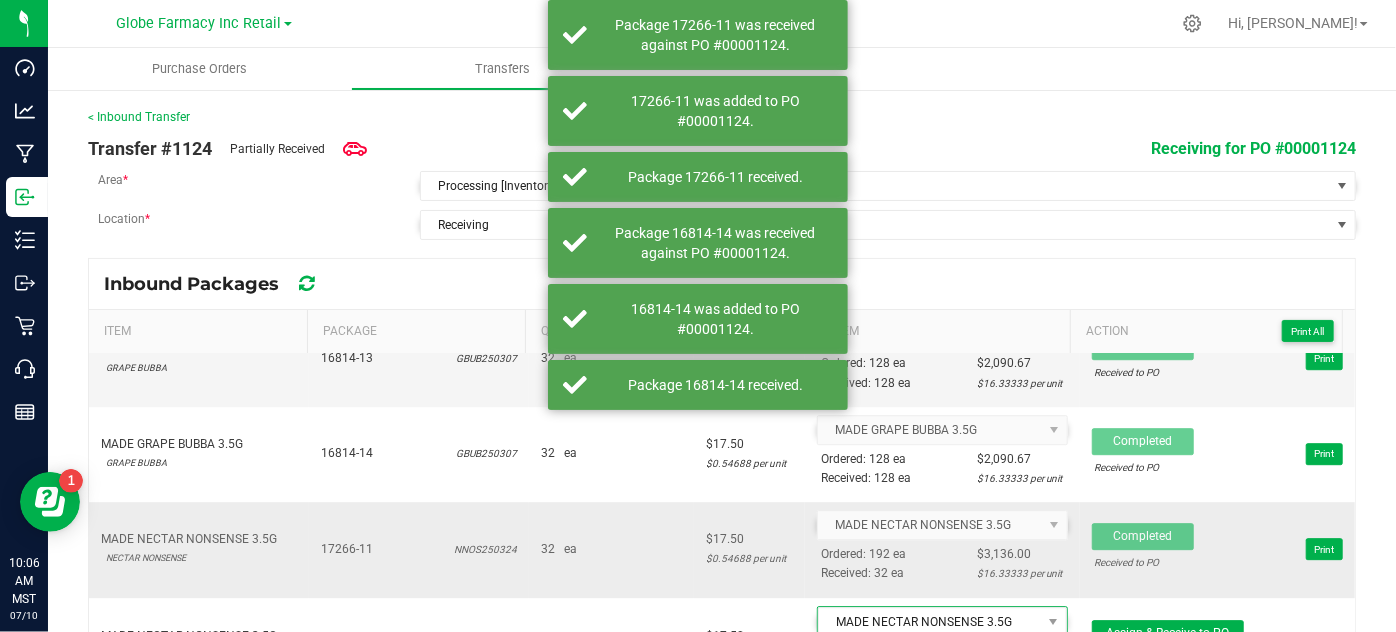 scroll 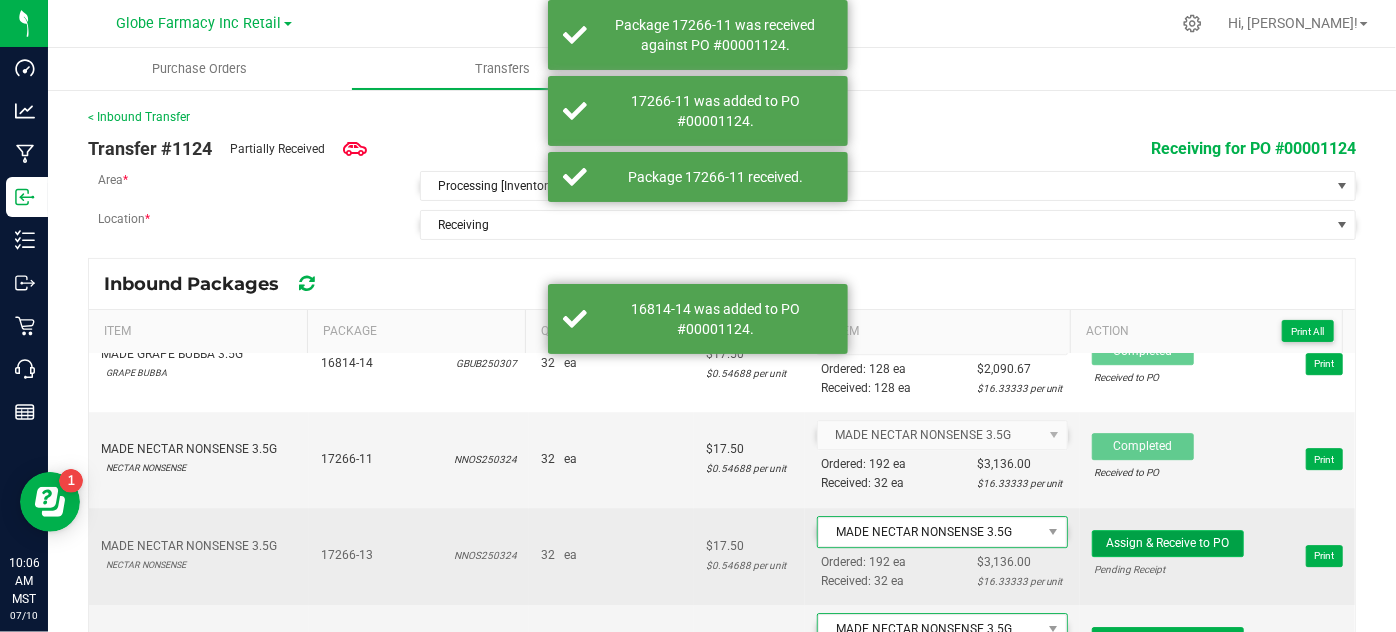 click on "Assign & Receive to PO" at bounding box center (1167, 543) 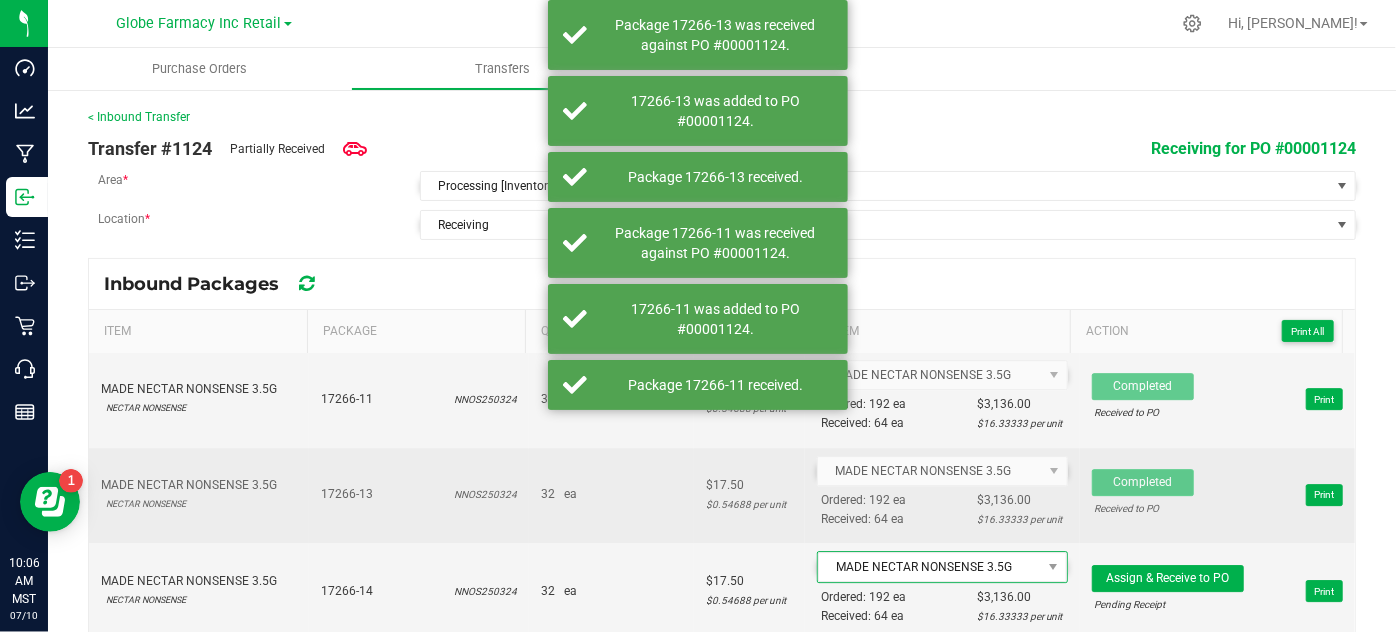 scroll, scrollTop: 3181, scrollLeft: 0, axis: vertical 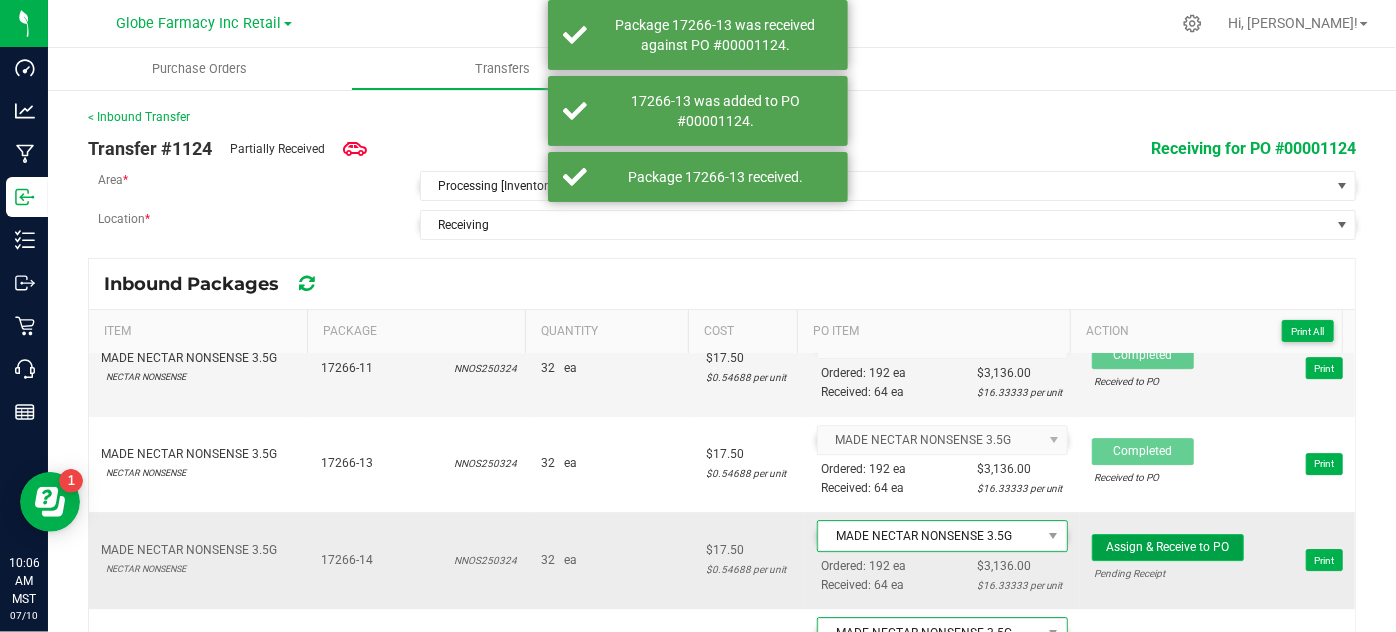 click on "Assign & Receive to PO" at bounding box center (1167, 547) 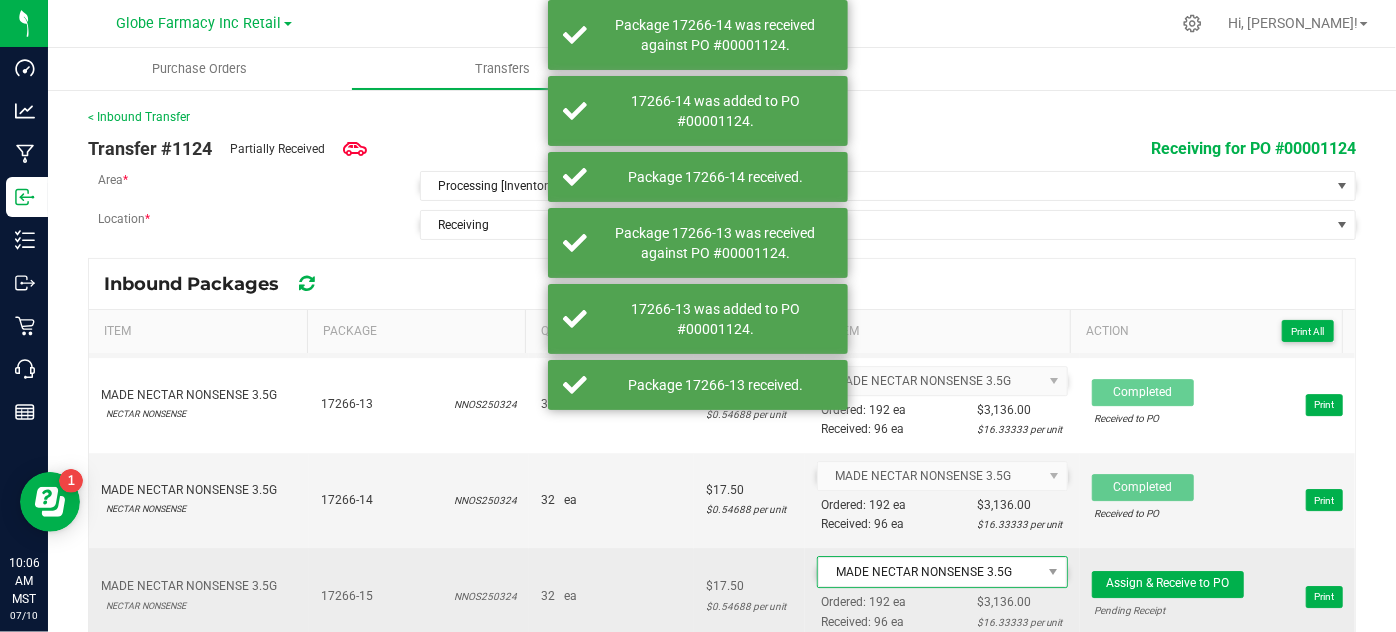 scroll, scrollTop: 3272, scrollLeft: 0, axis: vertical 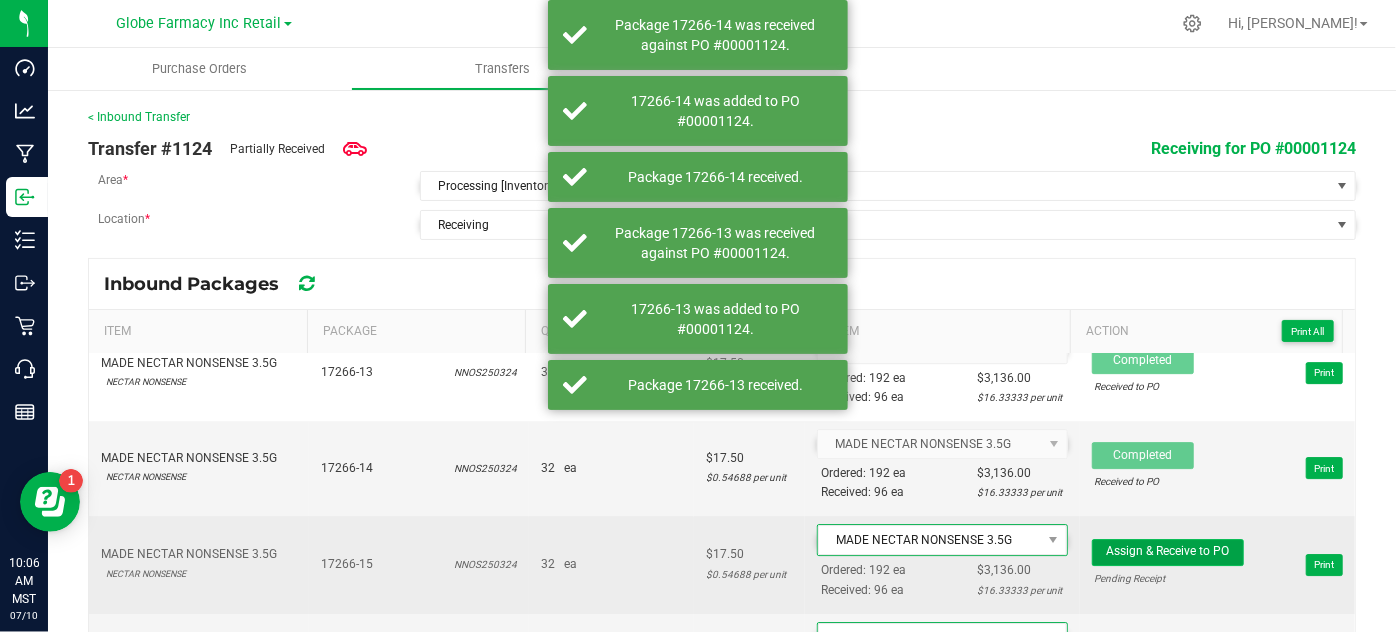 click on "Assign & Receive to PO" at bounding box center (1168, 552) 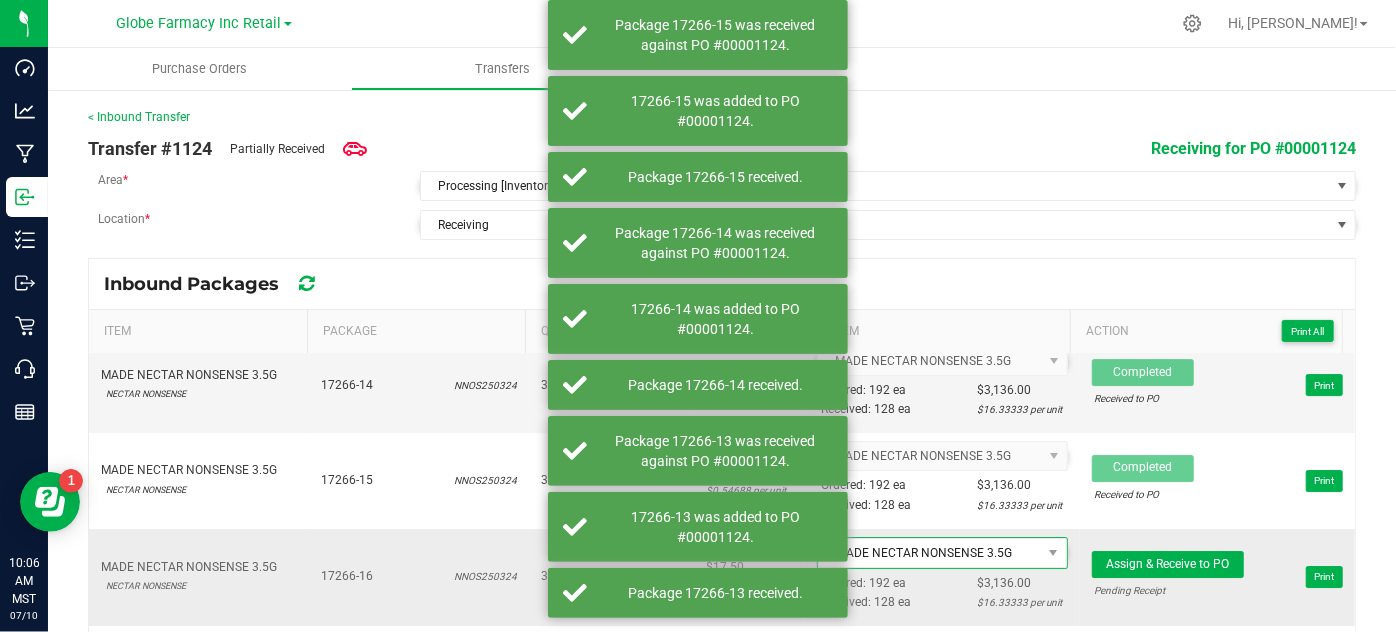 scroll, scrollTop: 3454, scrollLeft: 0, axis: vertical 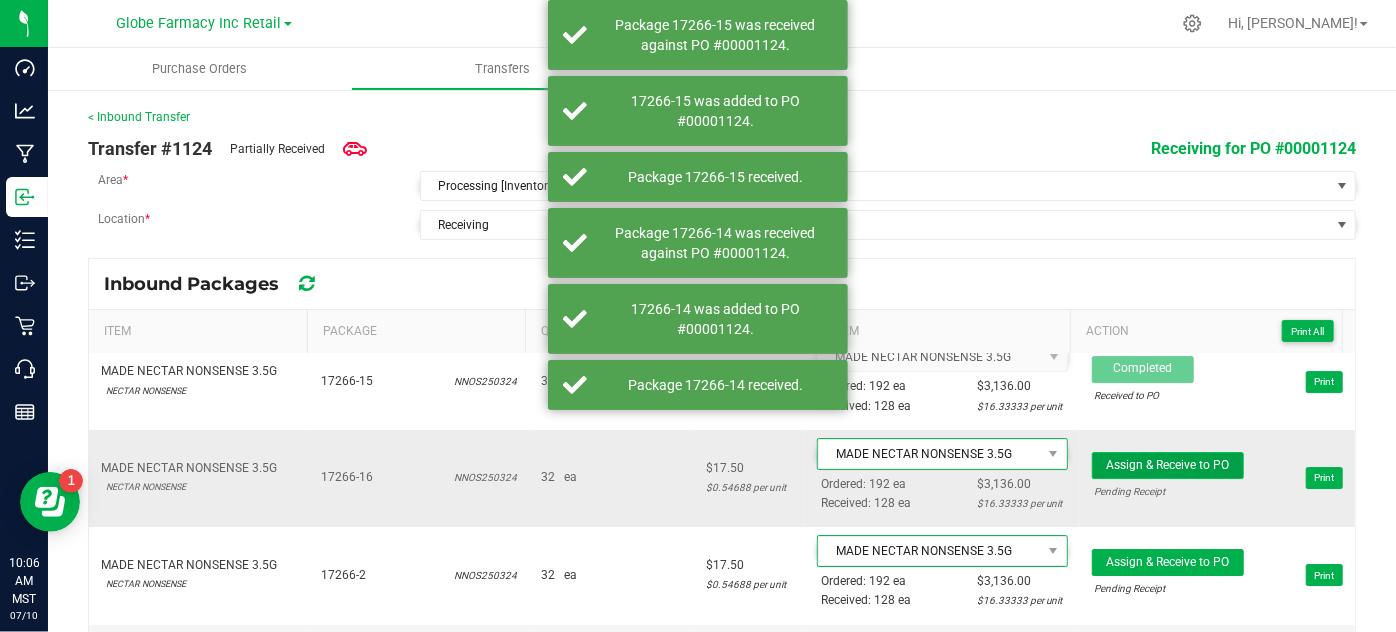 click on "Assign & Receive to PO" at bounding box center (1167, 465) 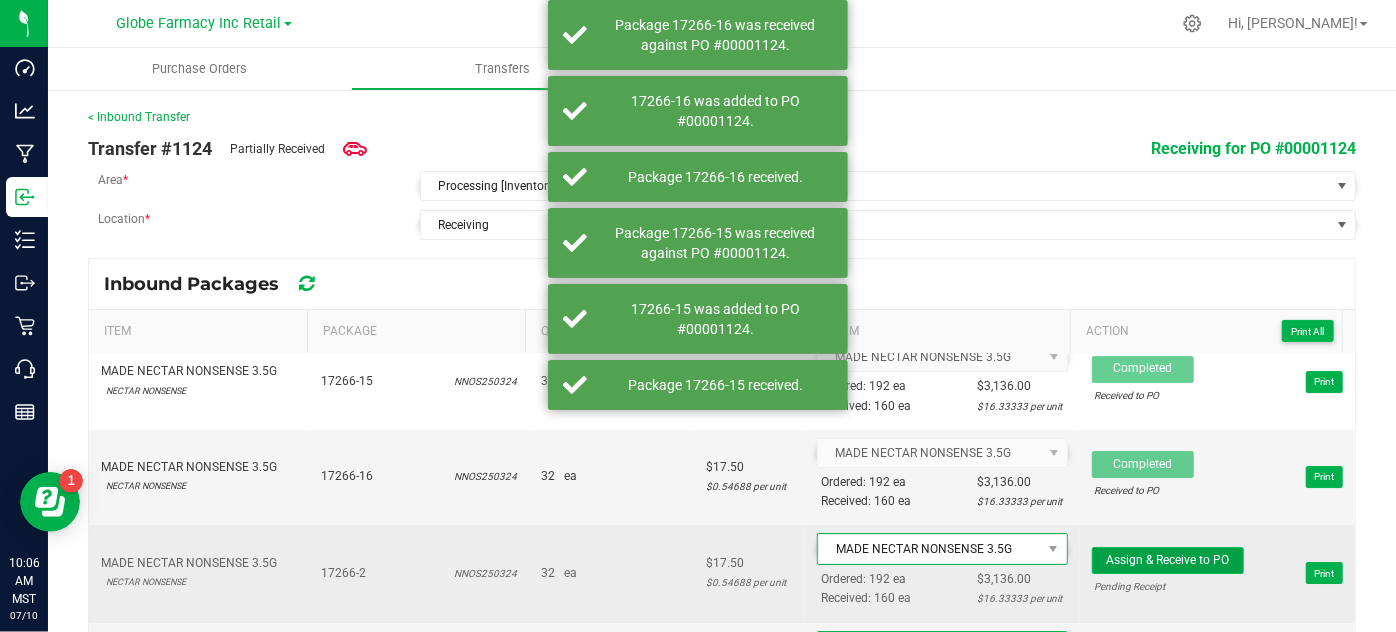 click on "Assign & Receive to PO" at bounding box center (1168, 560) 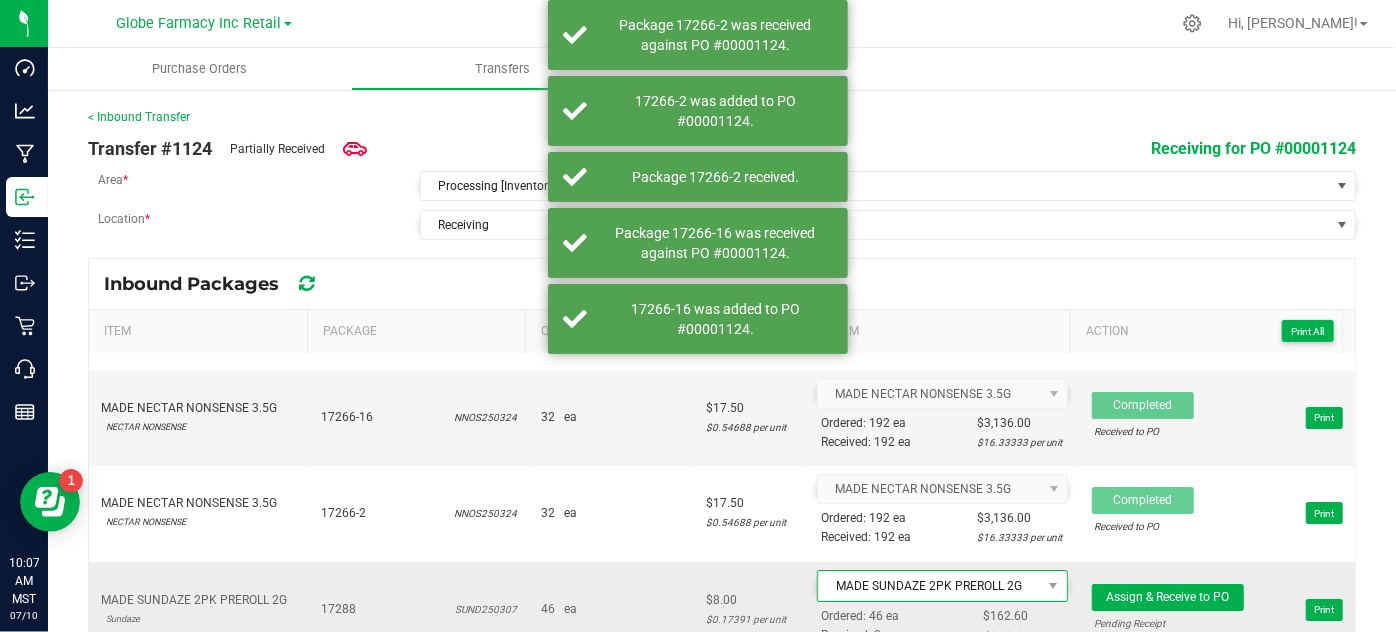 scroll, scrollTop: 3545, scrollLeft: 0, axis: vertical 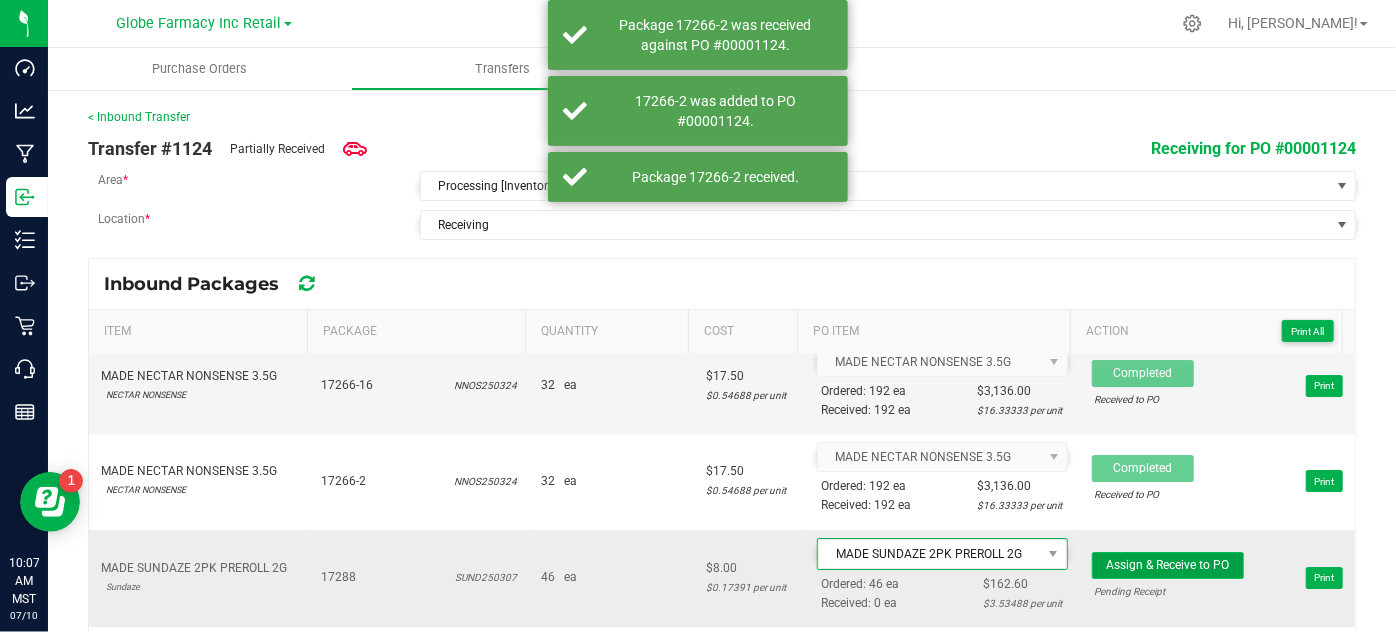 click on "Assign & Receive to PO" at bounding box center (1168, 565) 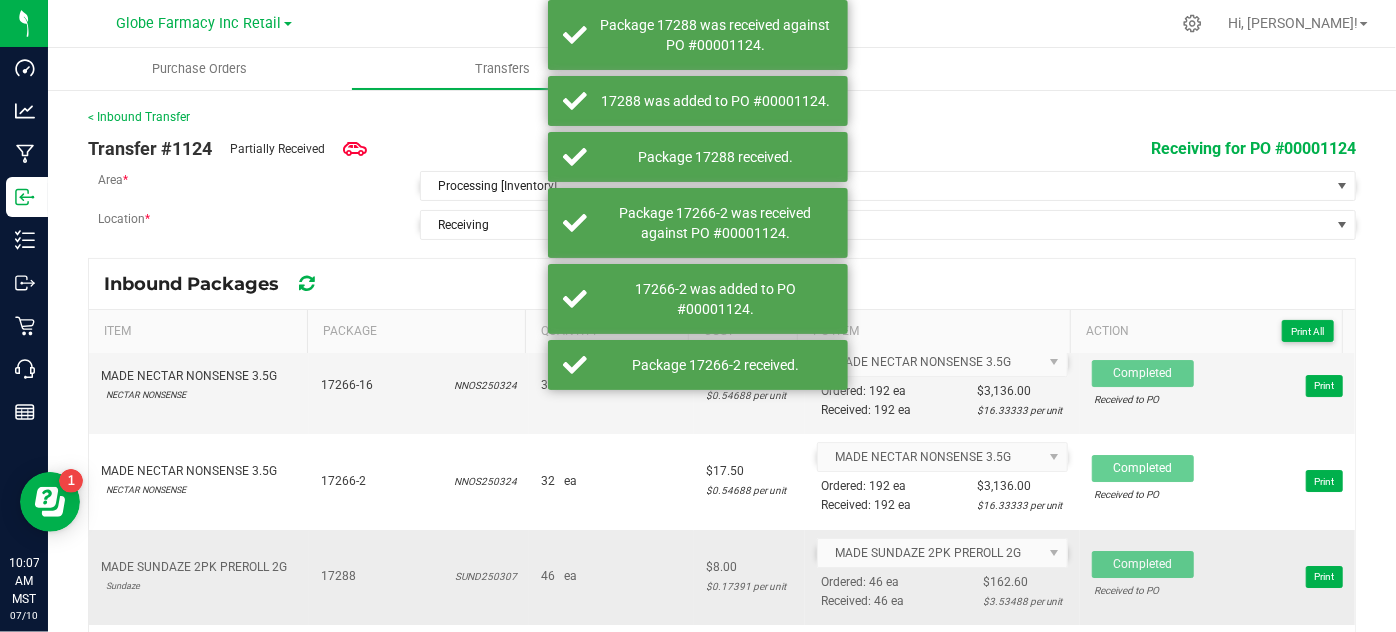 scroll, scrollTop: 3636, scrollLeft: 0, axis: vertical 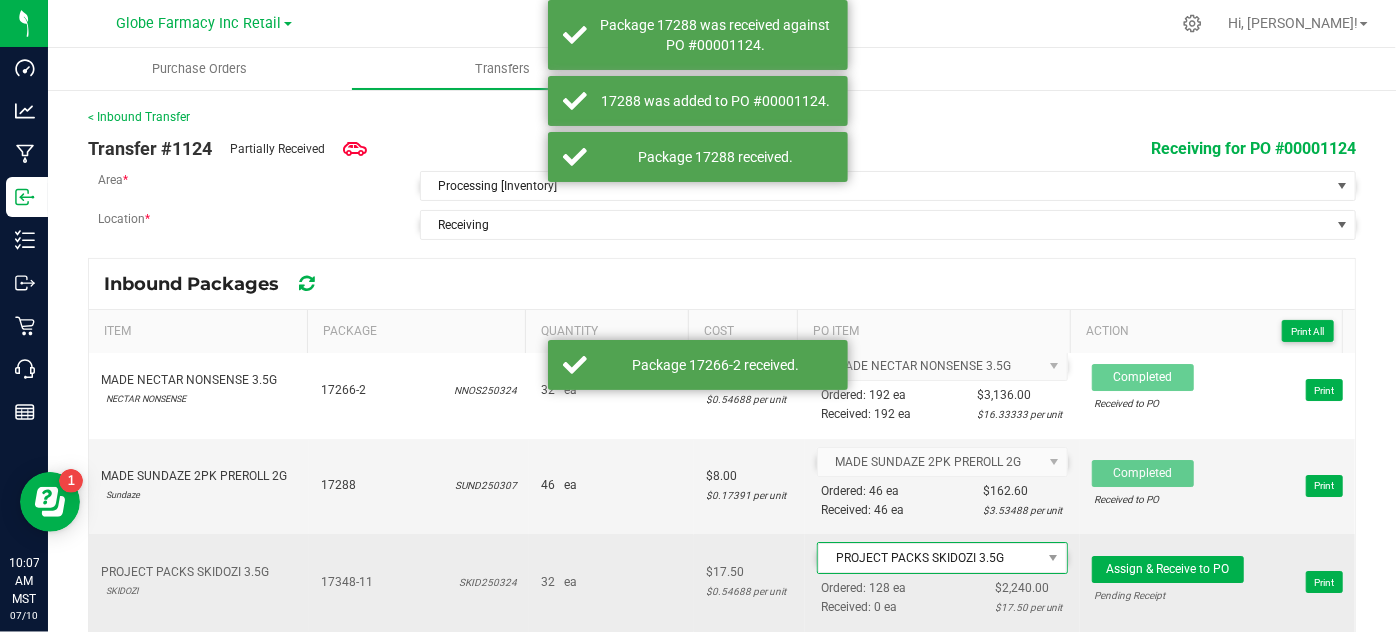 click on "Assign & Receive to PO" at bounding box center (1168, 569) 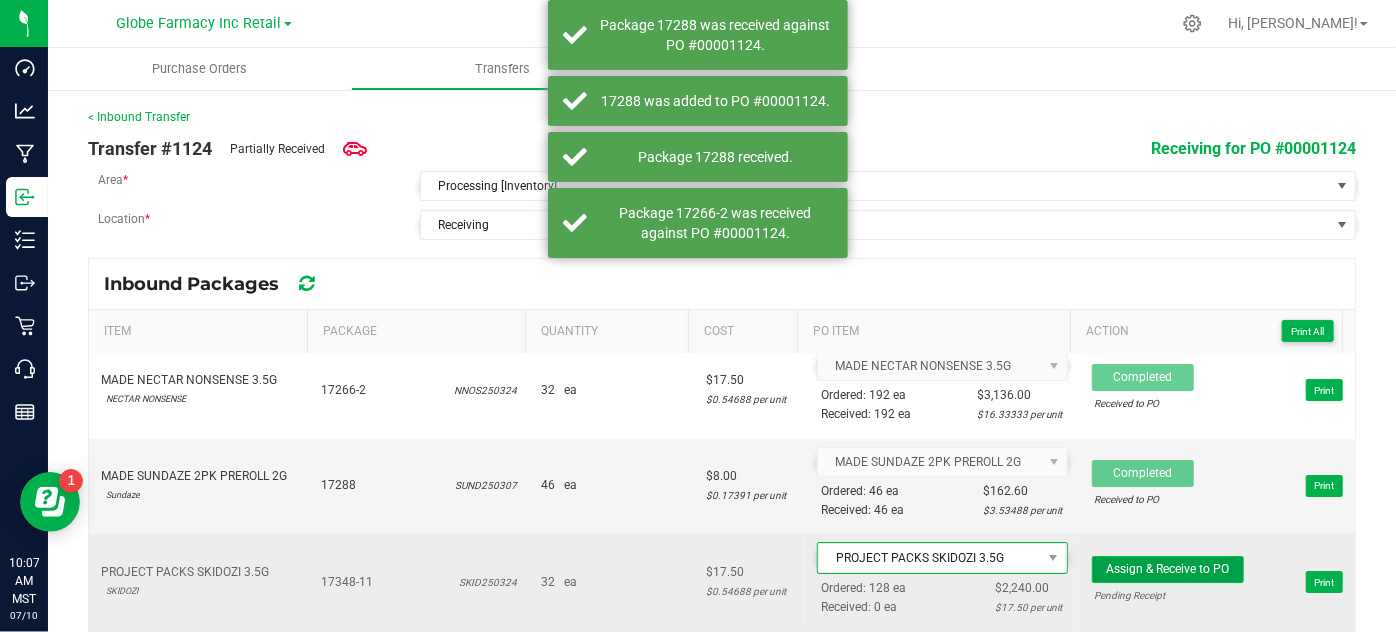 click on "Assign & Receive to PO" at bounding box center [1167, 569] 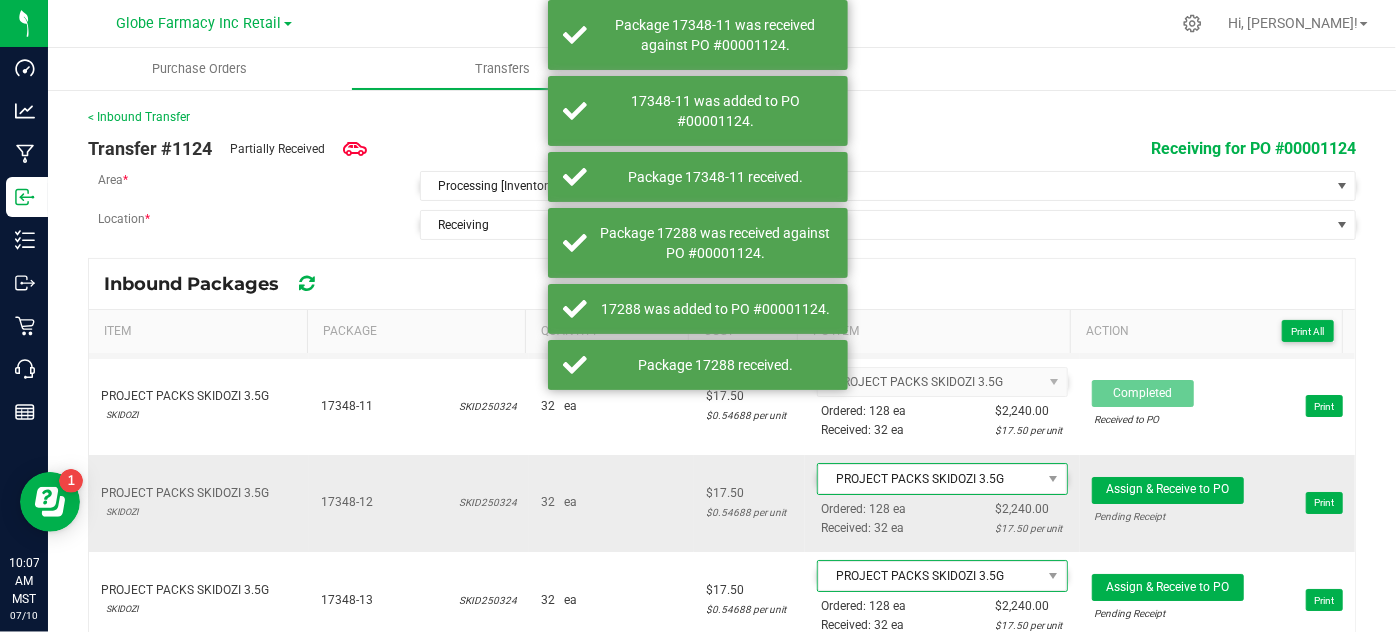 scroll, scrollTop: 3818, scrollLeft: 0, axis: vertical 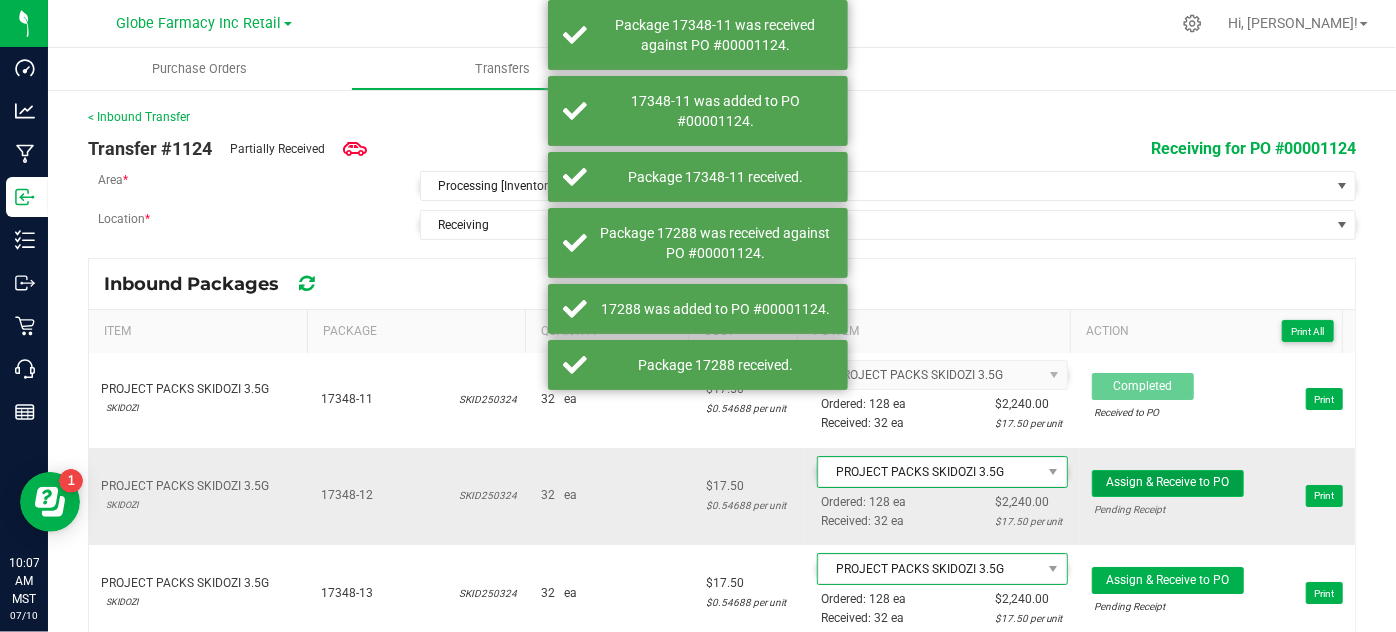 click on "Assign & Receive to PO" at bounding box center [1167, 482] 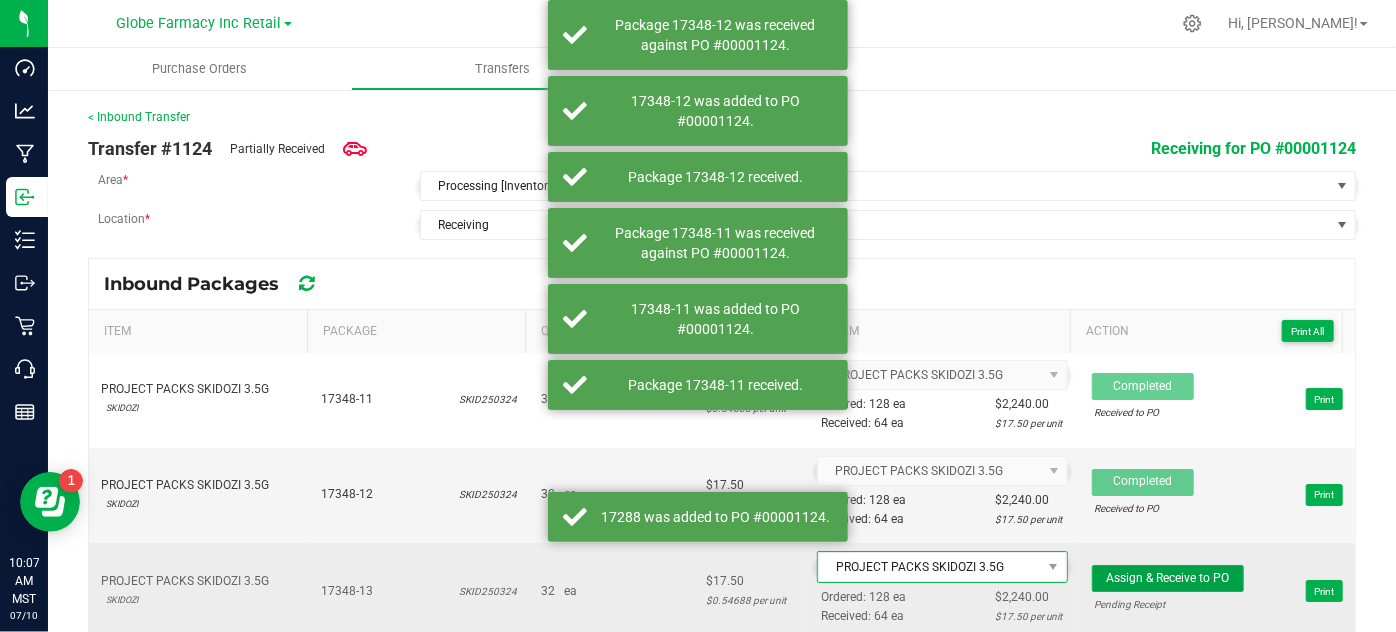 click on "Assign & Receive to PO" at bounding box center [1167, 578] 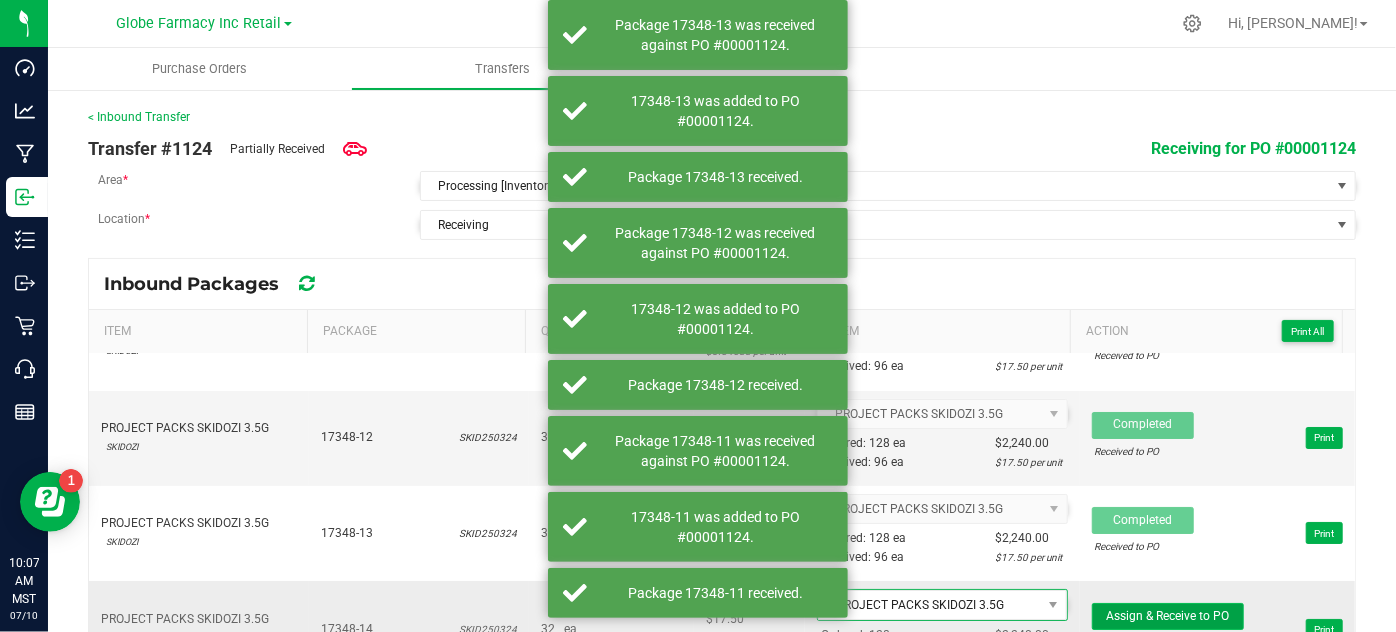 click on "Assign & Receive to PO" at bounding box center (1167, 616) 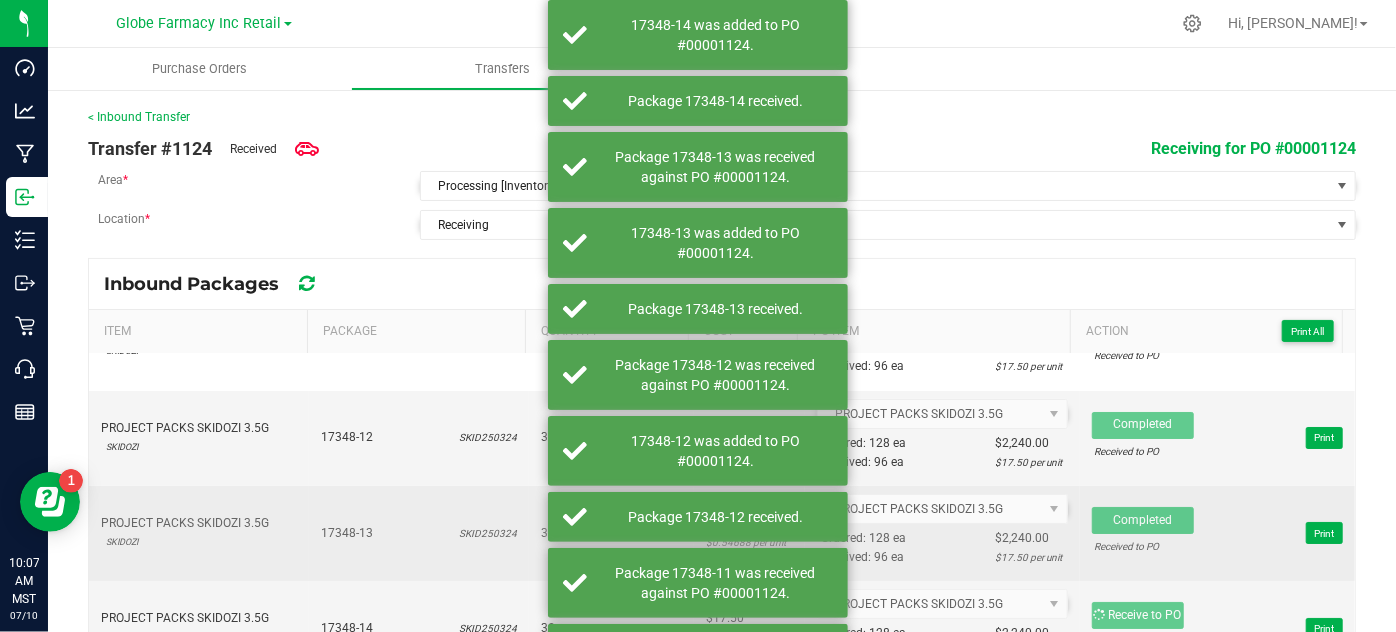 scroll, scrollTop: 3874, scrollLeft: 0, axis: vertical 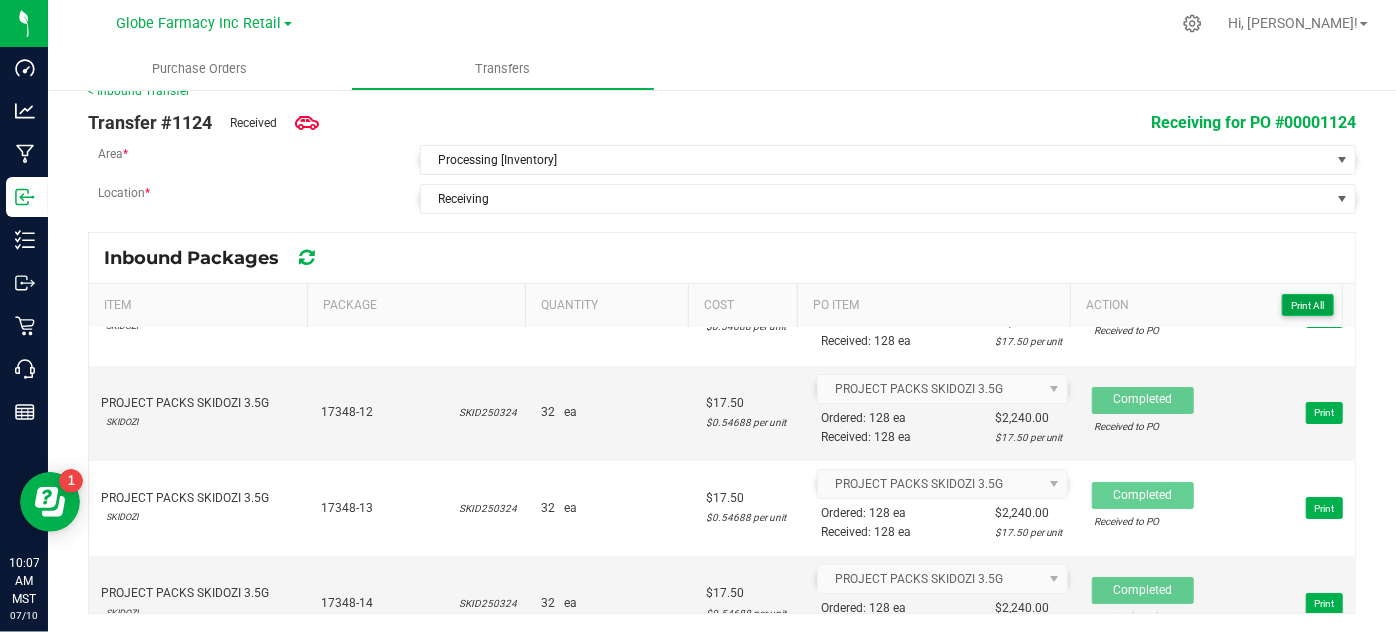 click on "Print All" at bounding box center (1307, 305) 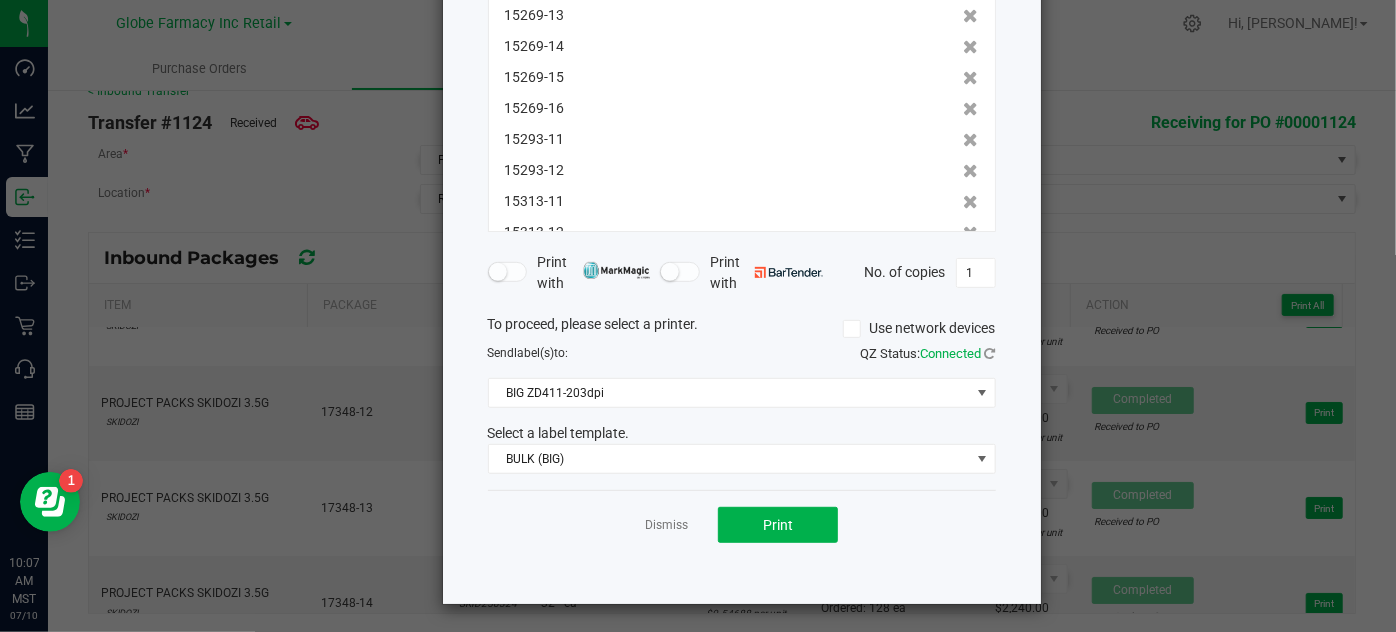 scroll, scrollTop: 315, scrollLeft: 0, axis: vertical 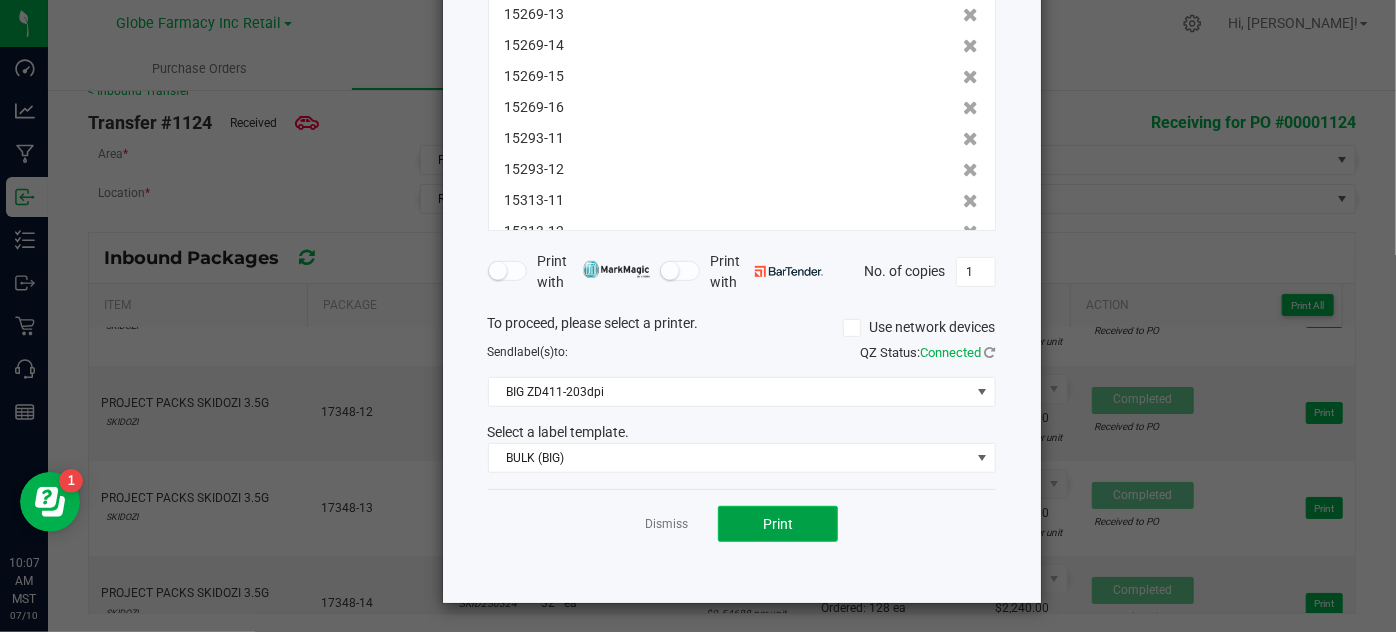click on "Print" 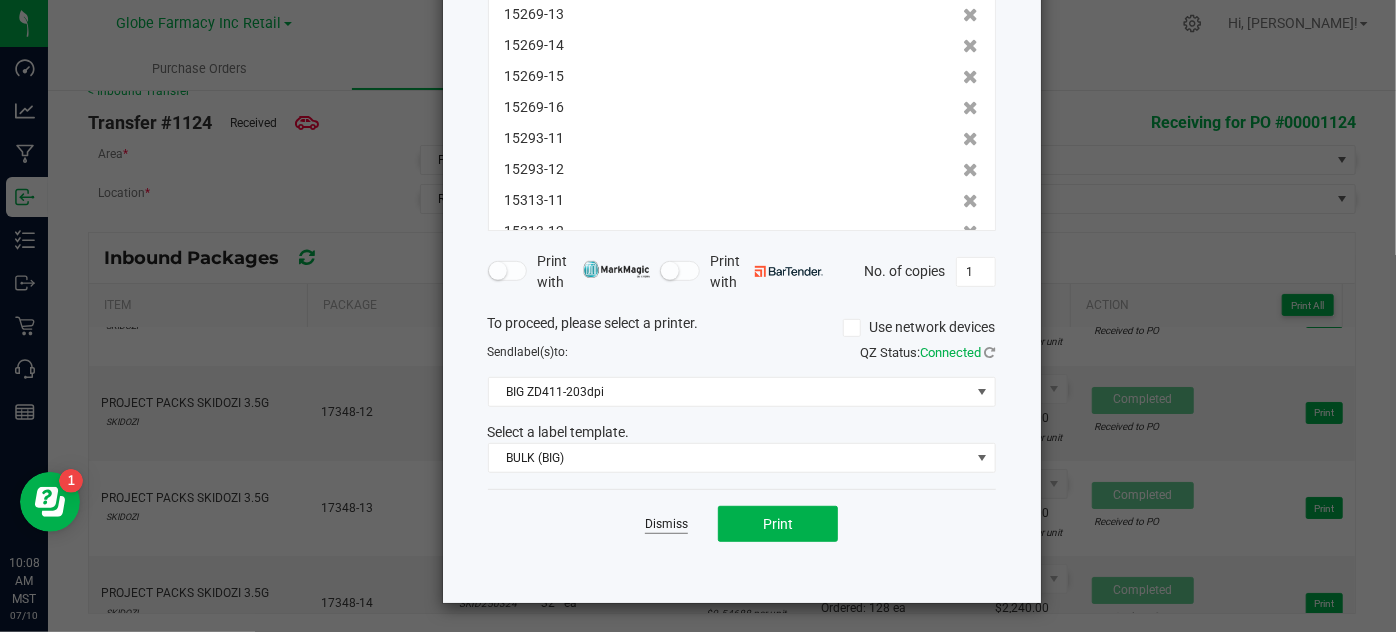 click on "Dismiss" 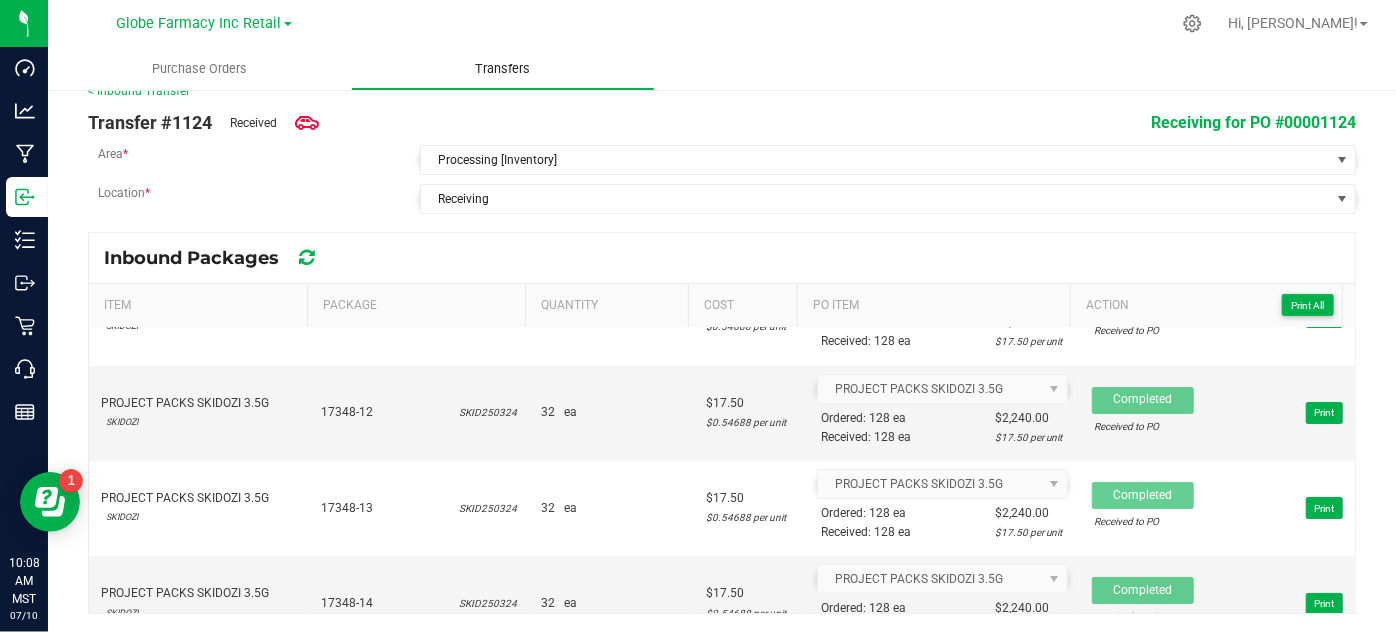 click on "Transfers" at bounding box center [502, 69] 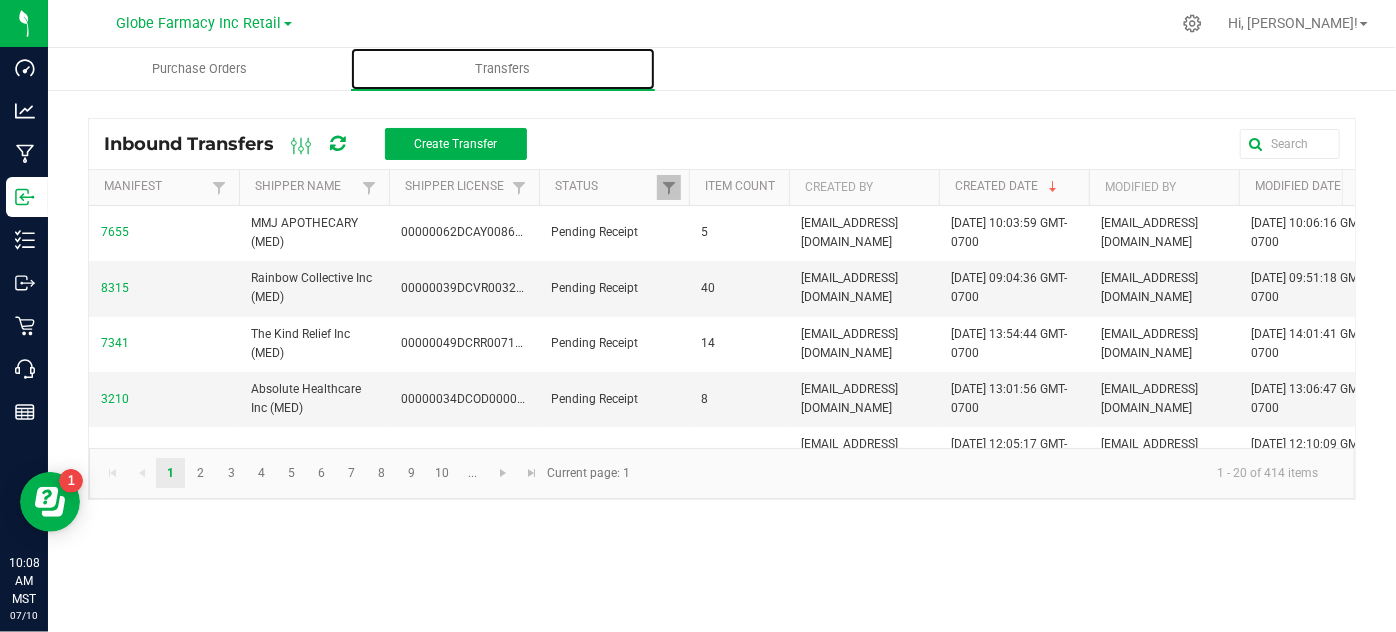 scroll, scrollTop: 0, scrollLeft: 0, axis: both 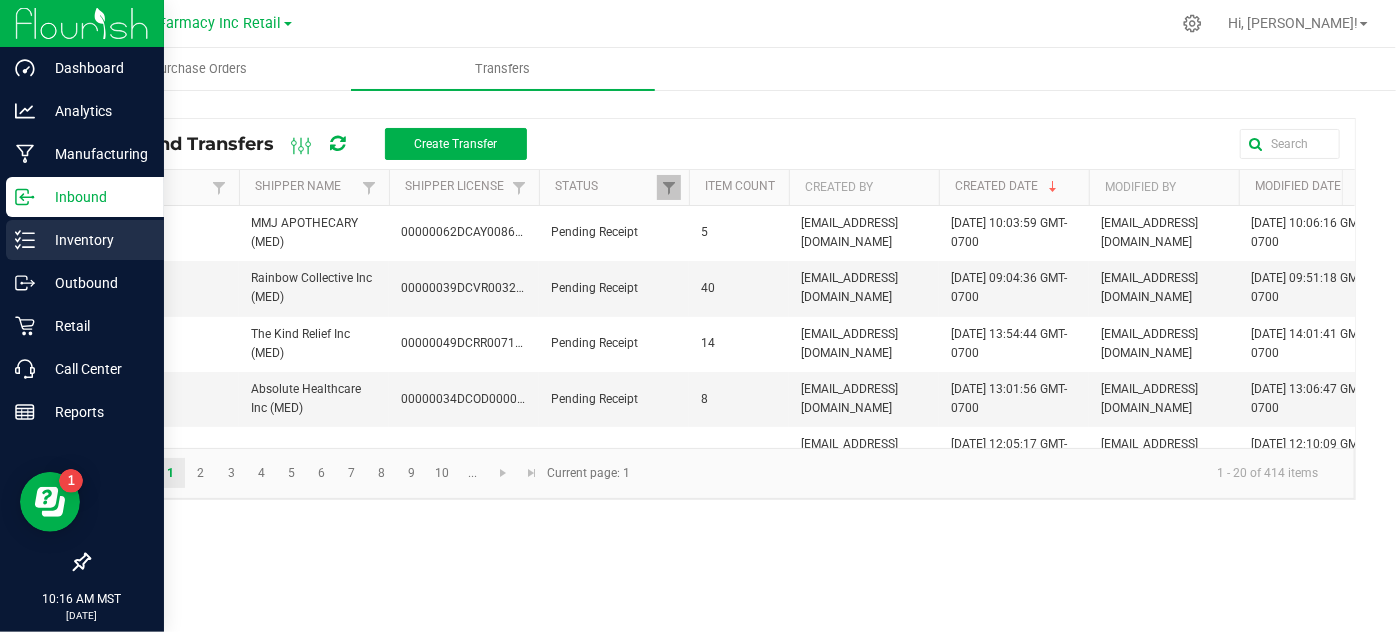 click on "Inventory" at bounding box center [85, 240] 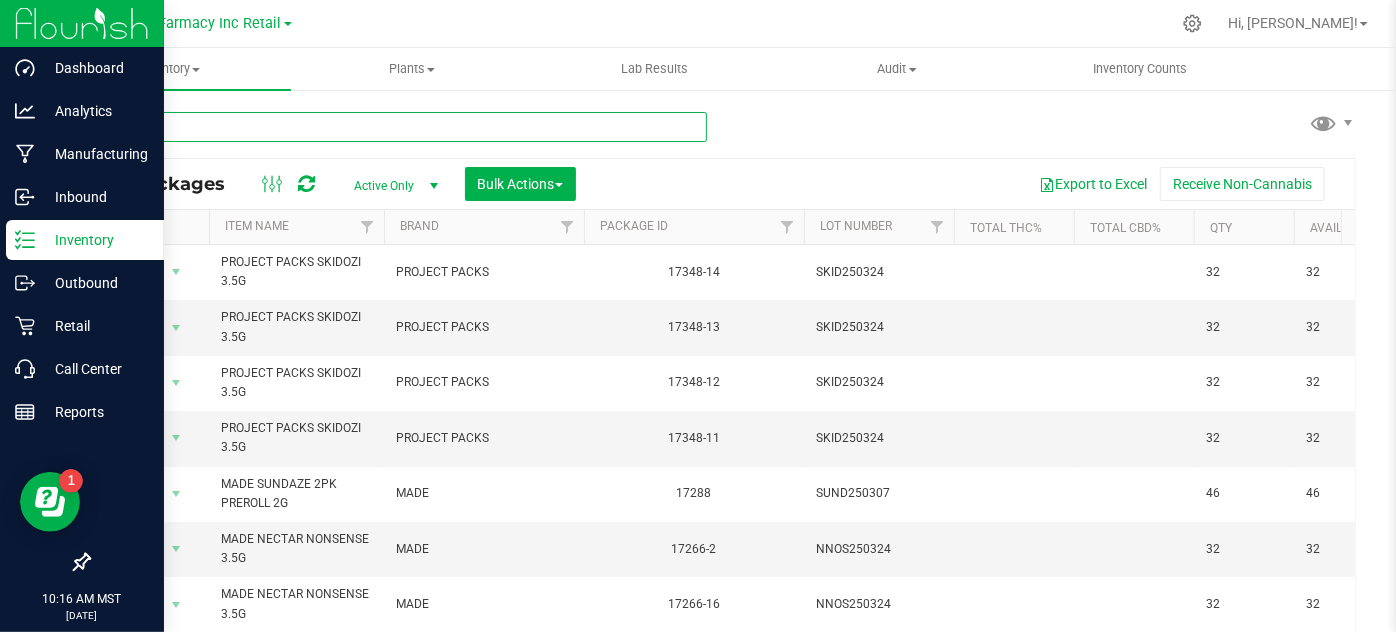click at bounding box center [397, 127] 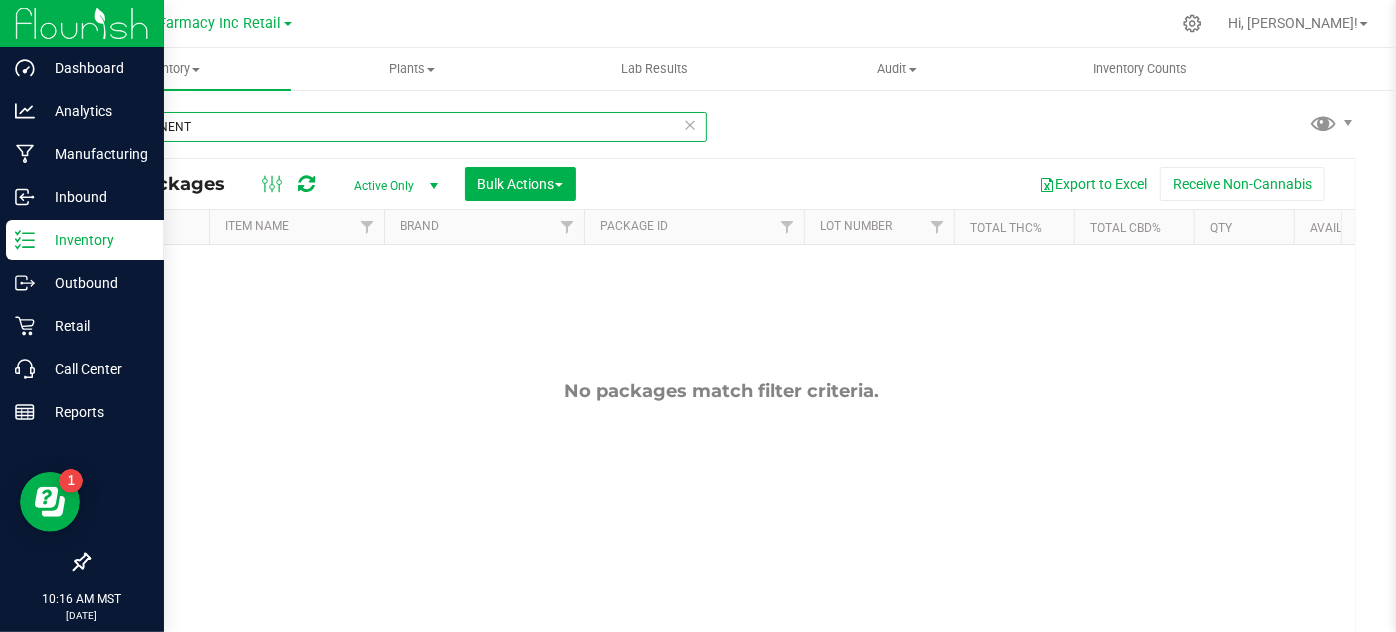 type on "PERMANENT" 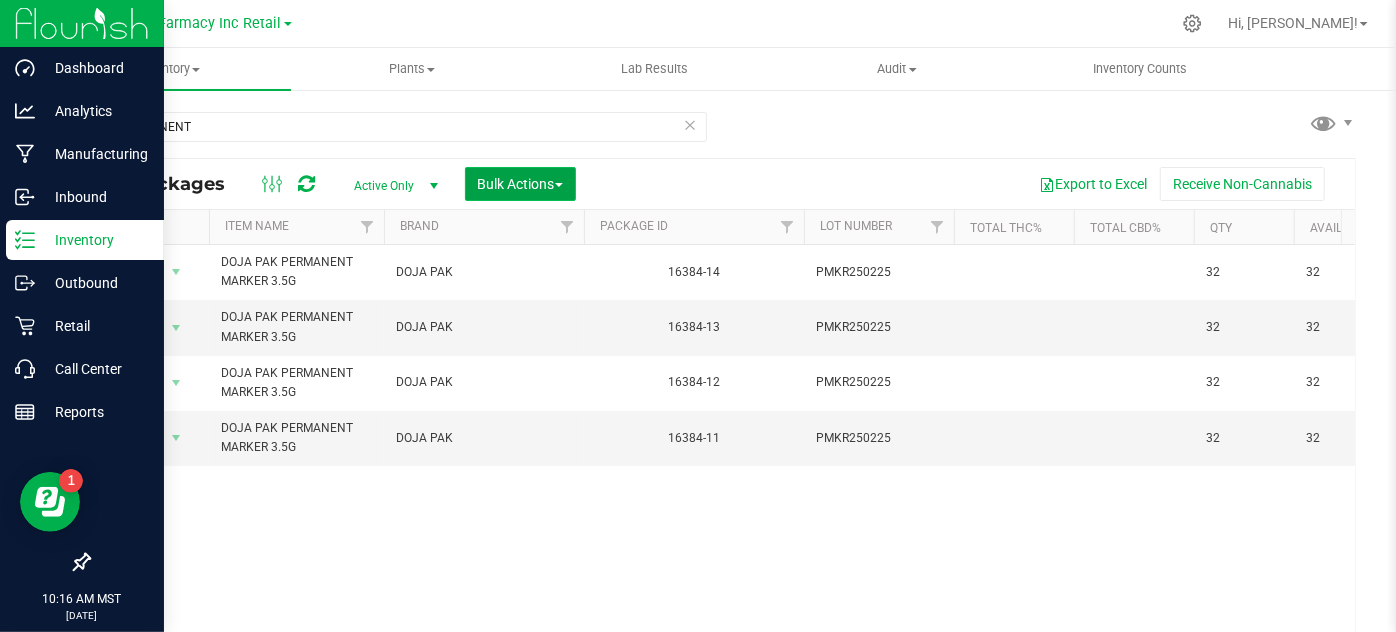 click on "Bulk Actions" at bounding box center (520, 184) 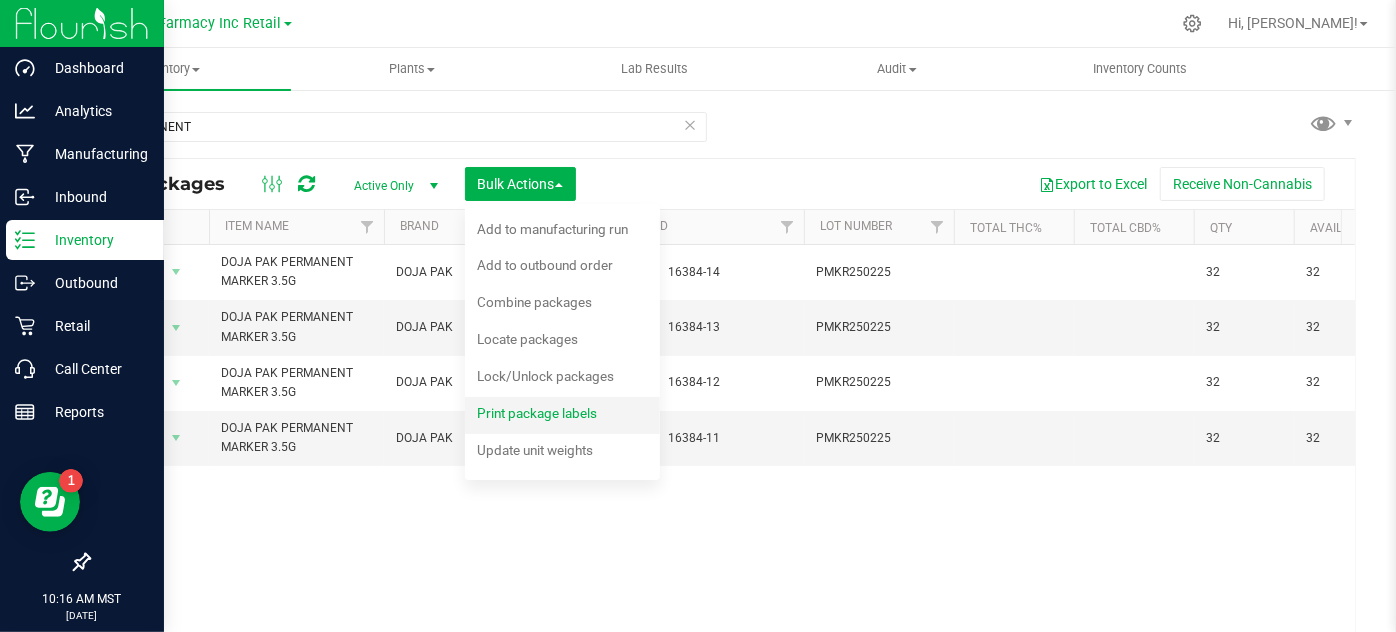 click on "Print package labels" at bounding box center [550, 416] 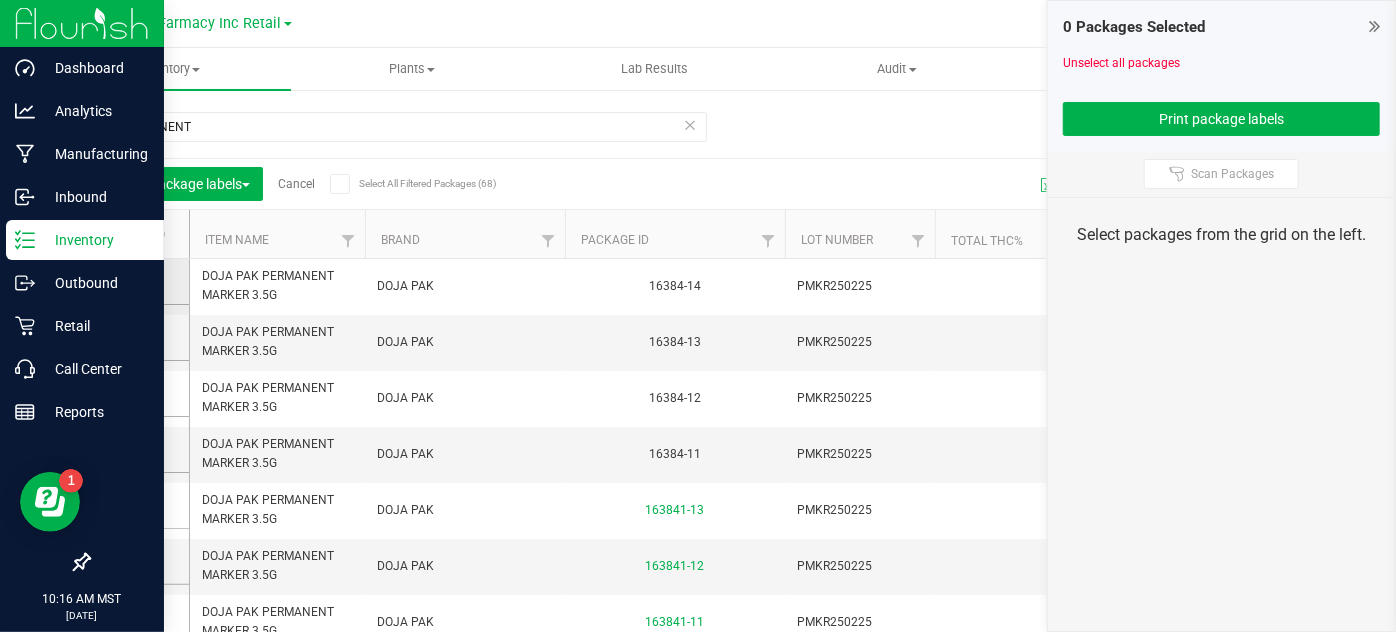 click at bounding box center [133, 281] 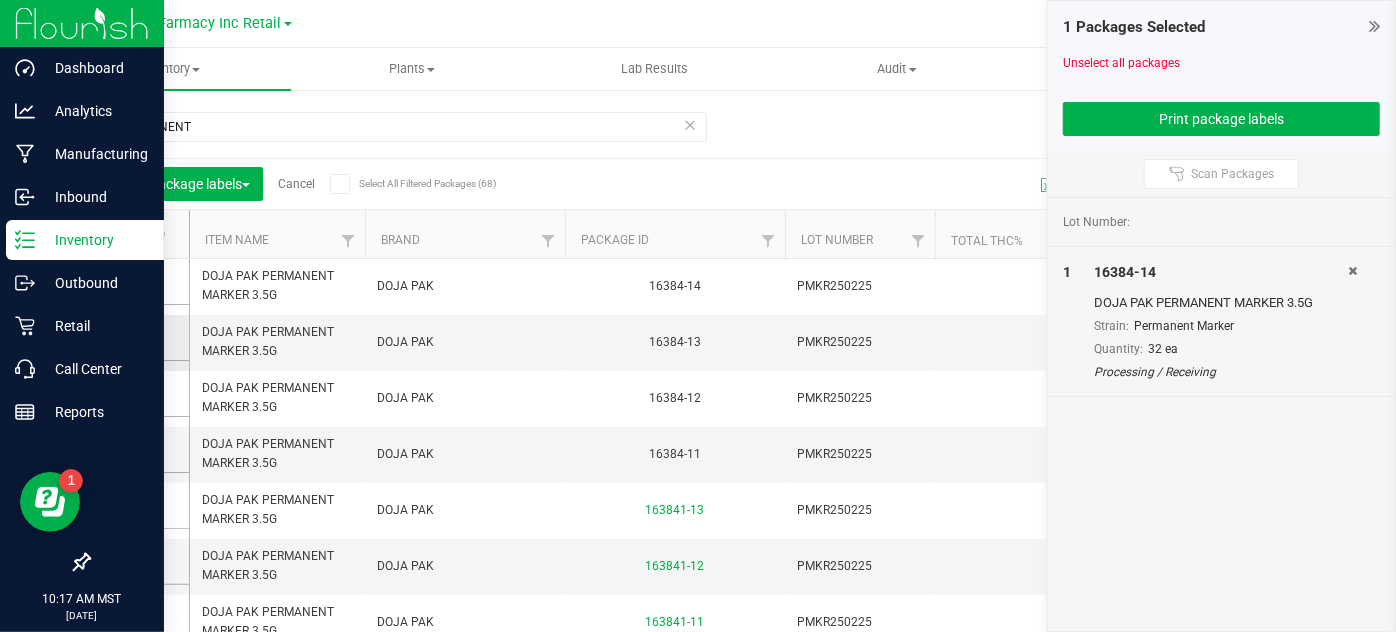 click at bounding box center [135, 337] 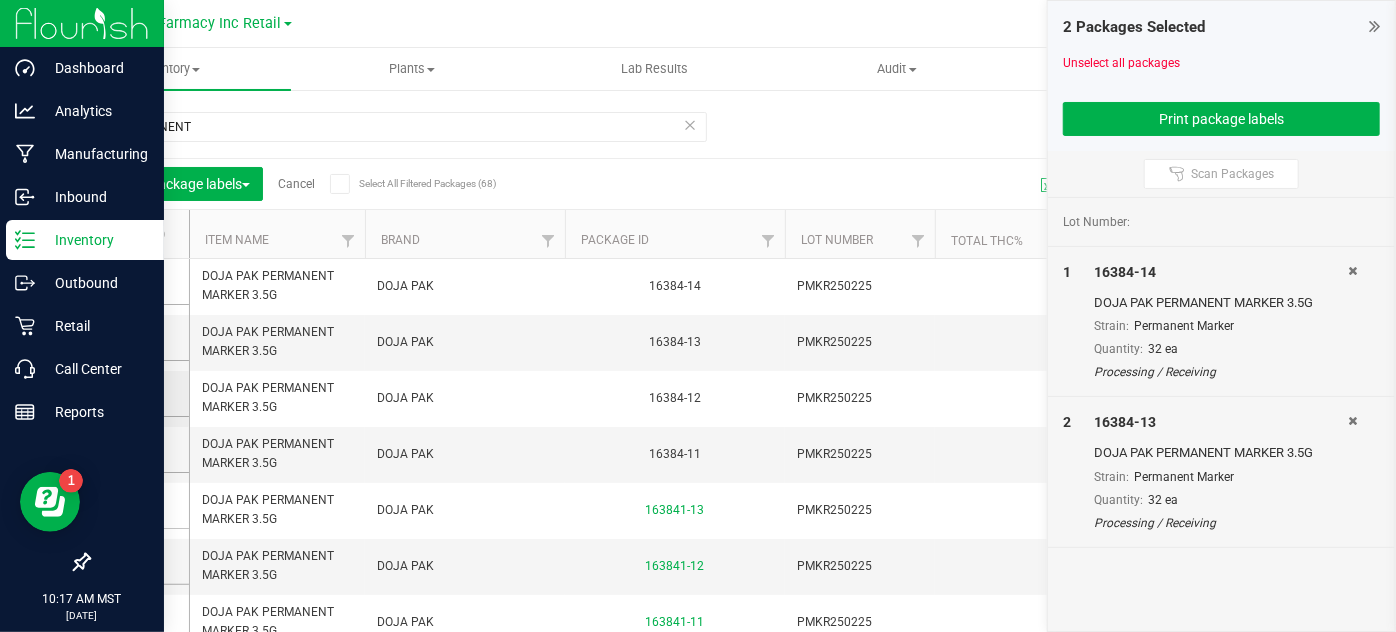 click at bounding box center (135, 393) 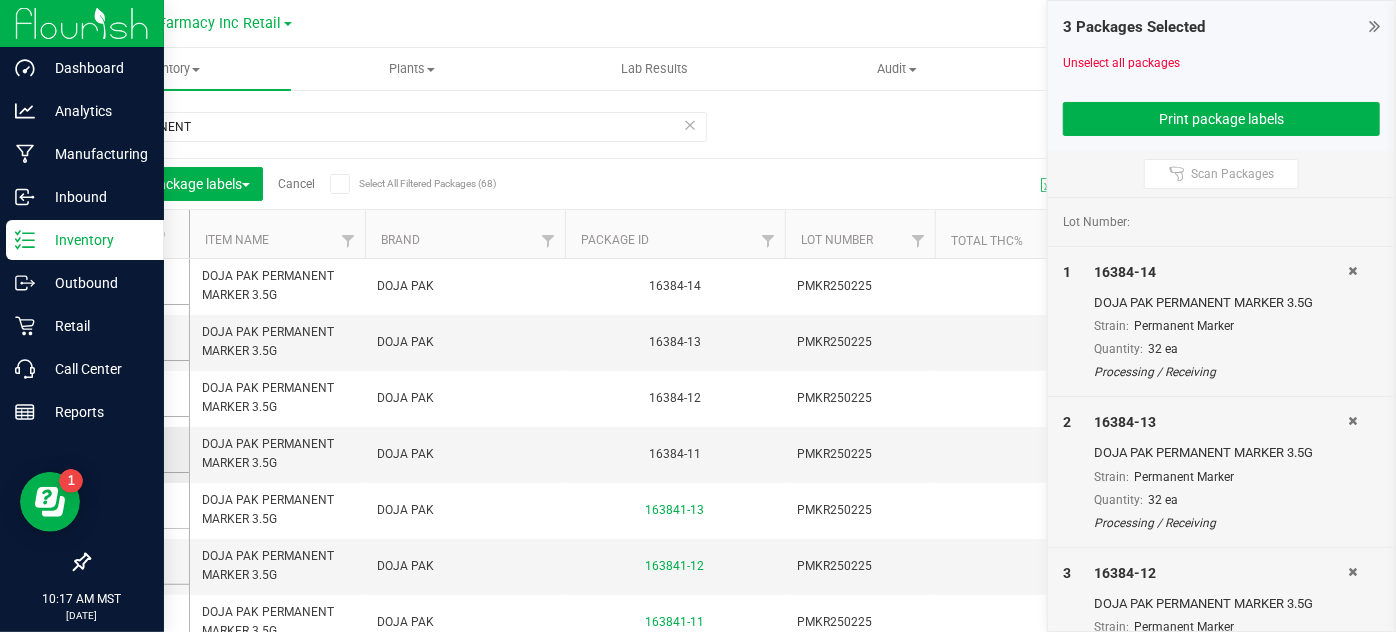 click at bounding box center [133, 449] 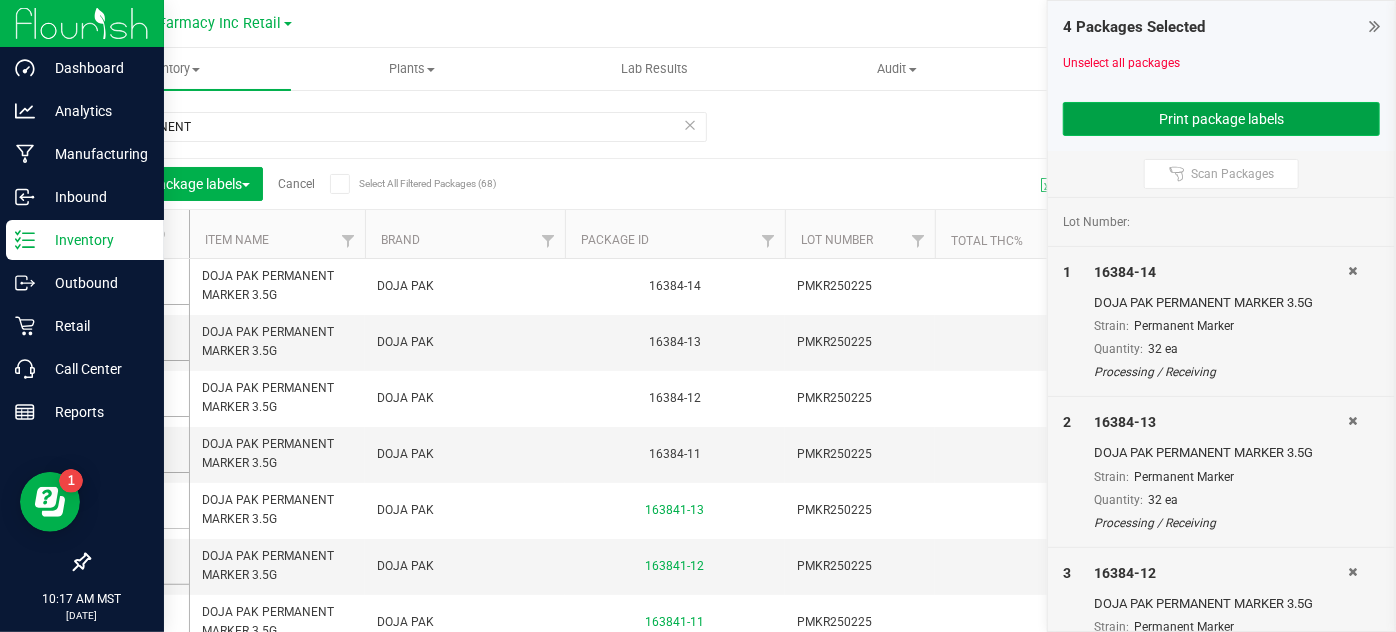 click on "Print package labels" at bounding box center [1221, 119] 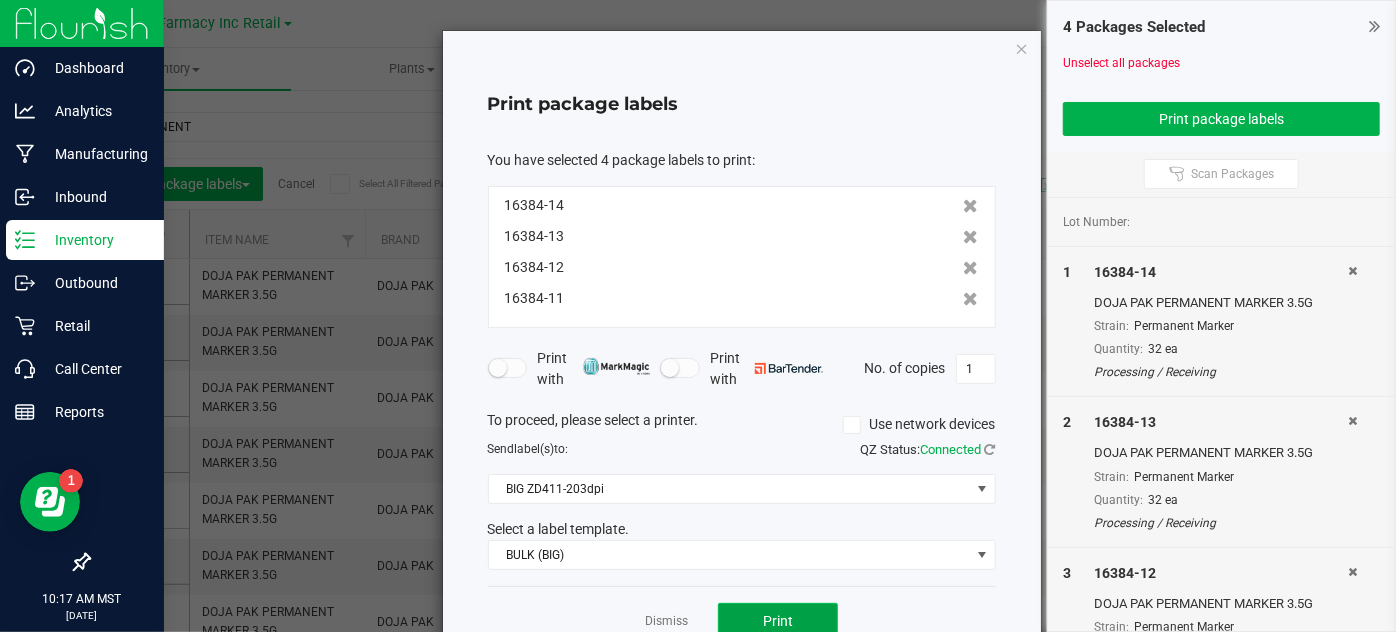 click on "Print" 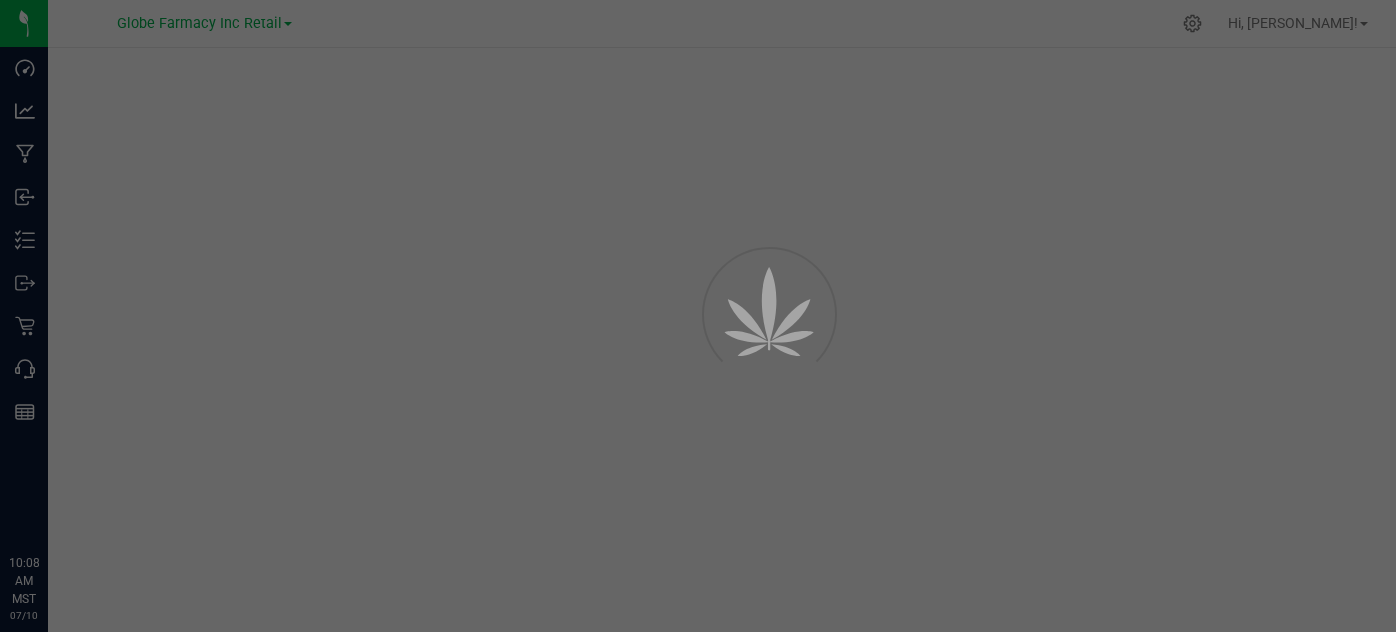 scroll, scrollTop: 0, scrollLeft: 0, axis: both 